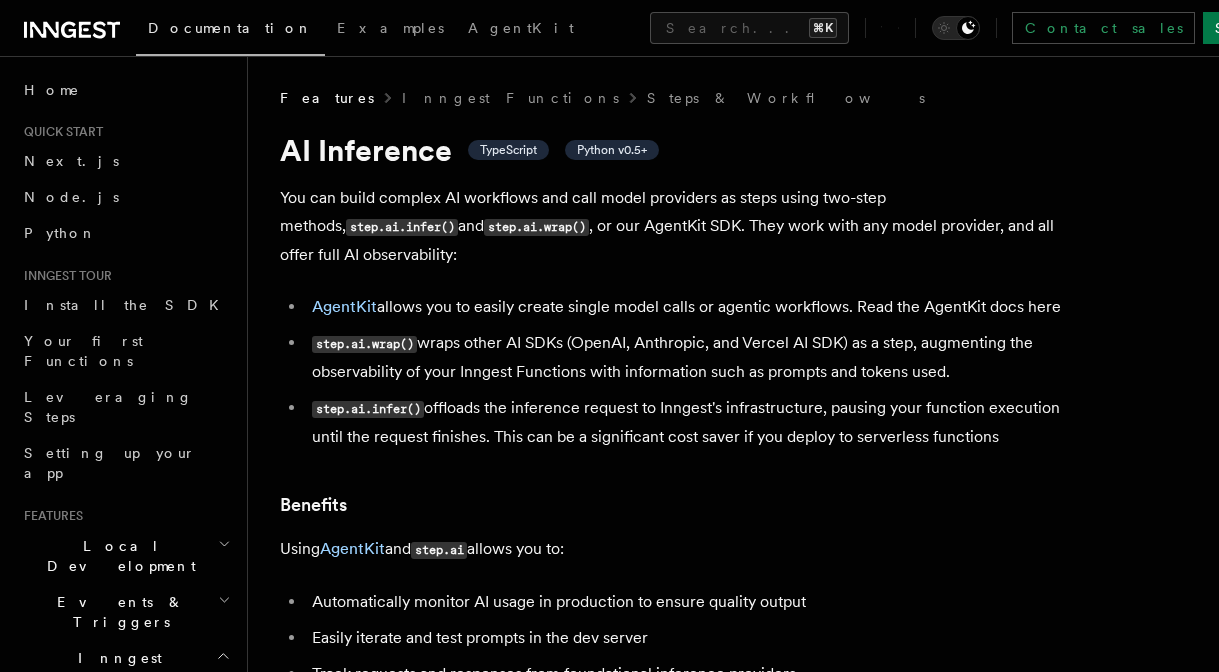 scroll, scrollTop: 0, scrollLeft: 0, axis: both 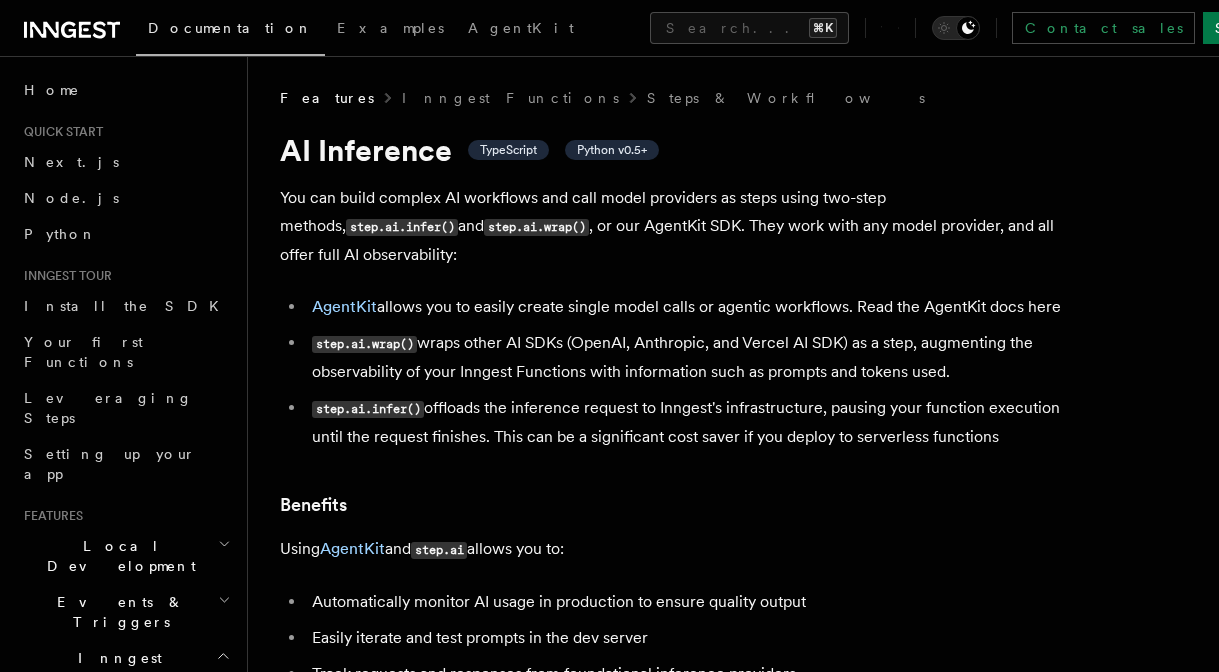 click on "You can build complex AI workflows and call model providers as steps using two-step methods,  step.ai.infer()  and  step.ai.wrap() , or our AgentKit SDK.  They work with any model provider, and all offer full AI observability:" at bounding box center [680, 226] 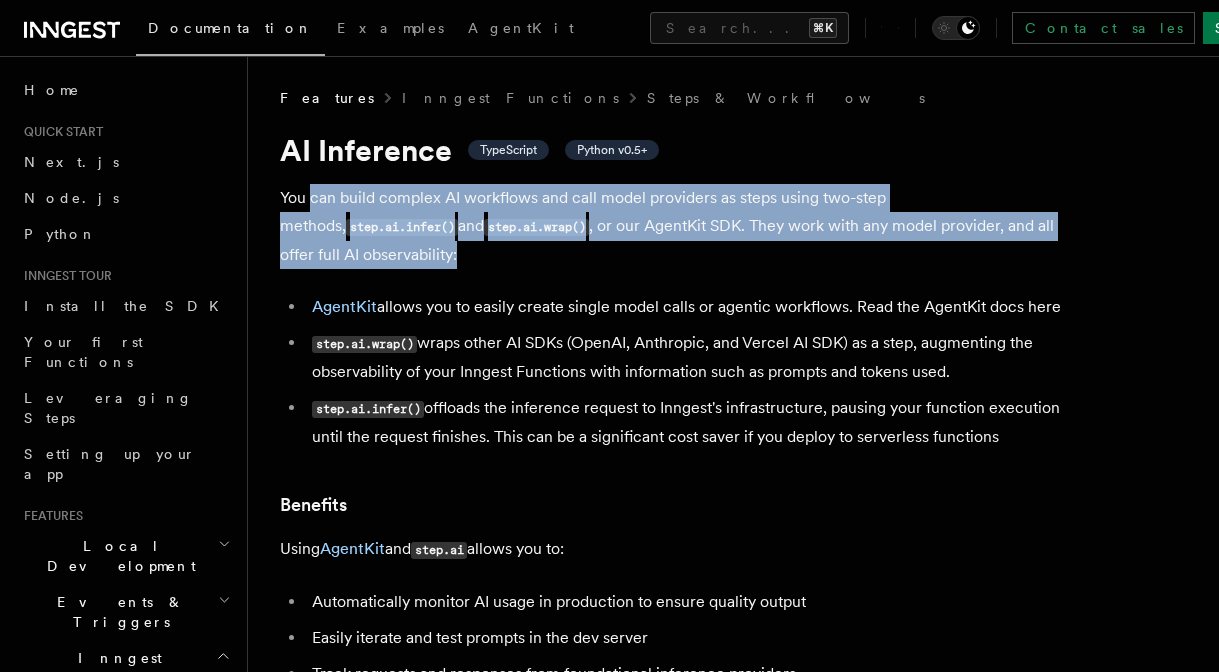 click on "You can build complex AI workflows and call model providers as steps using two-step methods,  step.ai.infer()  and  step.ai.wrap() , or our AgentKit SDK.  They work with any model provider, and all offer full AI observability:" at bounding box center (680, 226) 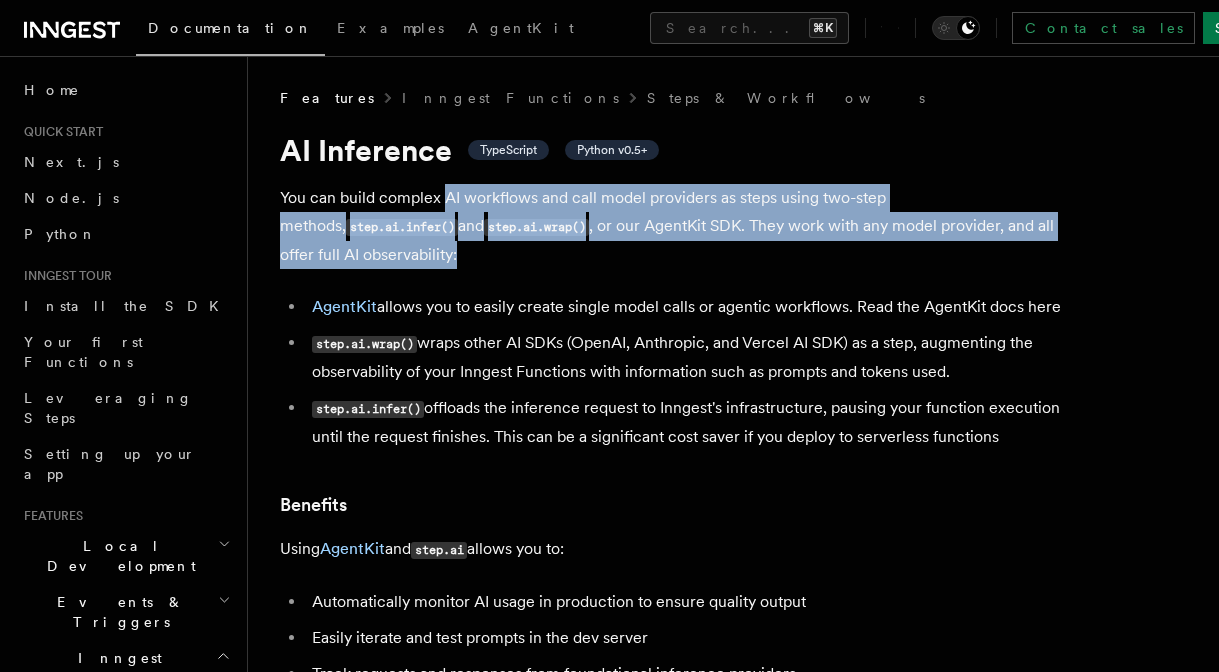 drag, startPoint x: 515, startPoint y: 241, endPoint x: 442, endPoint y: 201, distance: 83.240616 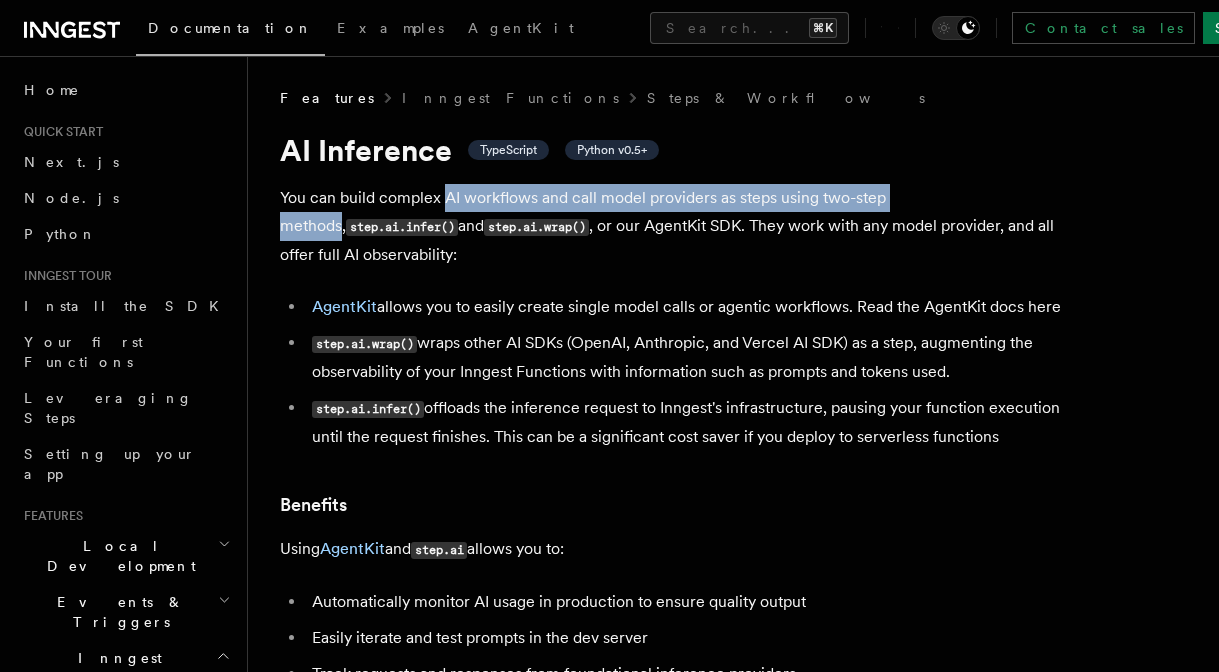 drag, startPoint x: 442, startPoint y: 201, endPoint x: 914, endPoint y: 186, distance: 472.23828 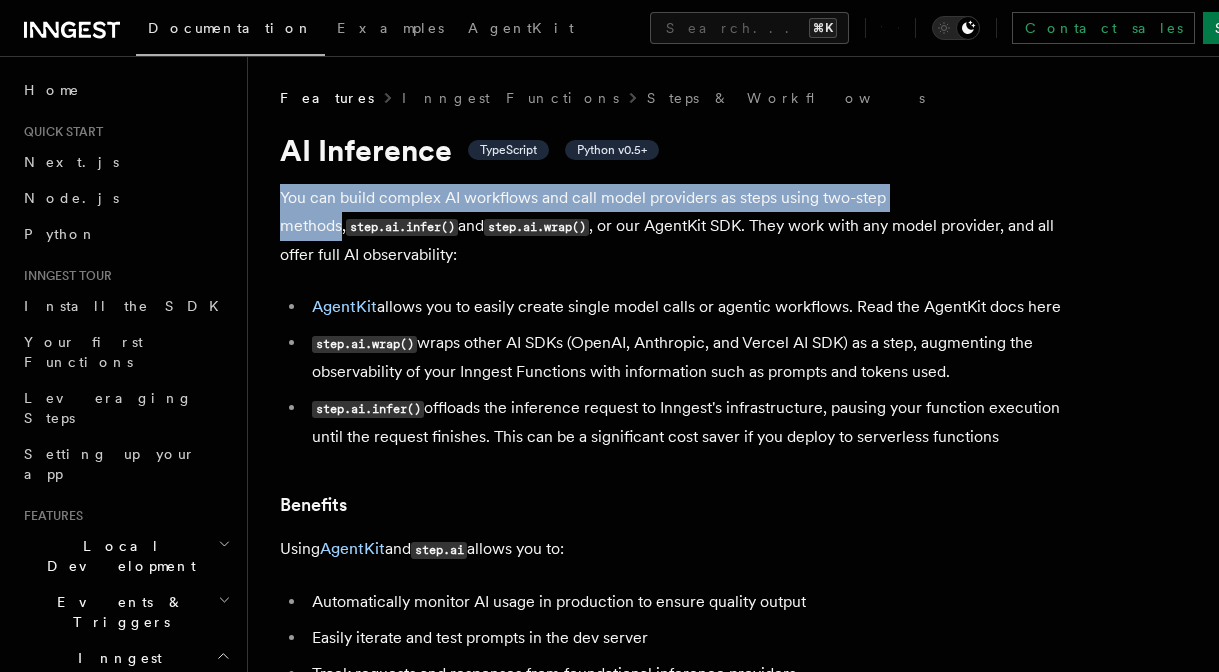 drag, startPoint x: 914, startPoint y: 186, endPoint x: 525, endPoint y: 181, distance: 389.03214 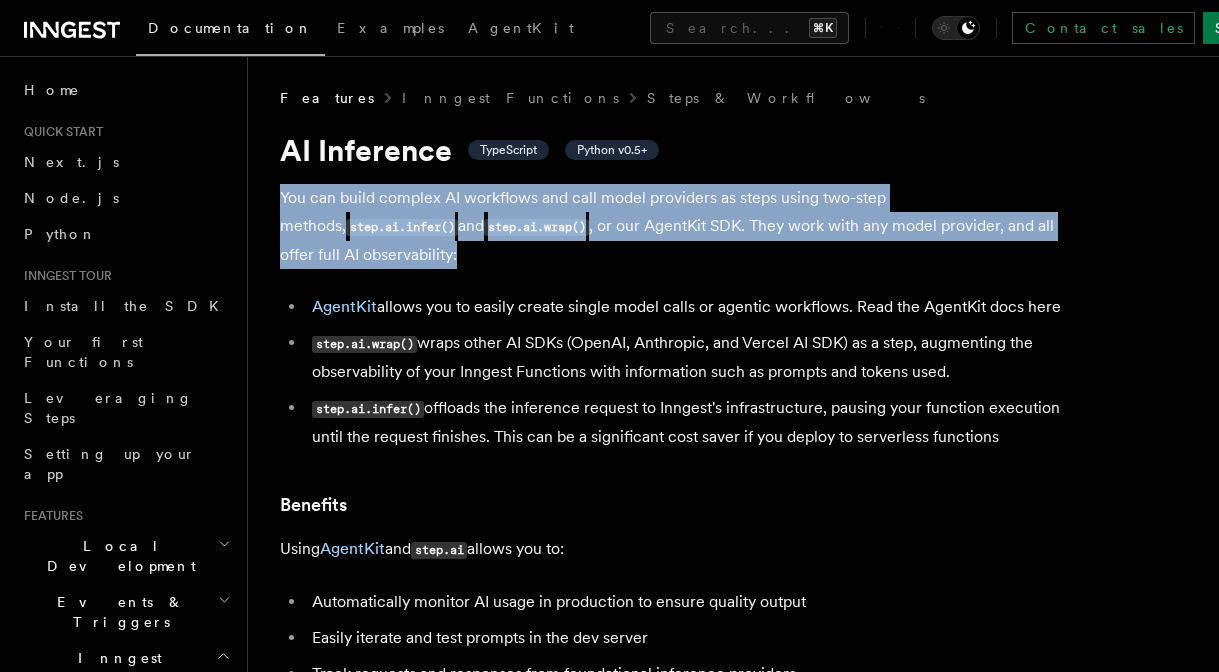 drag, startPoint x: 525, startPoint y: 181, endPoint x: 786, endPoint y: 265, distance: 274.18423 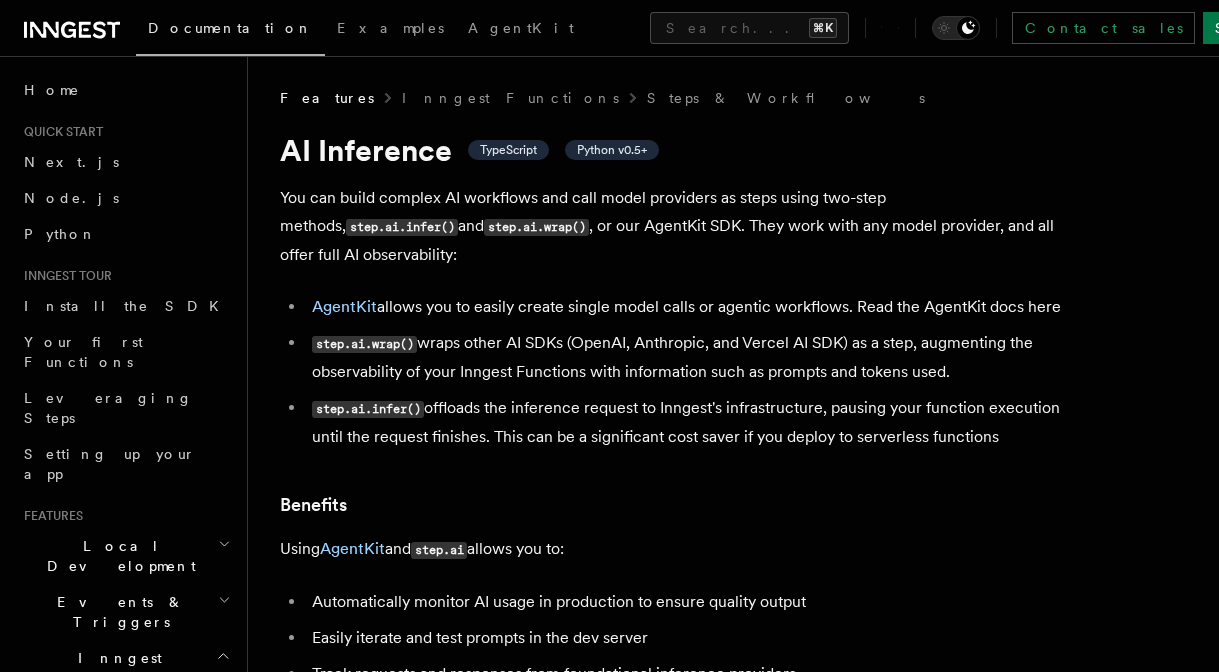 click on "You can build complex AI workflows and call model providers as steps using two-step methods,  step.ai.infer()  and  step.ai.wrap() , or our AgentKit SDK.  They work with any model provider, and all offer full AI observability:" at bounding box center [680, 226] 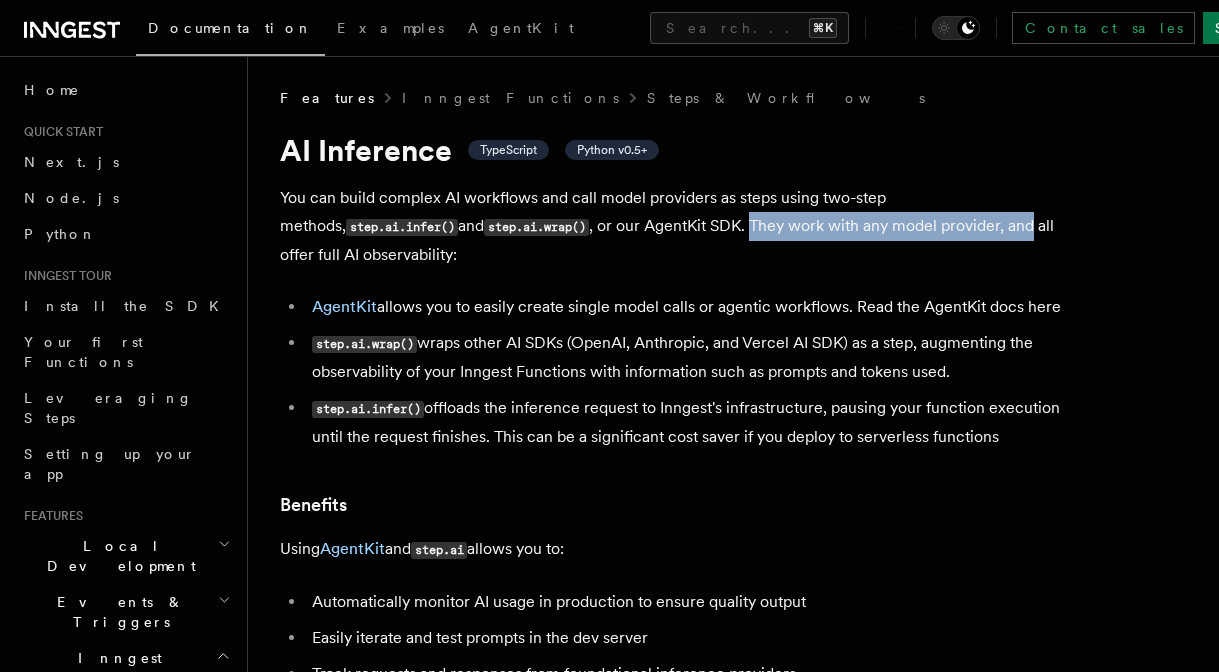 drag, startPoint x: 708, startPoint y: 214, endPoint x: 977, endPoint y: 229, distance: 269.41788 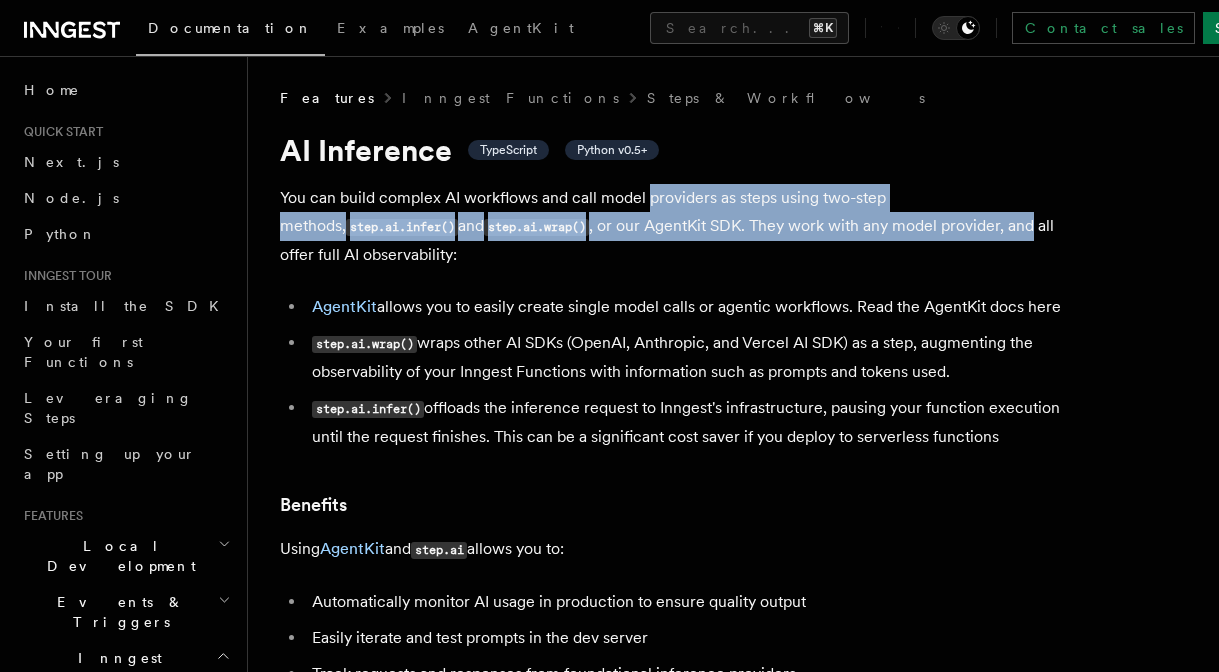 drag, startPoint x: 977, startPoint y: 229, endPoint x: 680, endPoint y: 197, distance: 298.71893 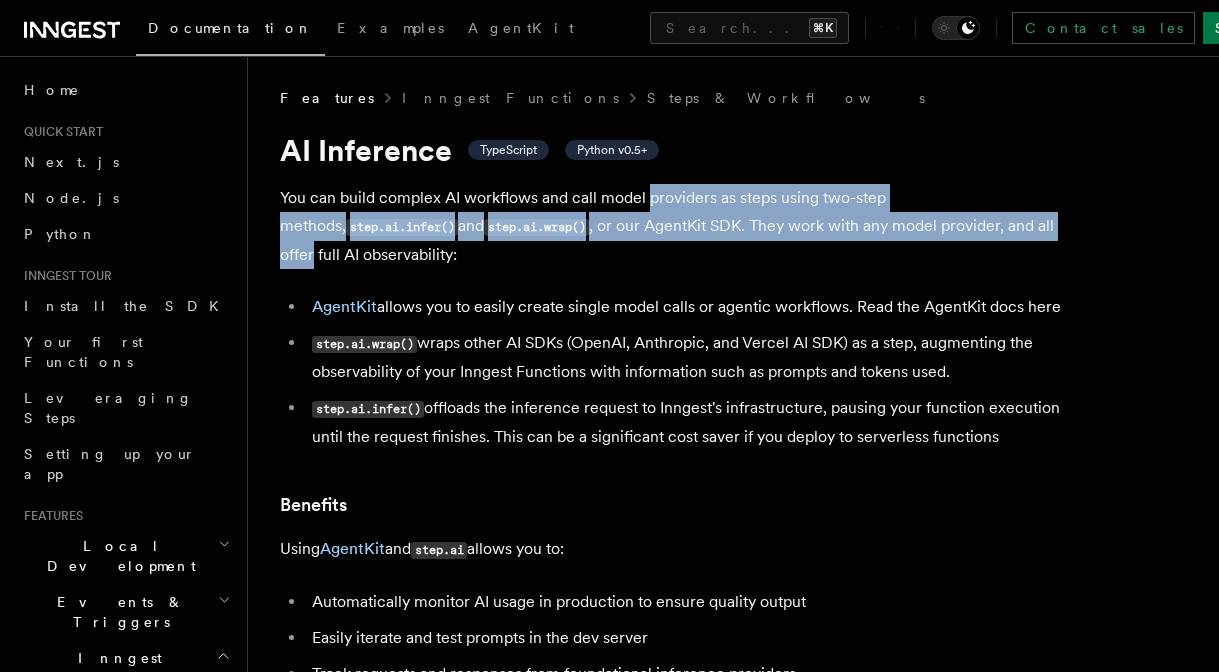 drag, startPoint x: 680, startPoint y: 197, endPoint x: 1037, endPoint y: 228, distance: 358.3434 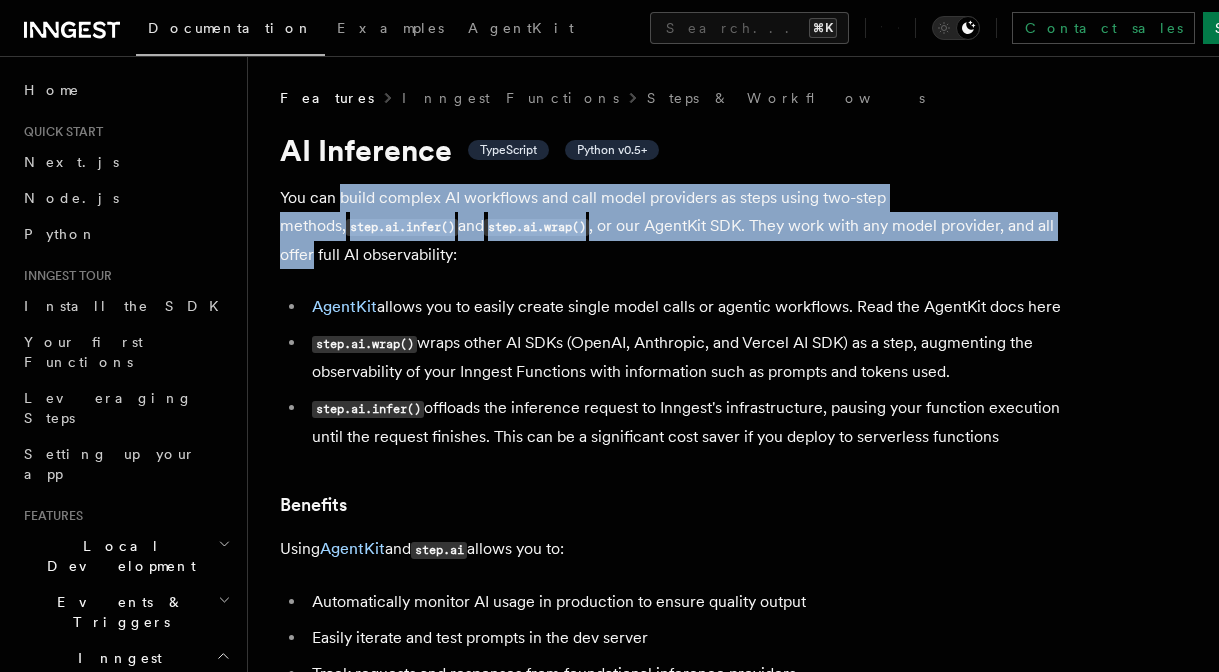 drag, startPoint x: 1037, startPoint y: 228, endPoint x: 344, endPoint y: 198, distance: 693.64905 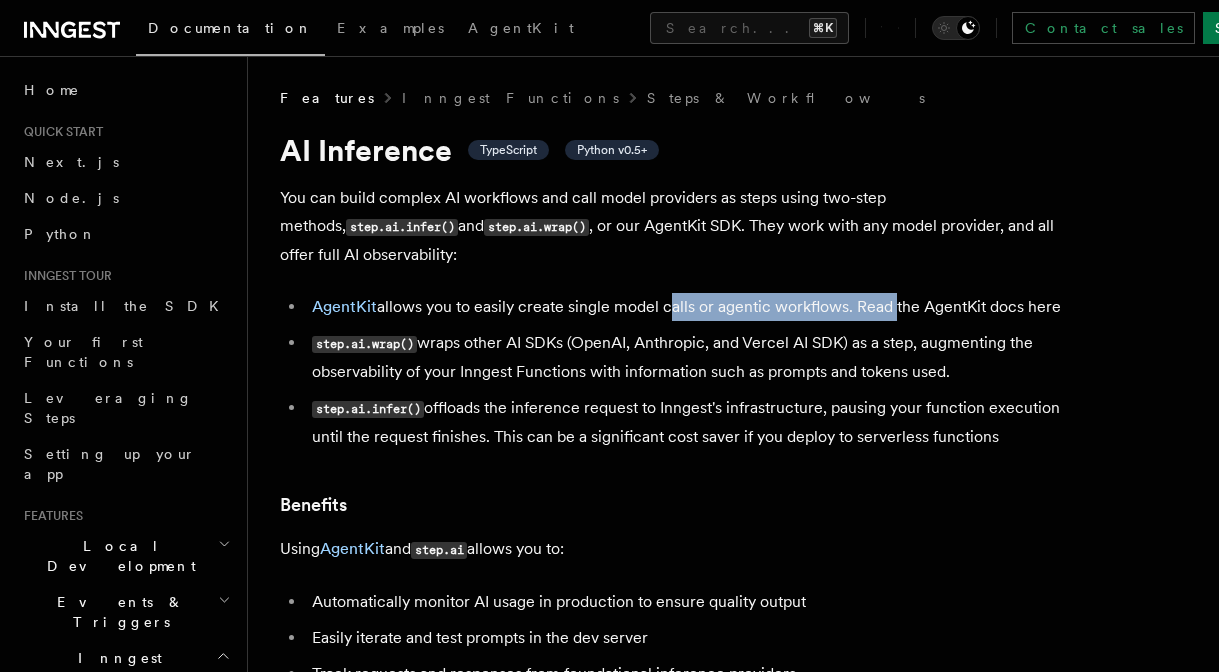 drag, startPoint x: 669, startPoint y: 299, endPoint x: 855, endPoint y: 299, distance: 186 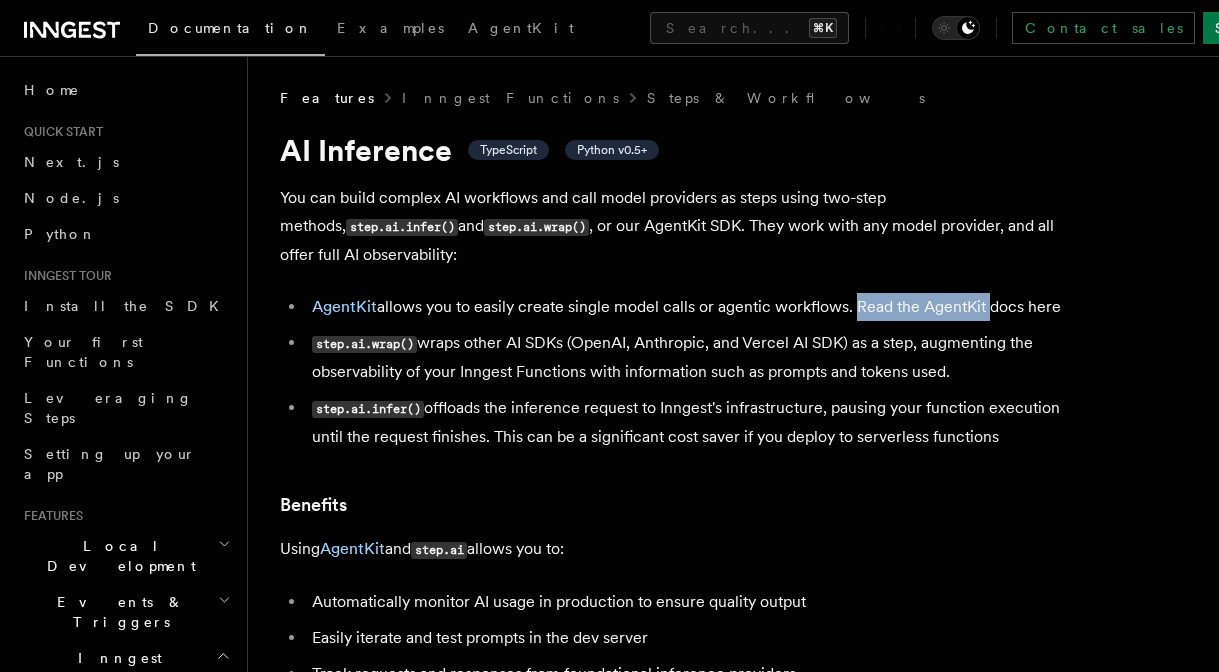 drag, startPoint x: 855, startPoint y: 299, endPoint x: 932, endPoint y: 299, distance: 77 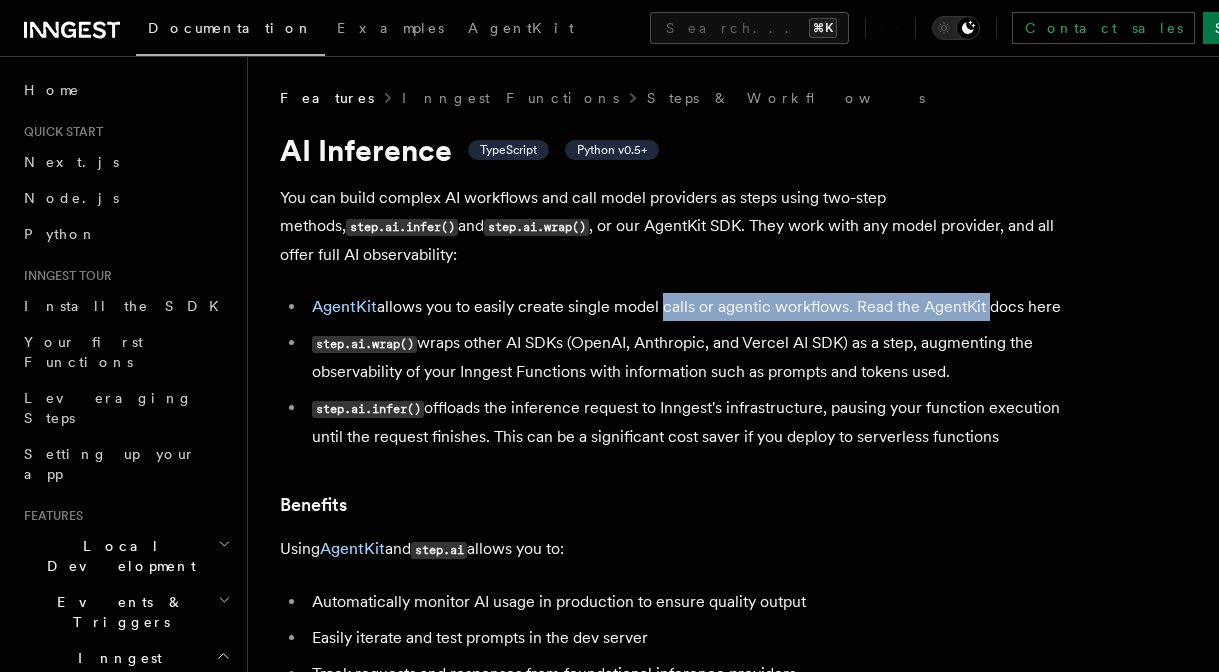 drag, startPoint x: 932, startPoint y: 299, endPoint x: 658, endPoint y: 297, distance: 274.0073 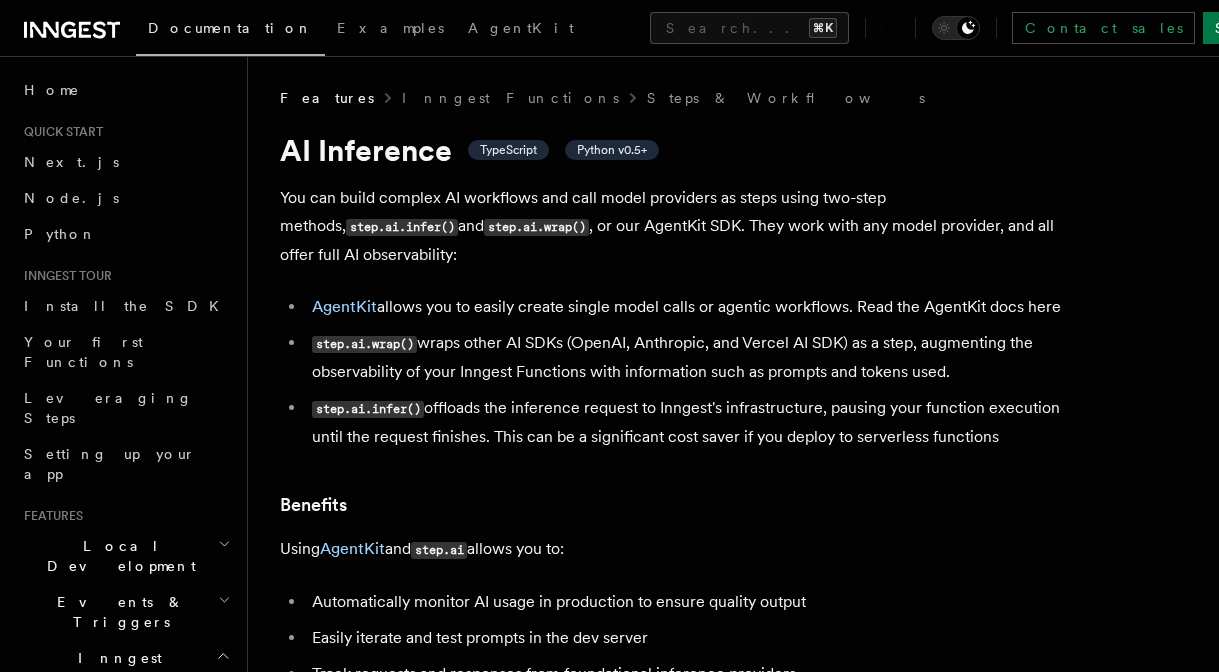 click on "step.ai.wrap()   wraps other AI SDKs (OpenAI, Anthropic, and Vercel AI SDK) as a step, augmenting the observability of your Inngest Functions with information such as prompts and tokens used." at bounding box center [693, 357] 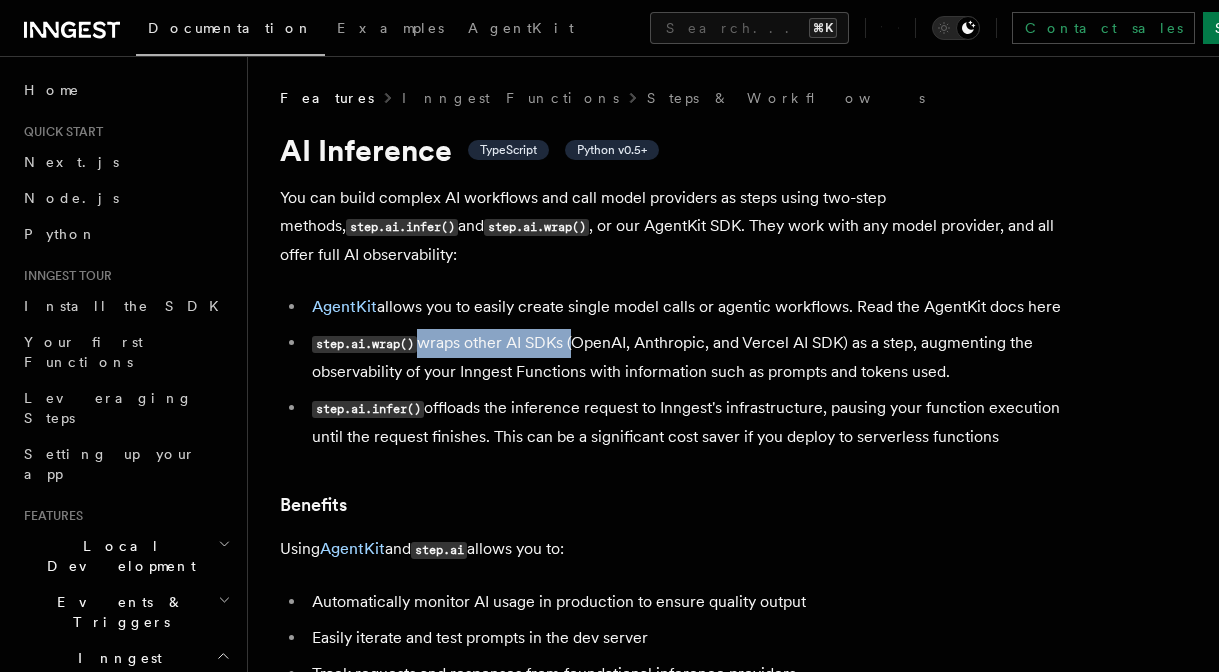 drag, startPoint x: 424, startPoint y: 348, endPoint x: 564, endPoint y: 348, distance: 140 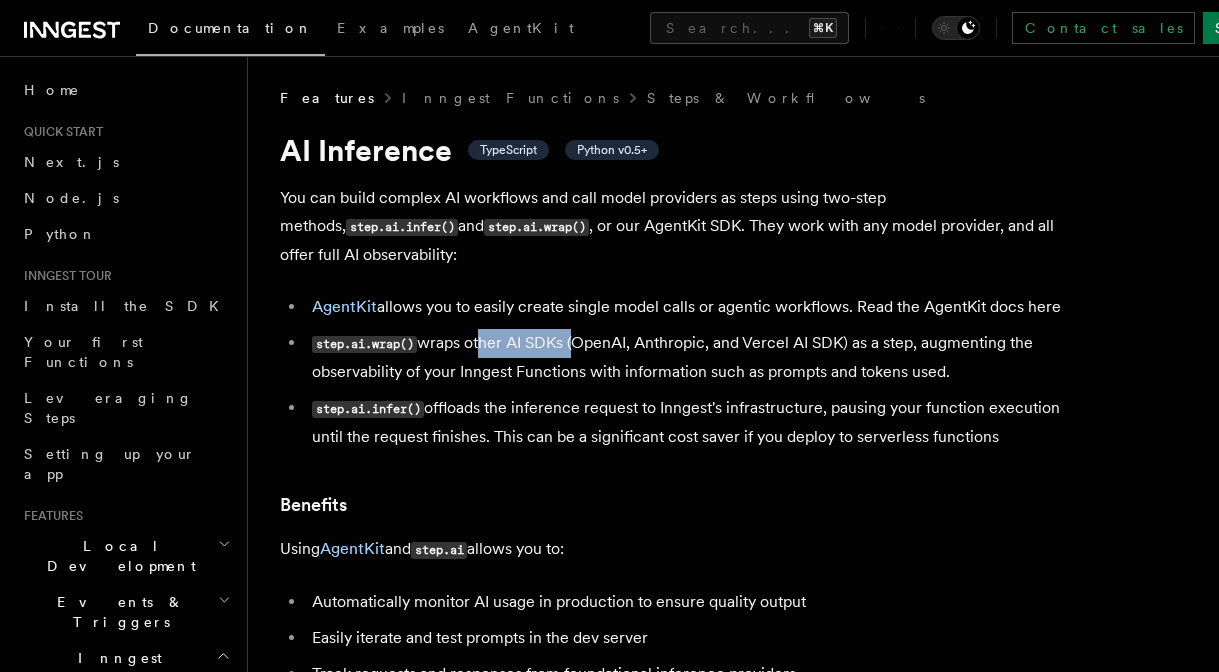 drag, startPoint x: 564, startPoint y: 348, endPoint x: 480, endPoint y: 342, distance: 84.21401 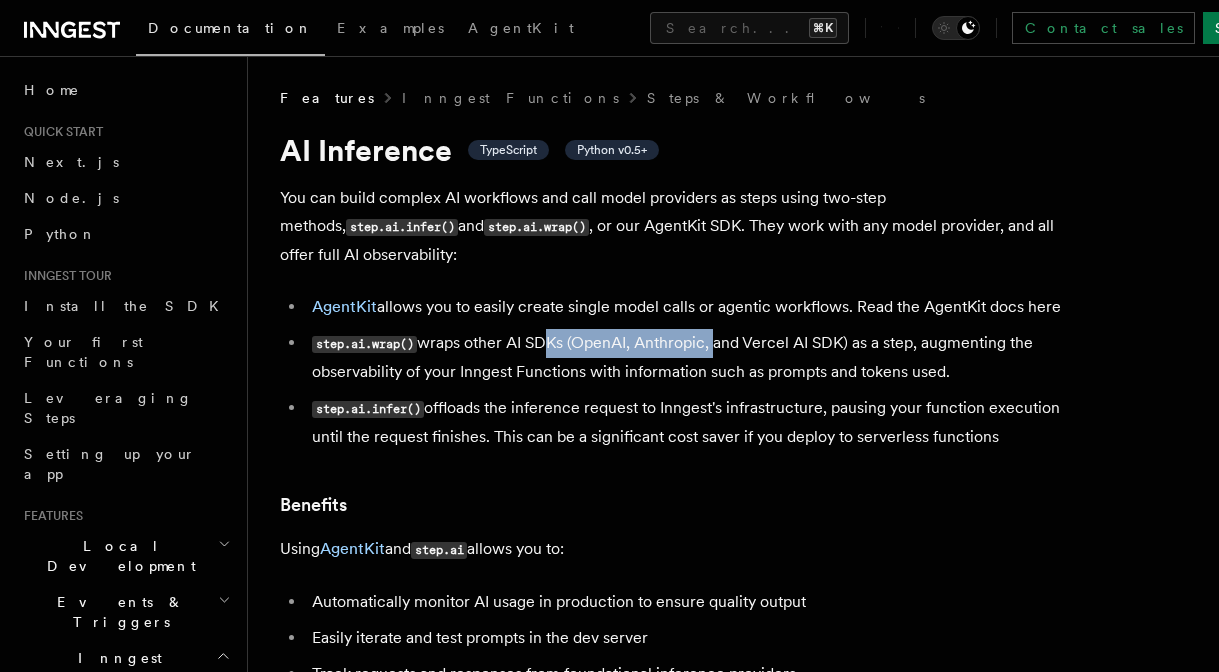 drag, startPoint x: 538, startPoint y: 338, endPoint x: 689, endPoint y: 338, distance: 151 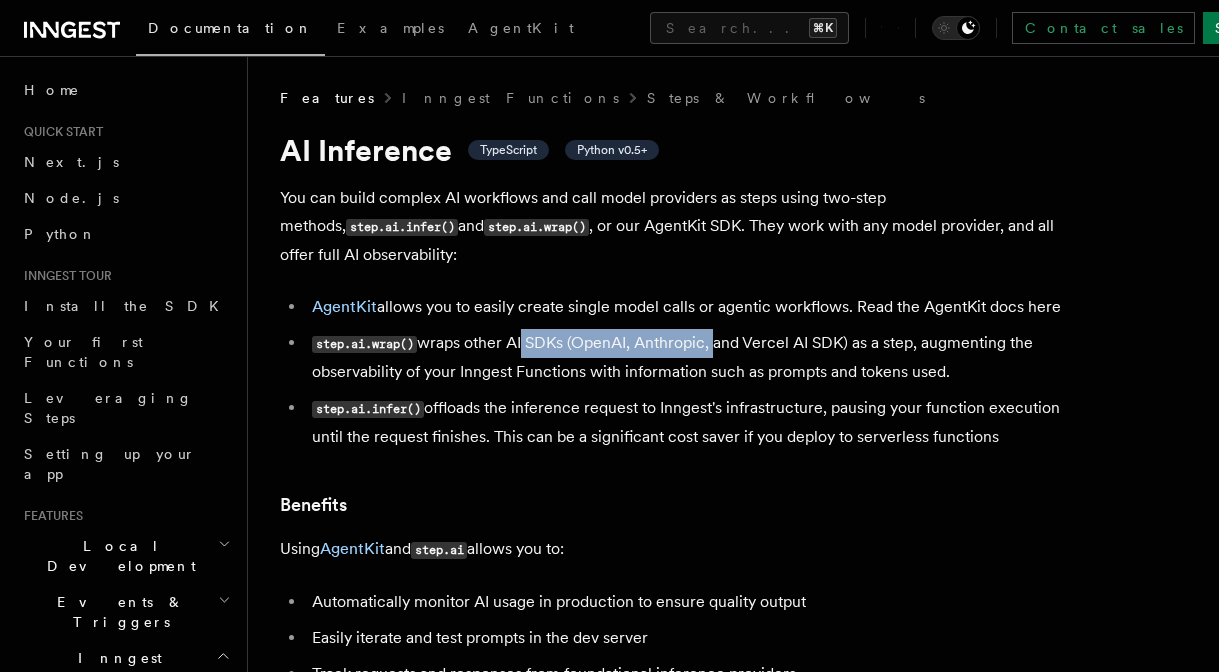 drag, startPoint x: 689, startPoint y: 338, endPoint x: 493, endPoint y: 338, distance: 196 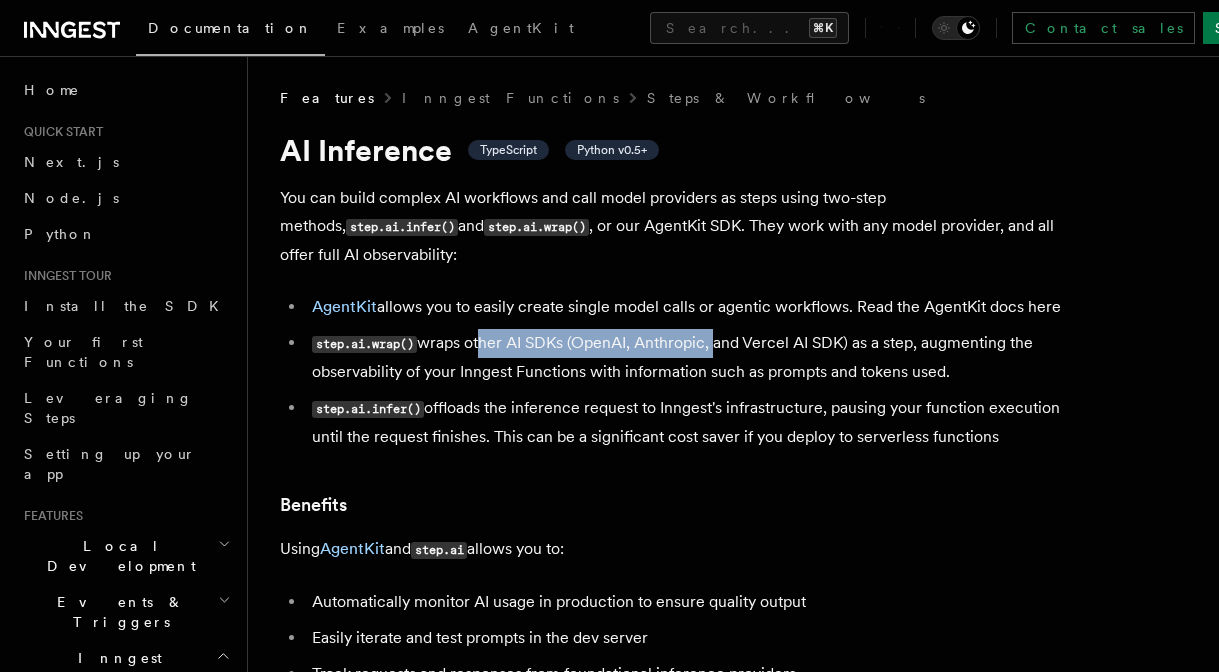 click on "step.ai.wrap()   wraps other AI SDKs (OpenAI, Anthropic, and Vercel AI SDK) as a step, augmenting the observability of your Inngest Functions with information such as prompts and tokens used." at bounding box center (693, 357) 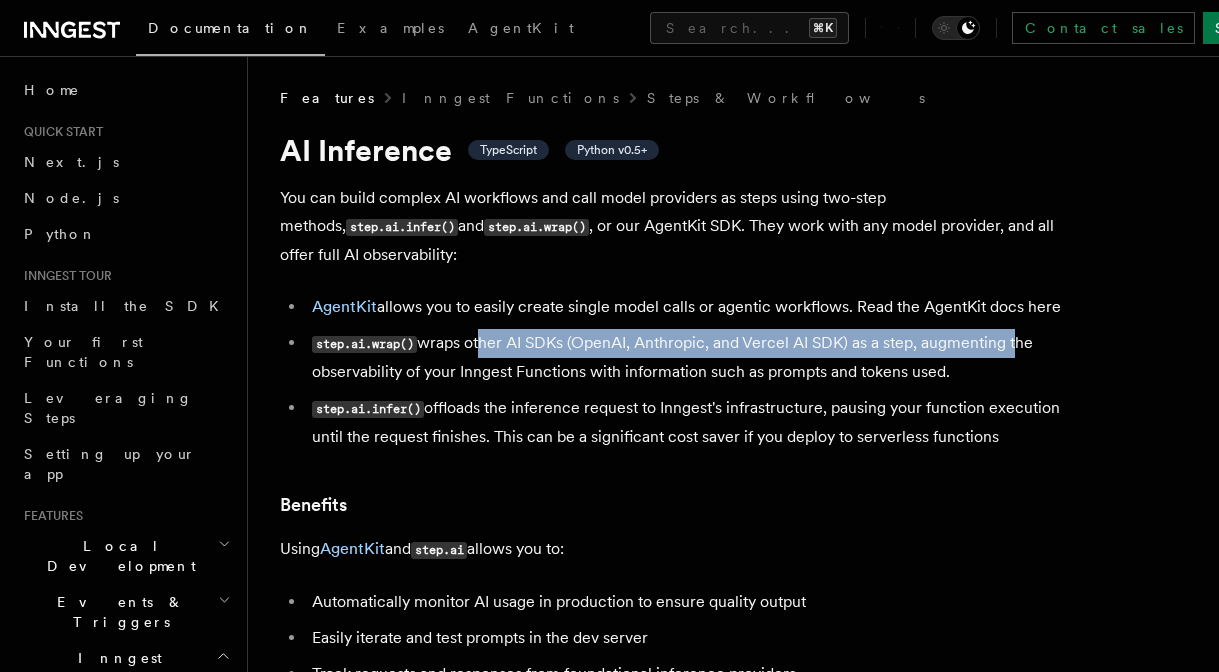 drag, startPoint x: 493, startPoint y: 338, endPoint x: 967, endPoint y: 347, distance: 474.08545 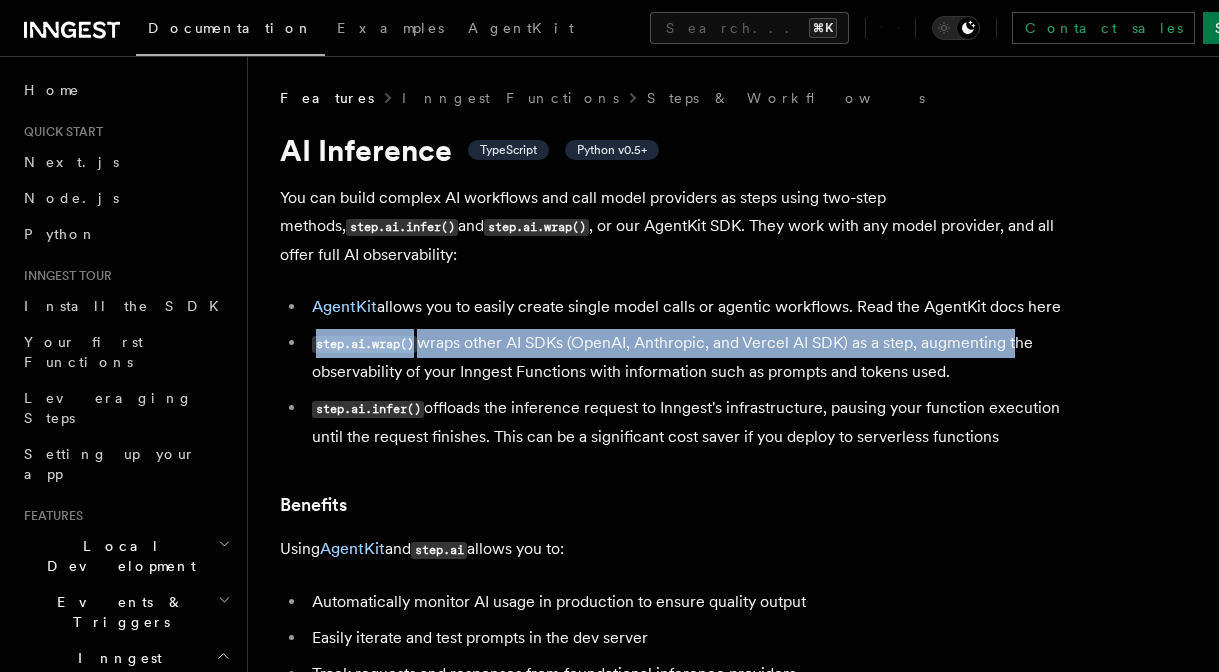 drag, startPoint x: 967, startPoint y: 347, endPoint x: 373, endPoint y: 345, distance: 594.00336 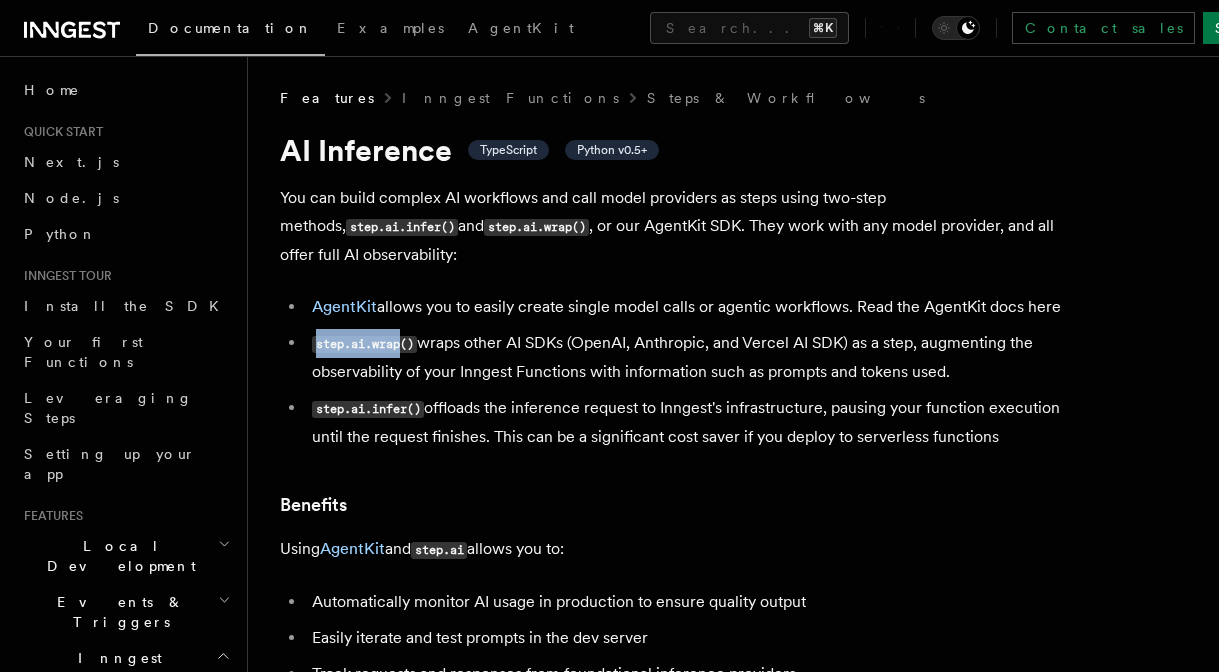drag, startPoint x: 373, startPoint y: 345, endPoint x: 435, endPoint y: 352, distance: 62.39391 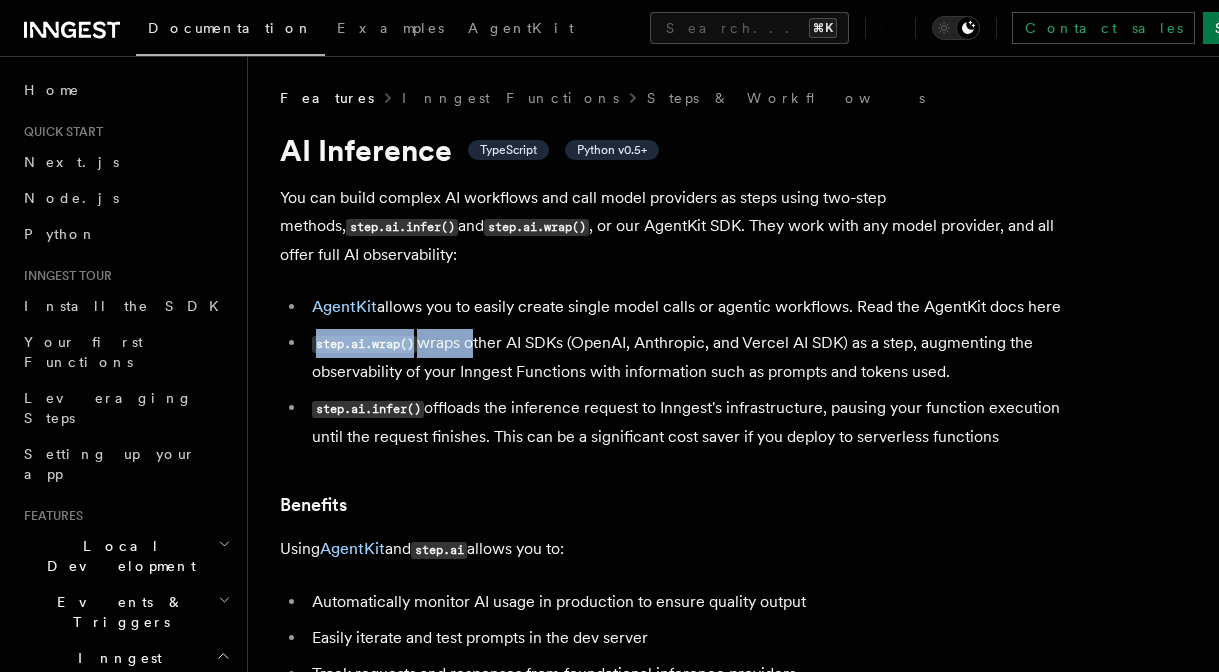 click on "step.ai.wrap()   wraps other AI SDKs (OpenAI, Anthropic, and Vercel AI SDK) as a step, augmenting the observability of your Inngest Functions with information such as prompts and tokens used." at bounding box center (693, 357) 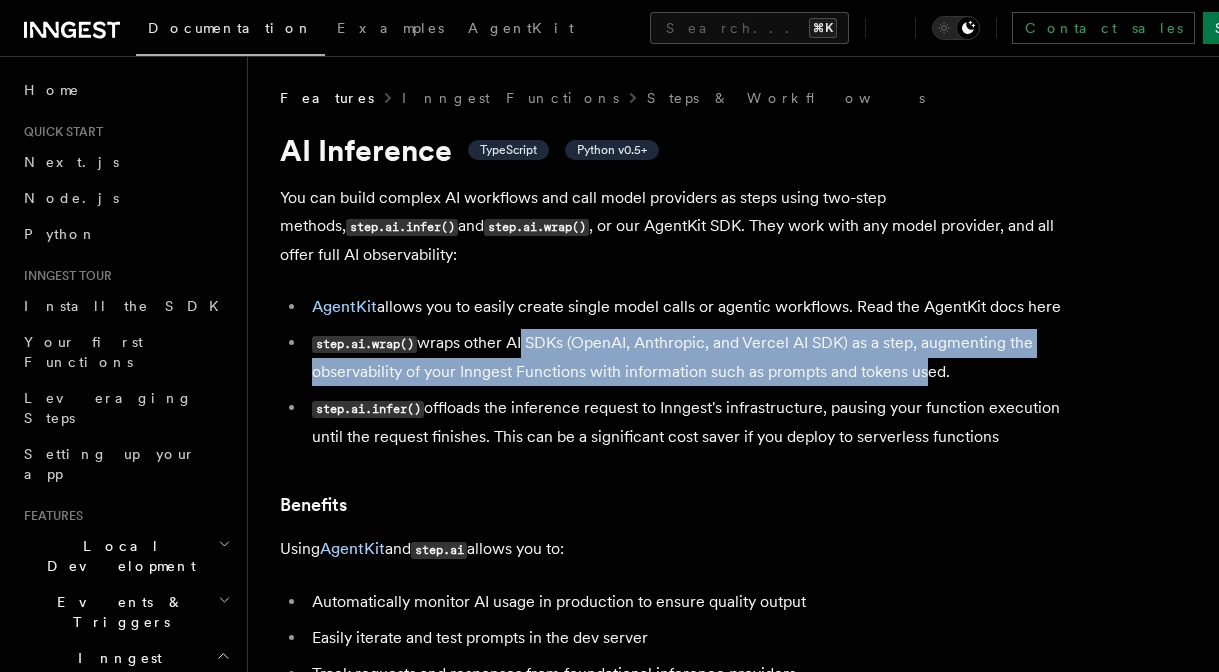 drag, startPoint x: 906, startPoint y: 375, endPoint x: 526, endPoint y: 336, distance: 381.99606 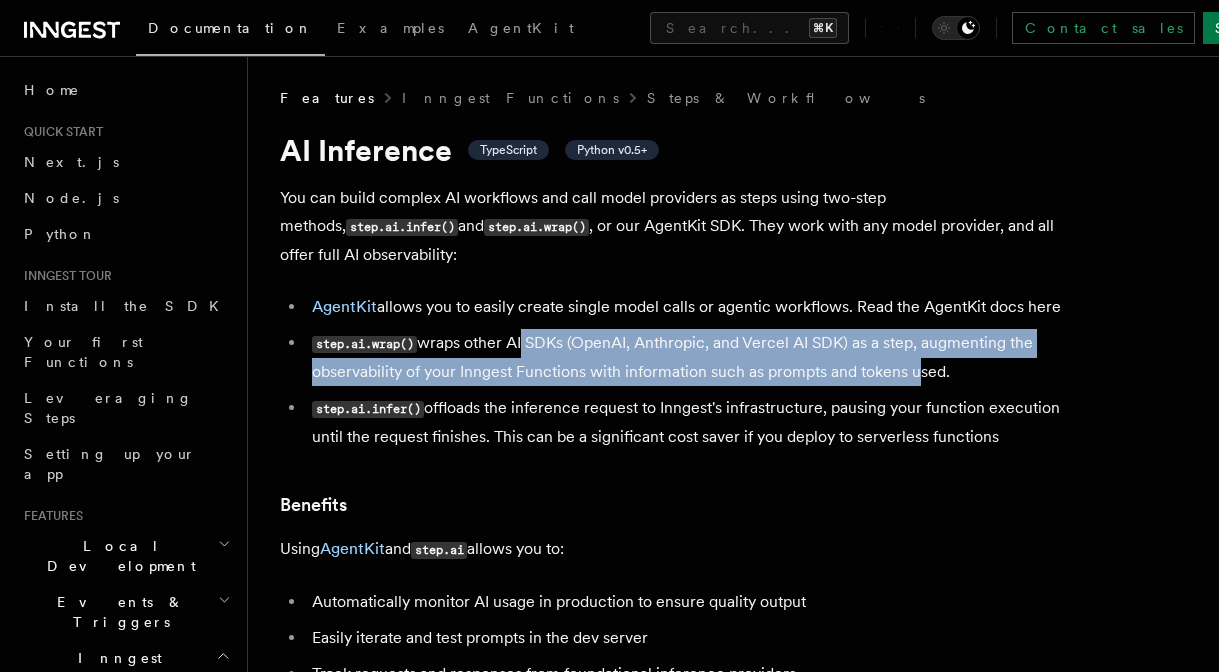 drag, startPoint x: 526, startPoint y: 336, endPoint x: 886, endPoint y: 368, distance: 361.41943 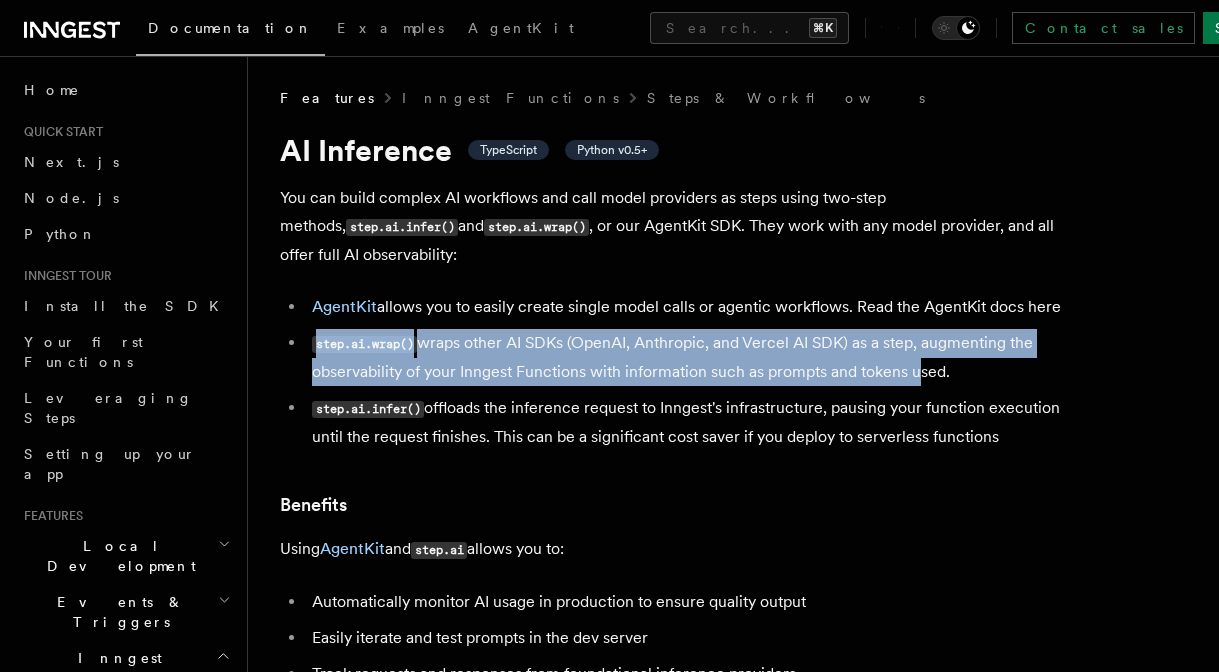 drag, startPoint x: 886, startPoint y: 368, endPoint x: 371, endPoint y: 345, distance: 515.51337 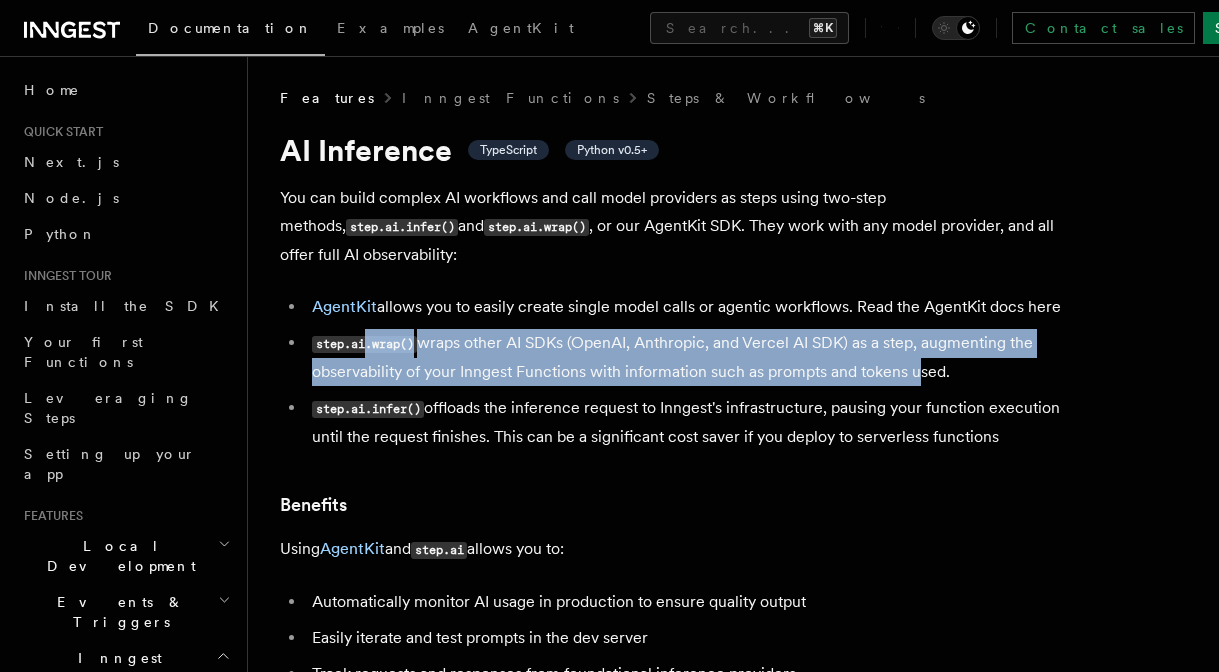 click on "step.ai.wrap()" at bounding box center [364, 344] 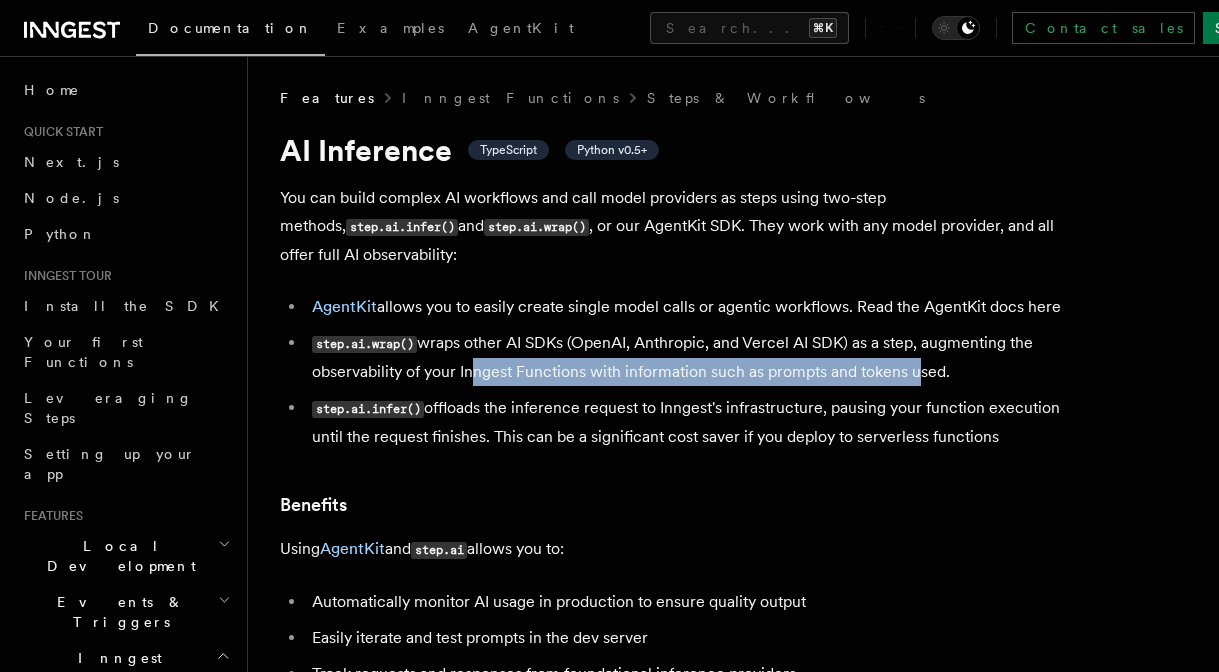 drag, startPoint x: 902, startPoint y: 378, endPoint x: 497, endPoint y: 365, distance: 405.2086 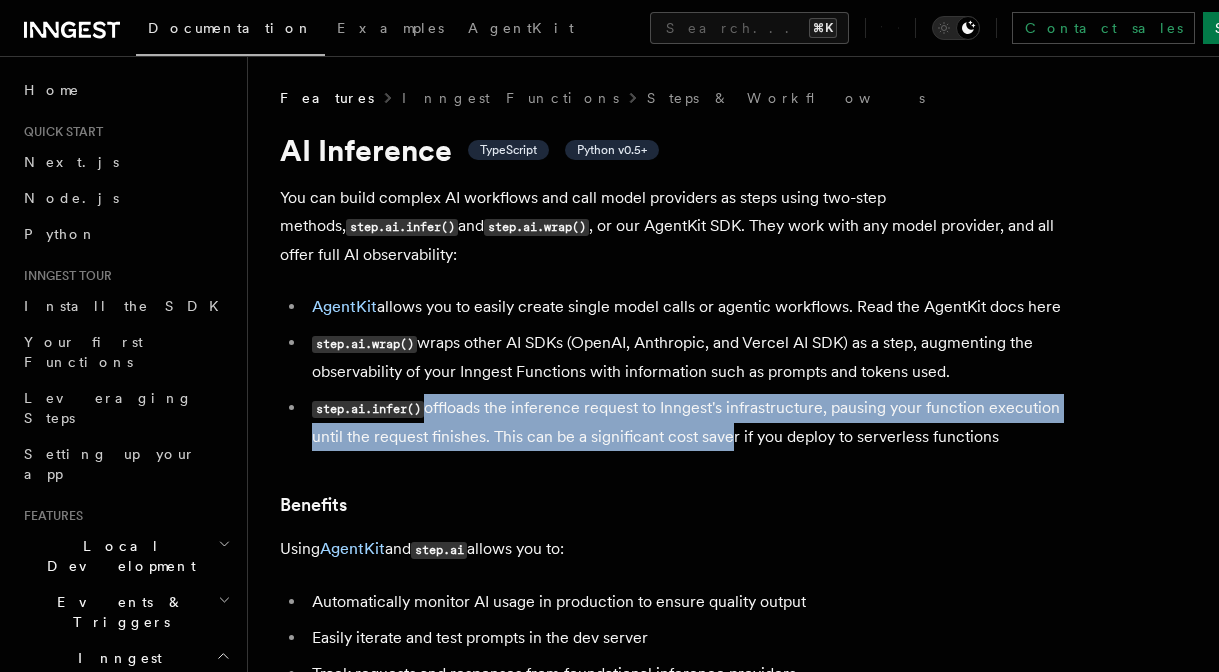 drag, startPoint x: 425, startPoint y: 395, endPoint x: 724, endPoint y: 441, distance: 302.51776 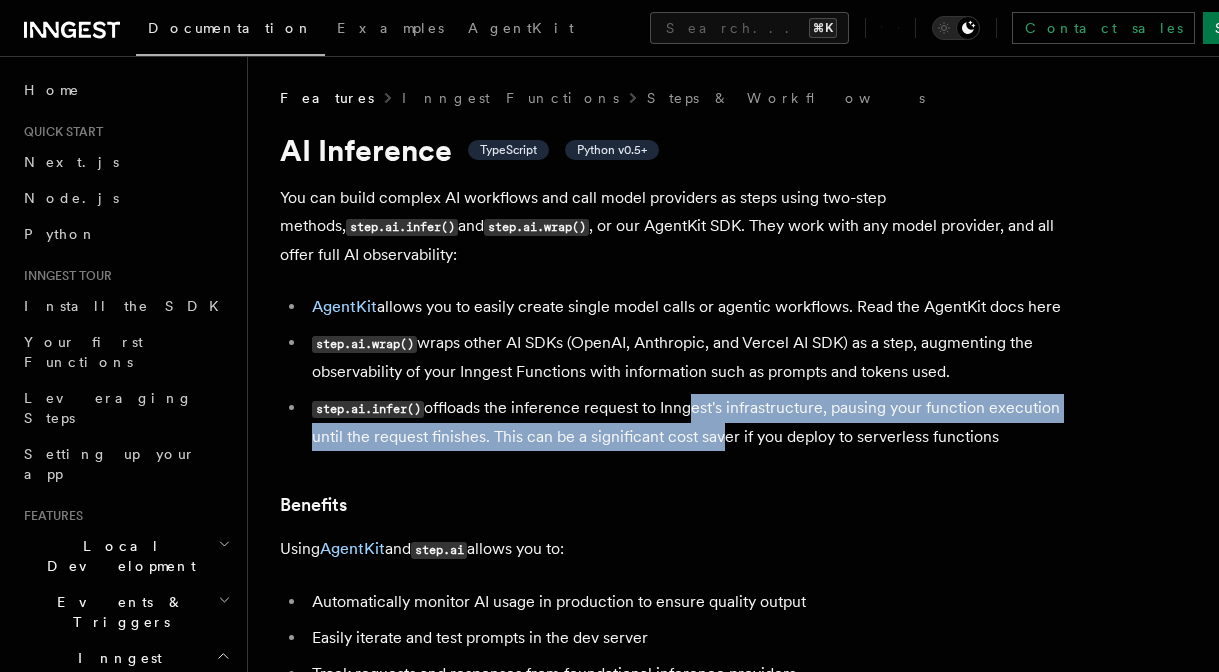drag, startPoint x: 714, startPoint y: 441, endPoint x: 683, endPoint y: 412, distance: 42.44997 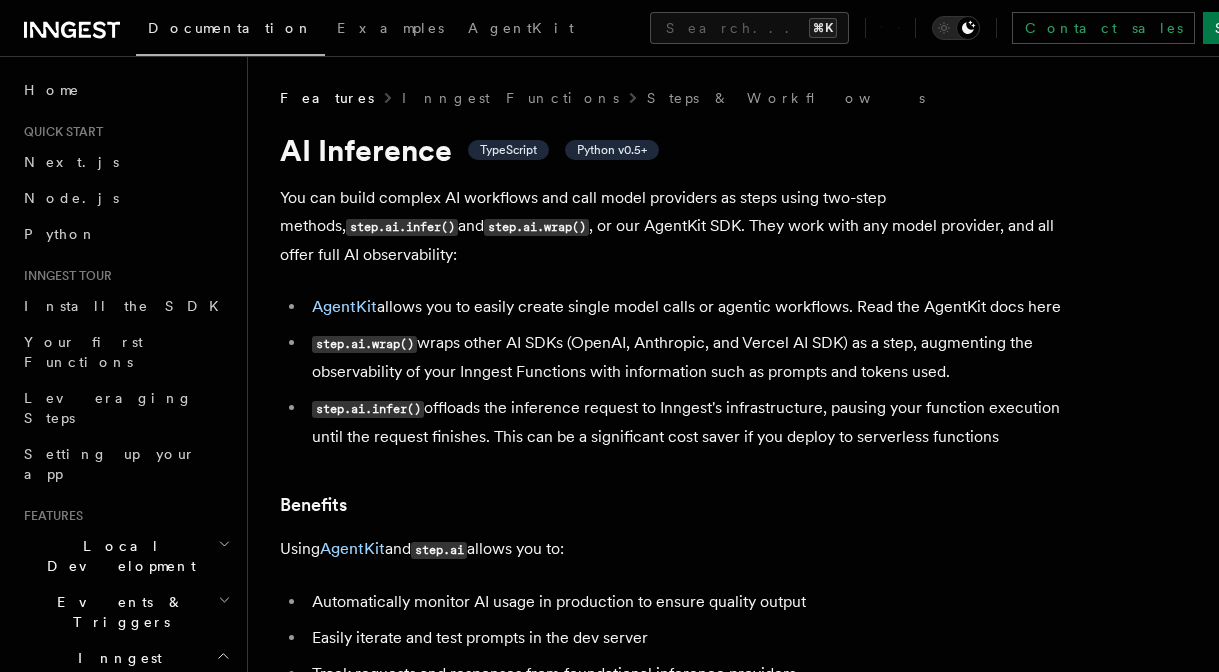 click on "You can build complex AI workflows and call model providers as steps using two-step methods,  step.ai.infer()  and  step.ai.wrap() , or our AgentKit SDK.  They work with any model provider, and all offer full AI observability:" at bounding box center (680, 226) 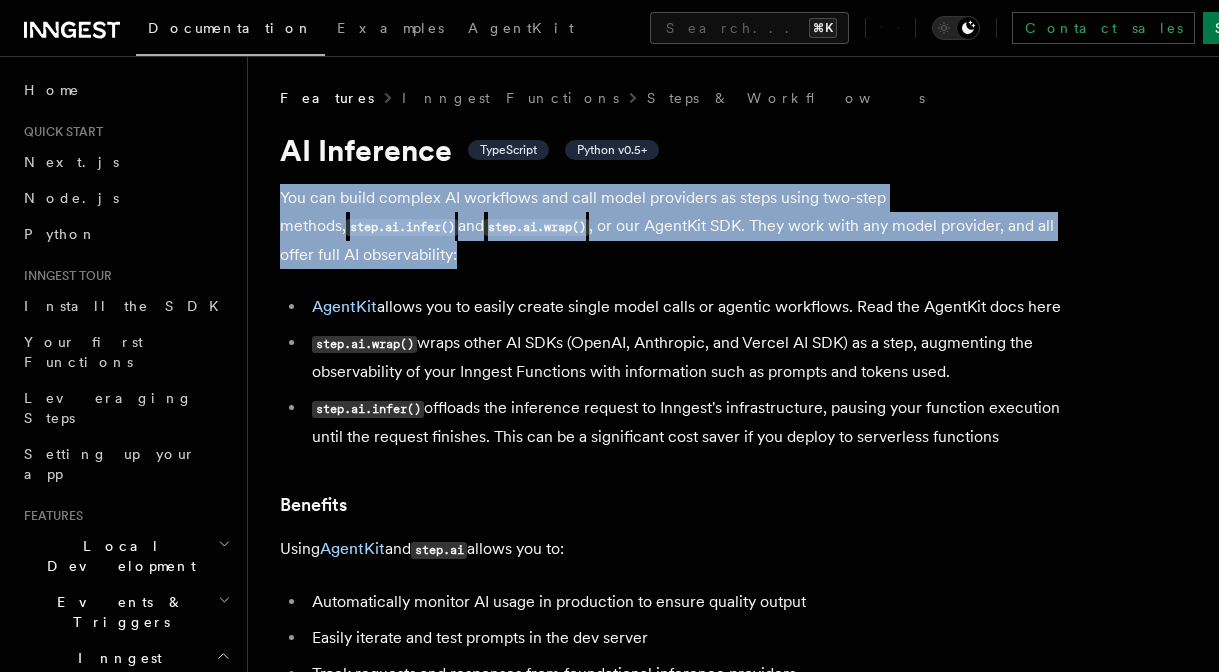 drag, startPoint x: 300, startPoint y: 188, endPoint x: 590, endPoint y: 244, distance: 295.35742 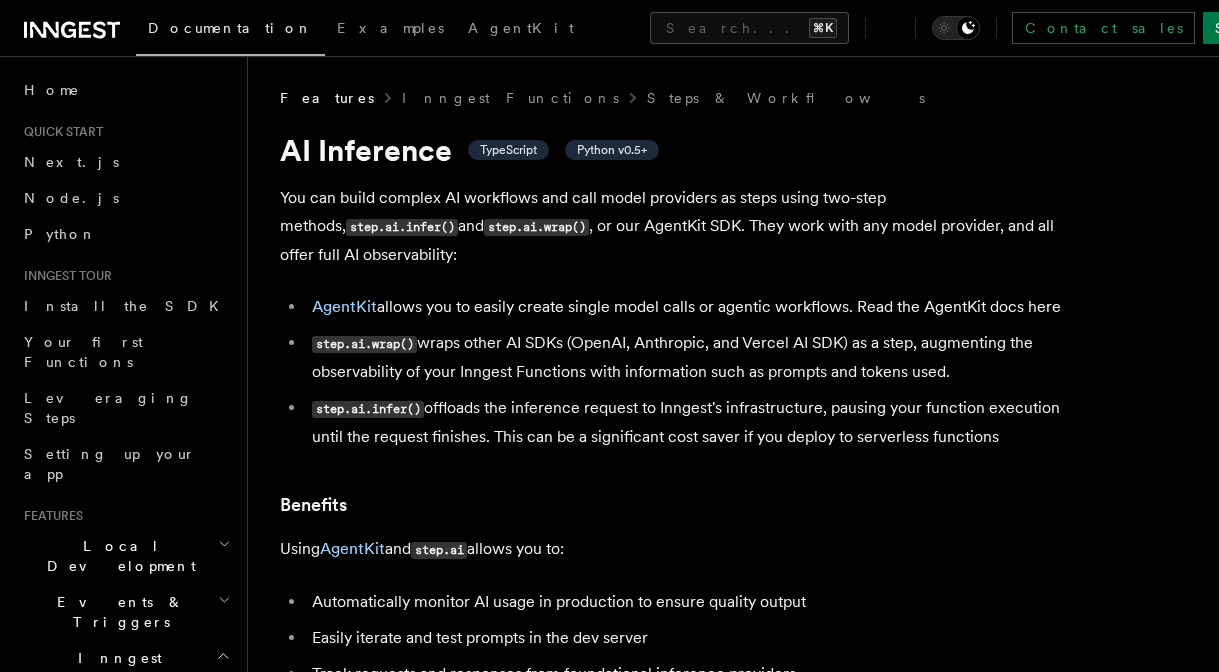 click on "You can build complex AI workflows and call model providers as steps using two-step methods,  step.ai.infer()  and  step.ai.wrap() , or our AgentKit SDK.  They work with any model provider, and all offer full AI observability:" at bounding box center (680, 226) 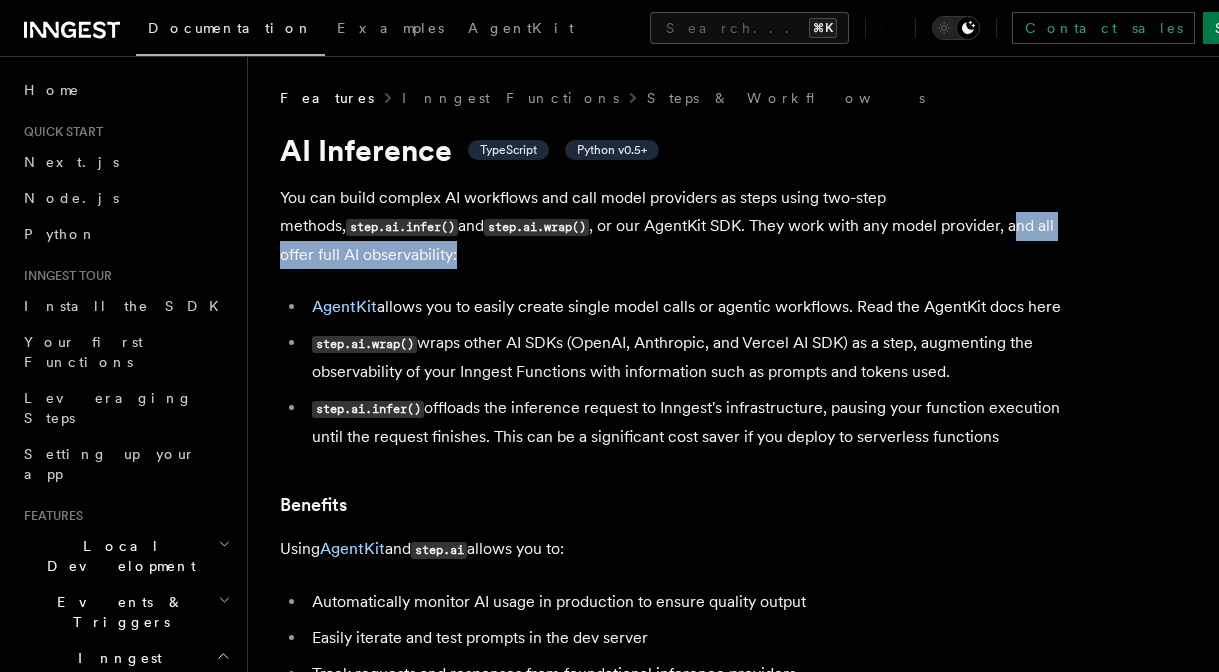 drag, startPoint x: 589, startPoint y: 236, endPoint x: 976, endPoint y: 218, distance: 387.41837 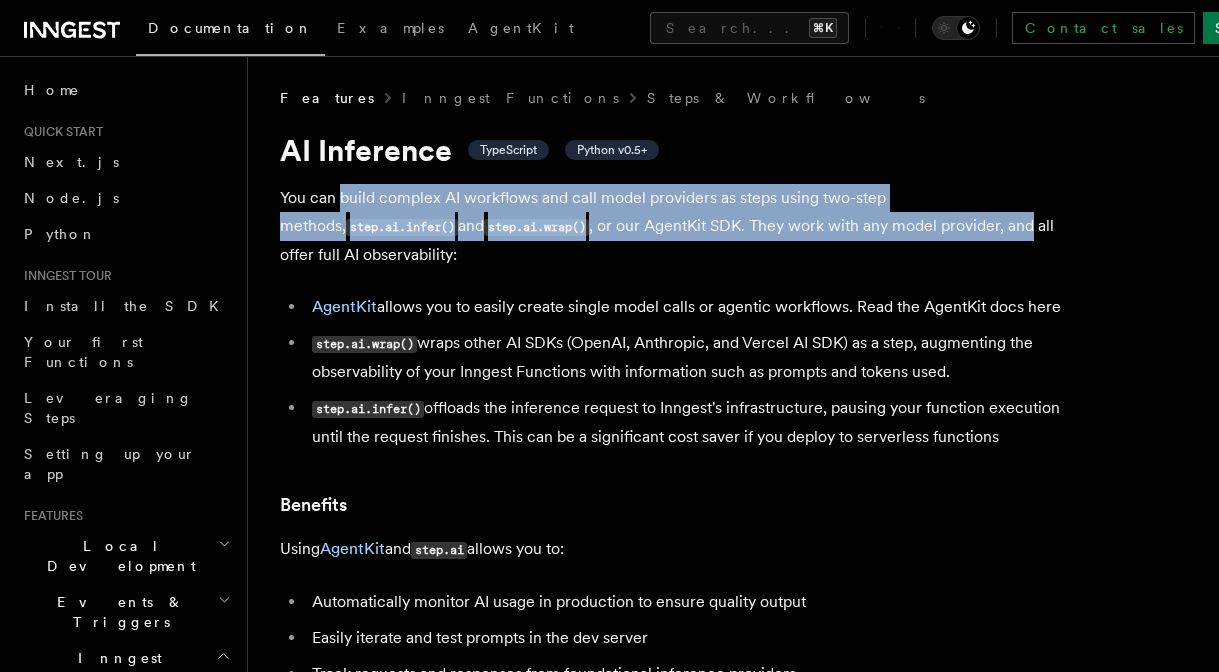 drag, startPoint x: 976, startPoint y: 218, endPoint x: 355, endPoint y: 194, distance: 621.4636 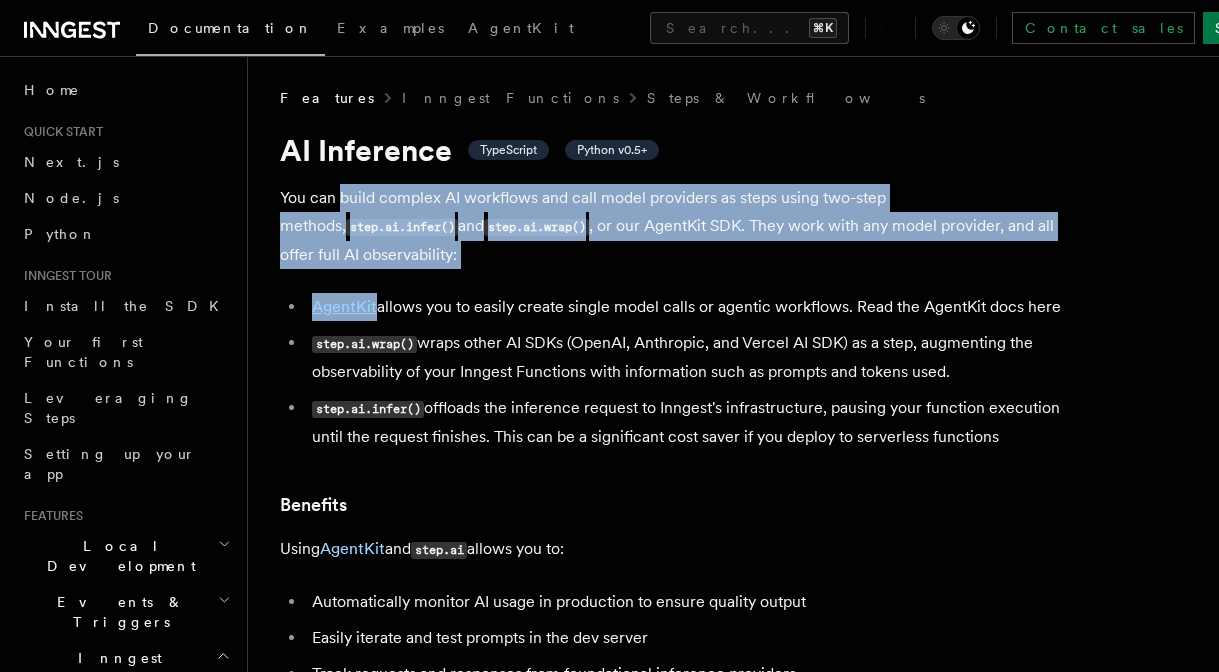 drag, startPoint x: 355, startPoint y: 194, endPoint x: 527, endPoint y: 290, distance: 196.97716 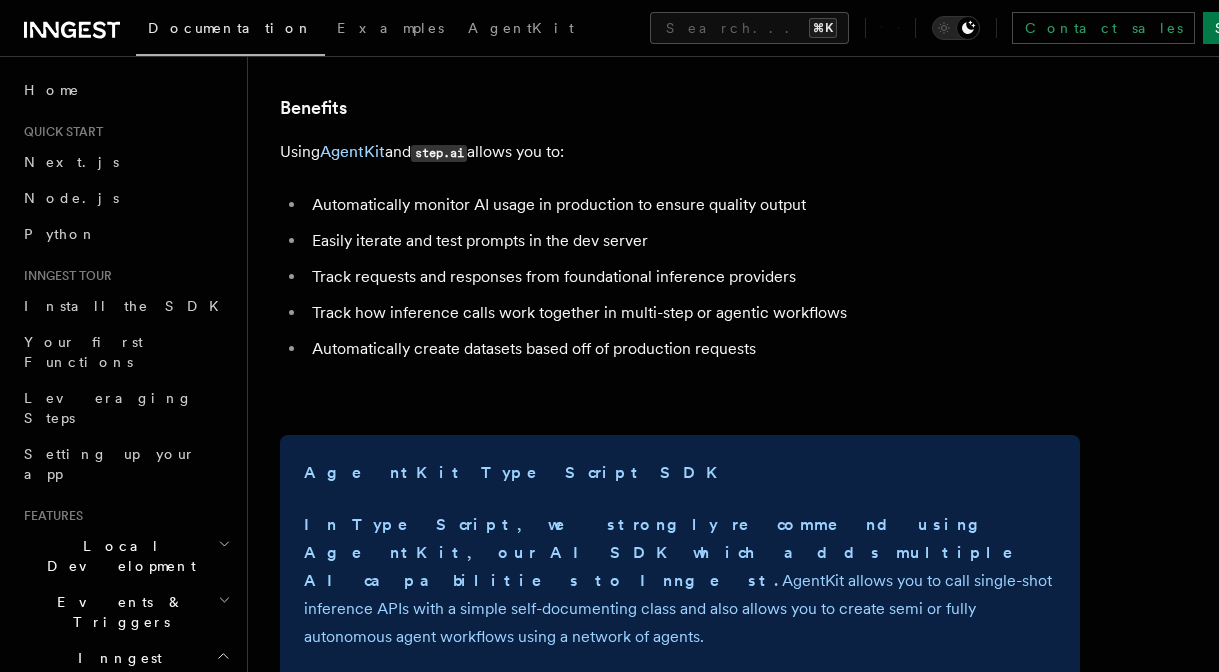 scroll, scrollTop: 394, scrollLeft: 0, axis: vertical 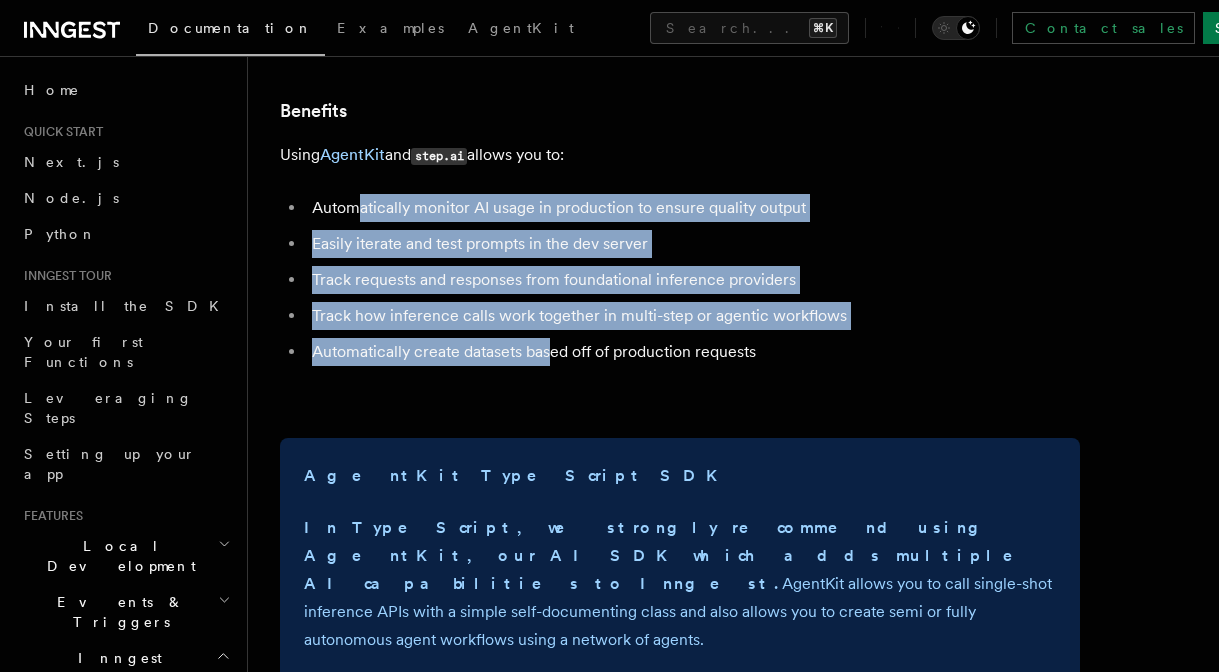 drag, startPoint x: 508, startPoint y: 322, endPoint x: 555, endPoint y: 345, distance: 52.3259 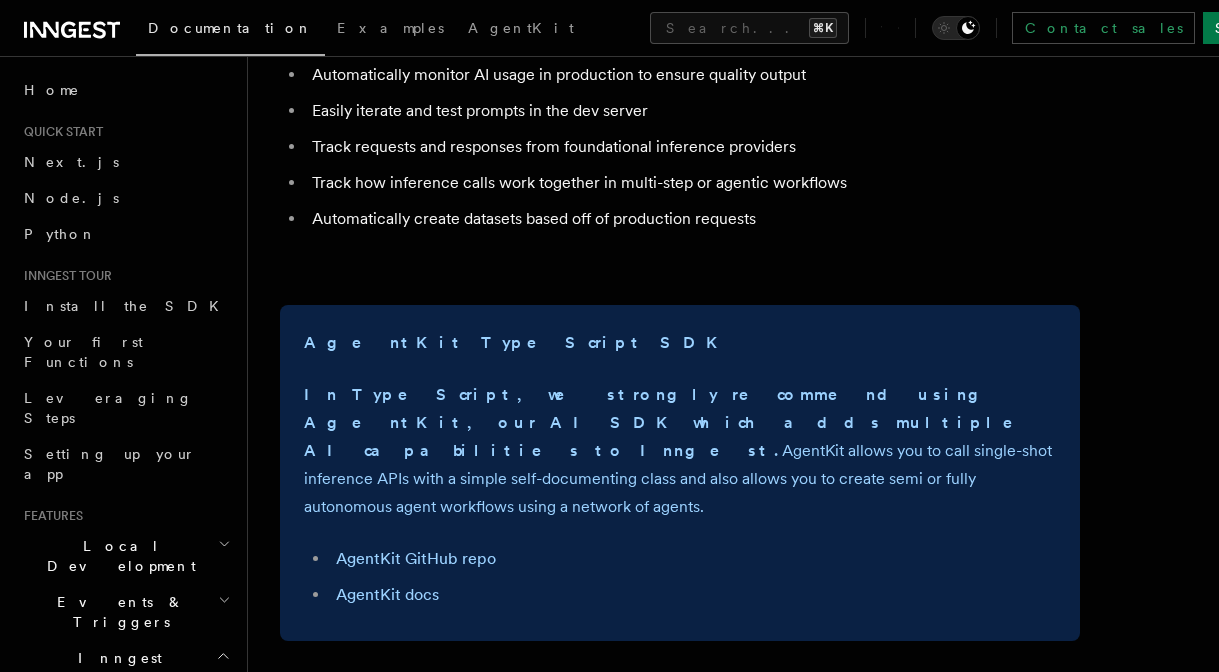 scroll, scrollTop: 487, scrollLeft: 0, axis: vertical 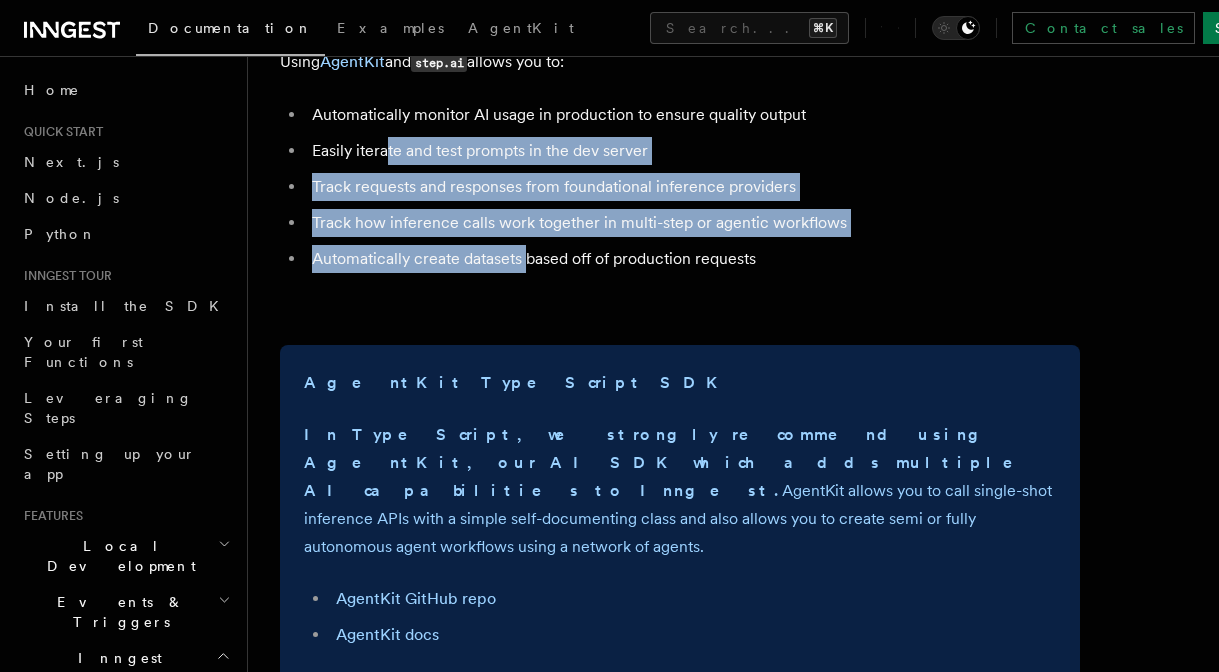 drag, startPoint x: 390, startPoint y: 138, endPoint x: 528, endPoint y: 249, distance: 177.10167 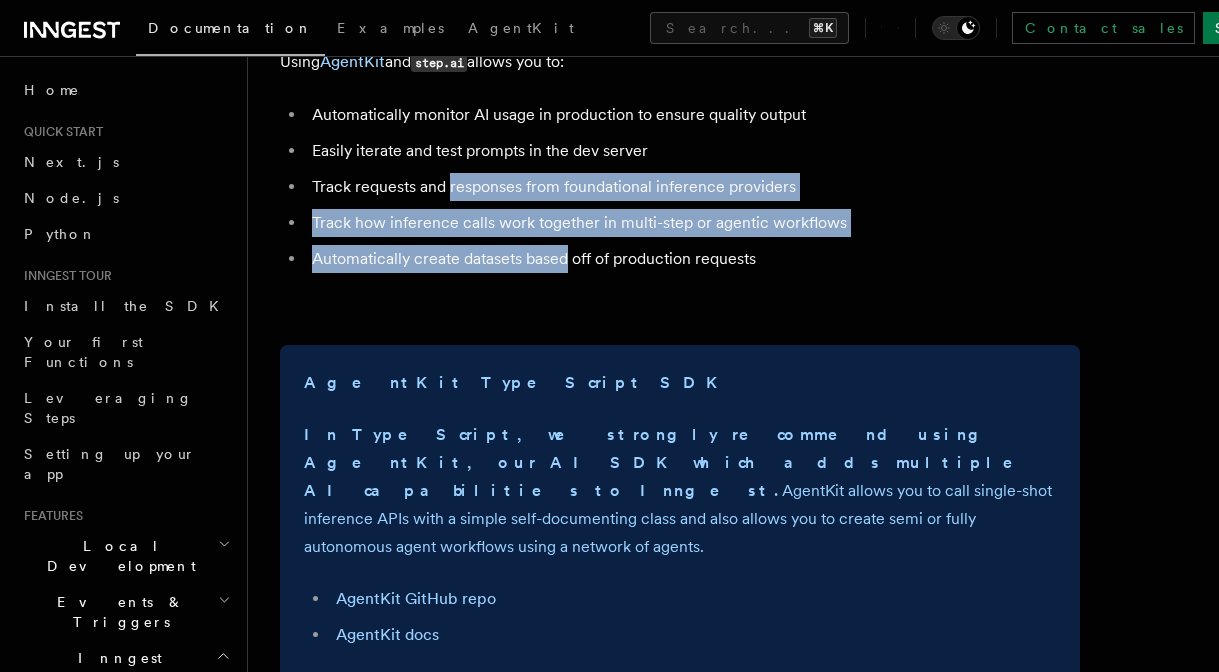 drag, startPoint x: 528, startPoint y: 249, endPoint x: 452, endPoint y: 171, distance: 108.903625 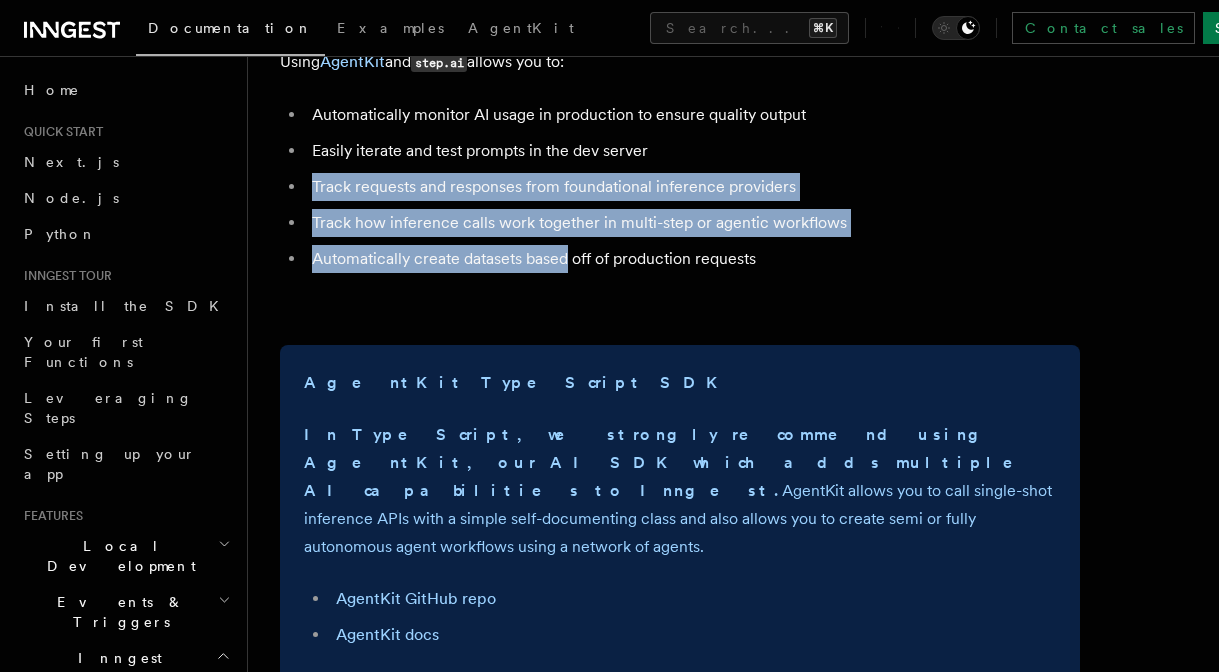 click on "Automatically monitor AI usage in production to ensure quality output
Easily iterate and test prompts in the dev server
Track requests and responses from foundational inference providers
Track how inference calls work together in multi-step or agentic workflows
Automatically create datasets based off of production requests" at bounding box center (680, 187) 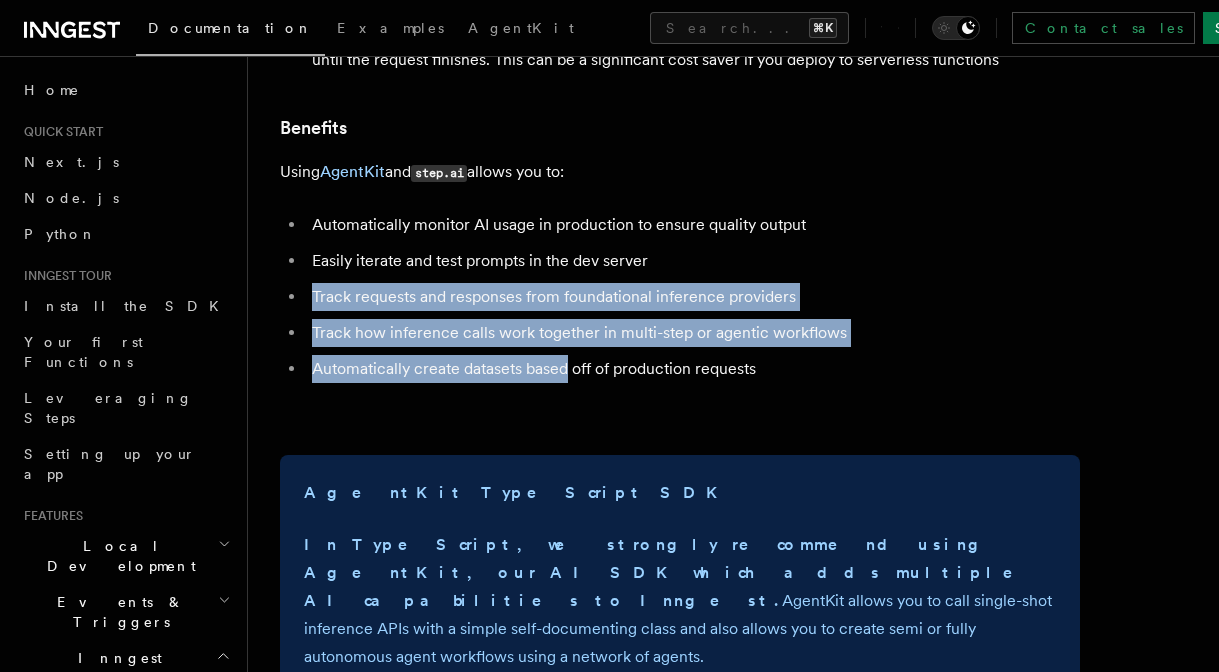 scroll, scrollTop: 344, scrollLeft: 0, axis: vertical 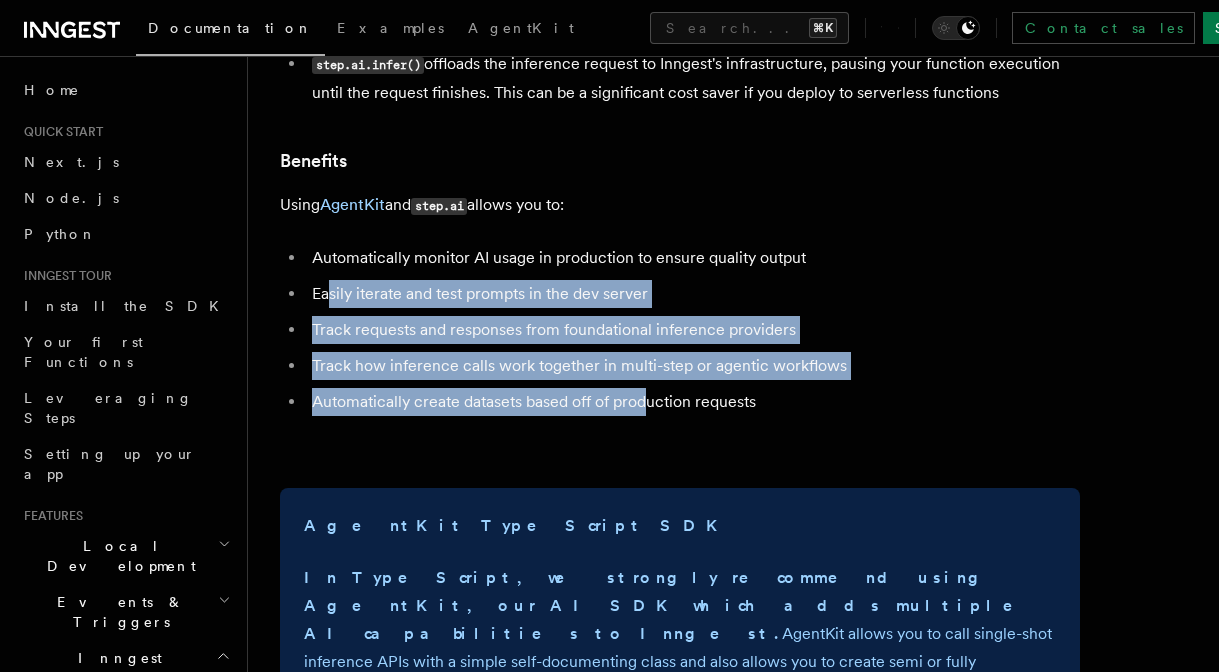 drag, startPoint x: 326, startPoint y: 280, endPoint x: 645, endPoint y: 403, distance: 341.89178 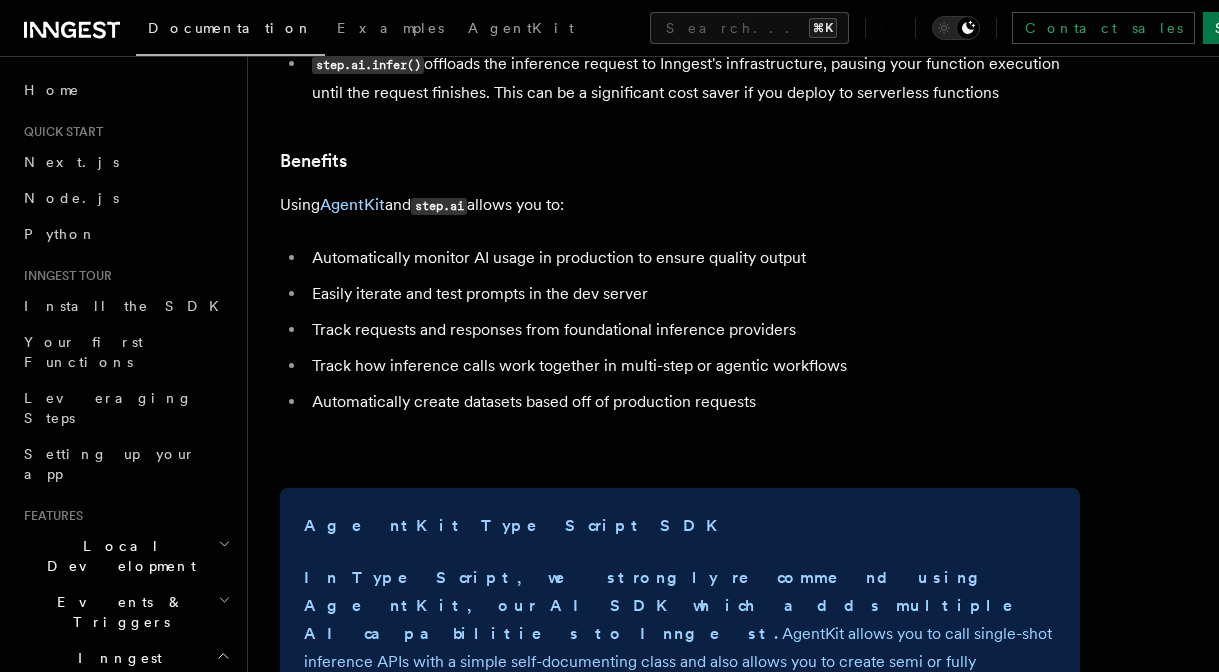 click on "Using  AgentKit  and  step.ai  allows you to:" at bounding box center [680, 205] 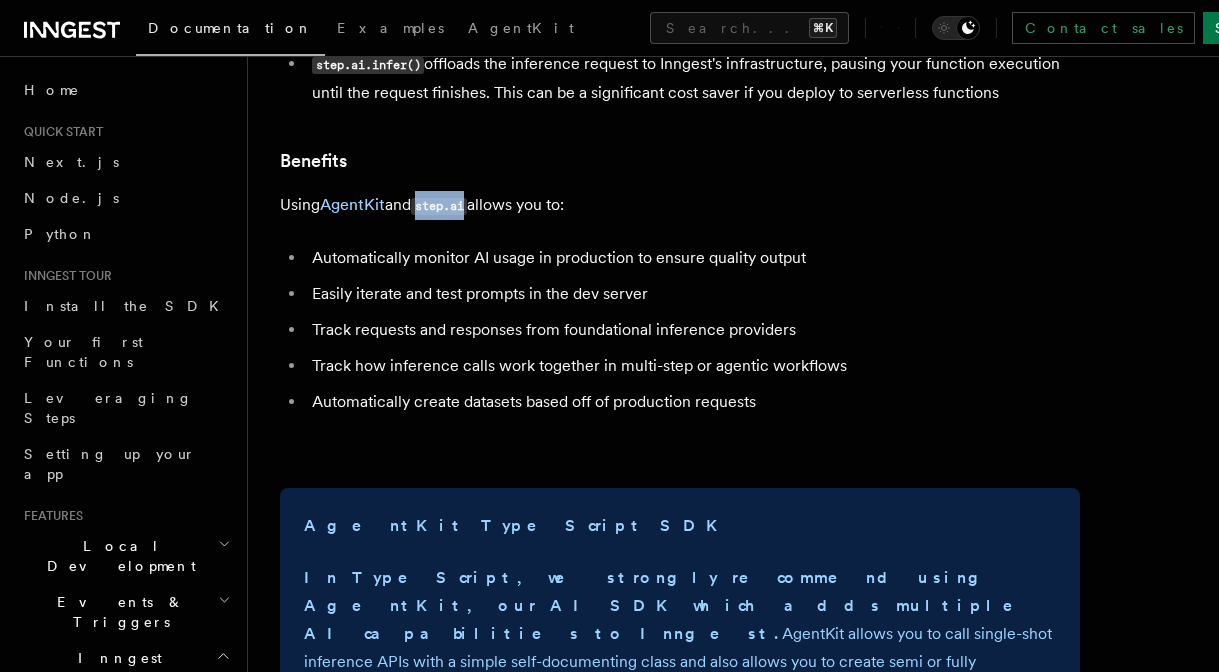 drag, startPoint x: 441, startPoint y: 192, endPoint x: 564, endPoint y: 202, distance: 123.40584 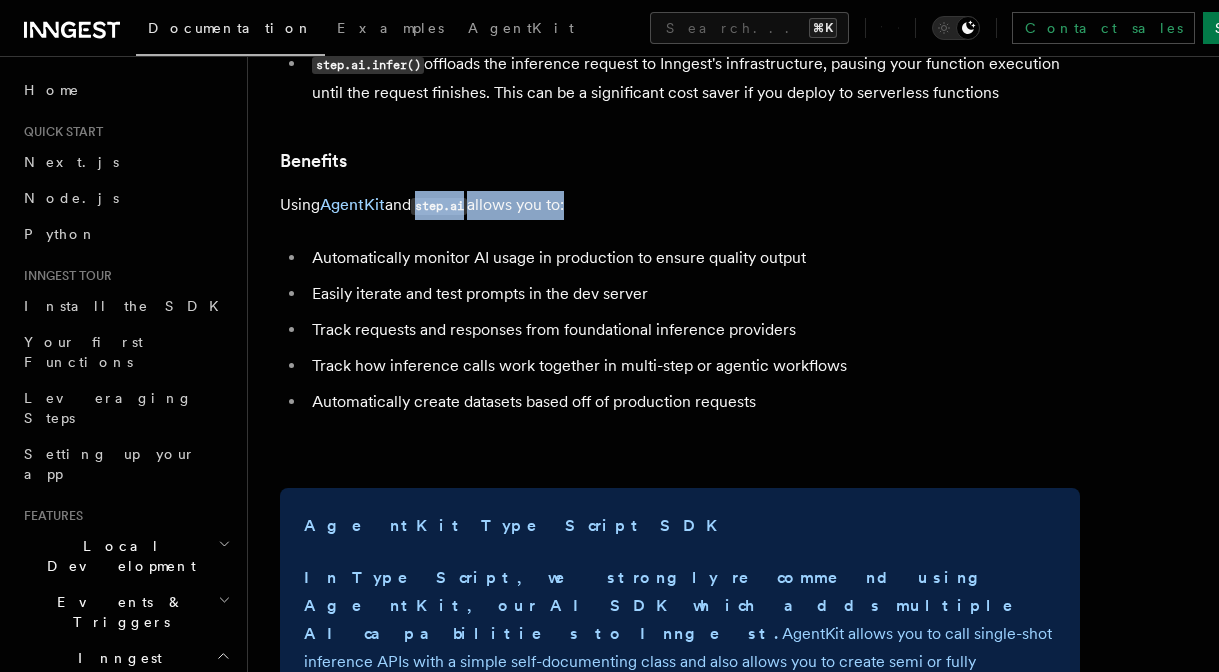 click on "Using  AgentKit  and  step.ai  allows you to:" at bounding box center [680, 205] 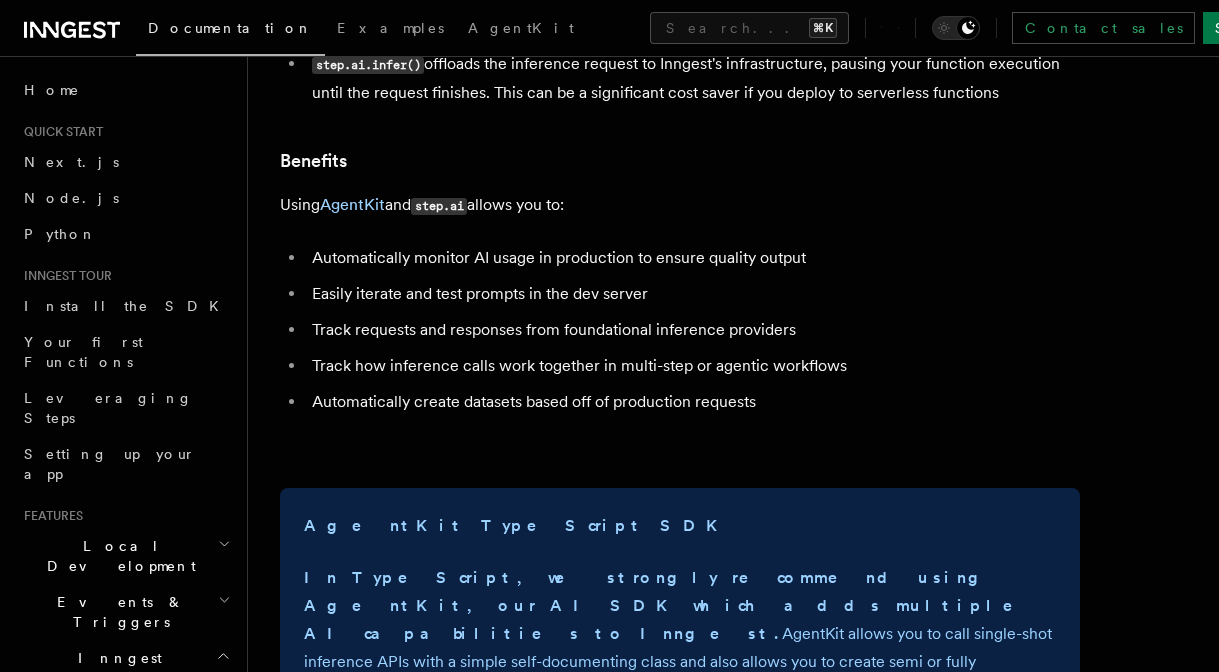 click on "Automatically monitor AI usage in production to ensure quality output" at bounding box center [693, 258] 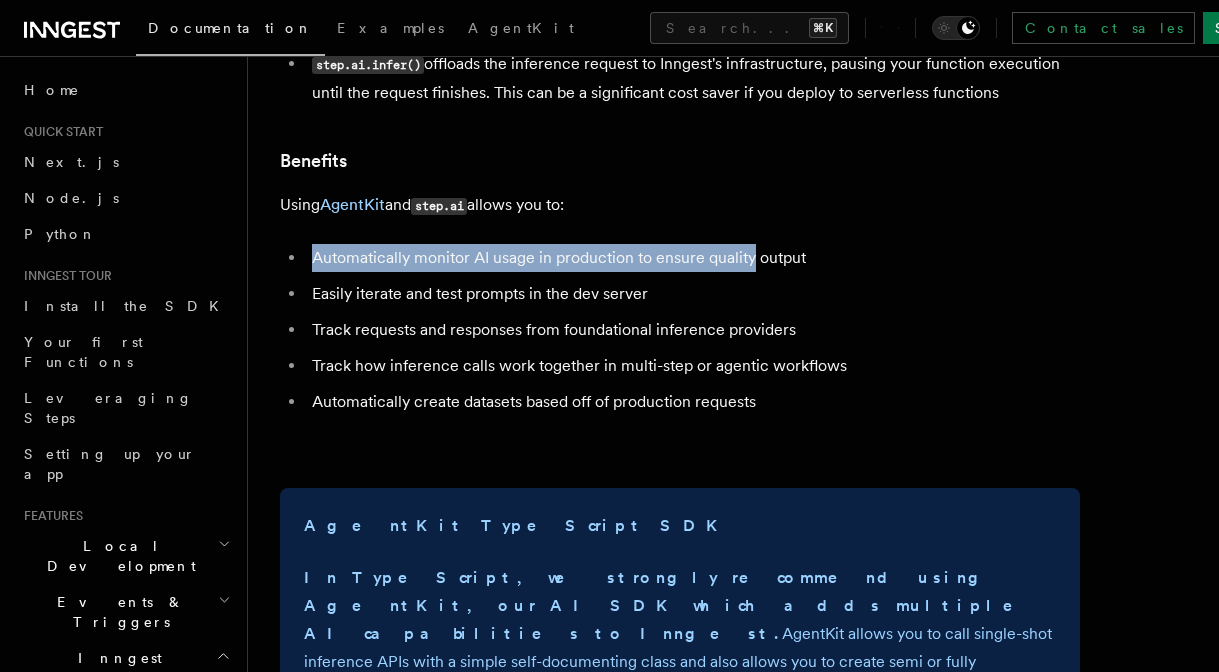 drag, startPoint x: 371, startPoint y: 260, endPoint x: 801, endPoint y: 260, distance: 430 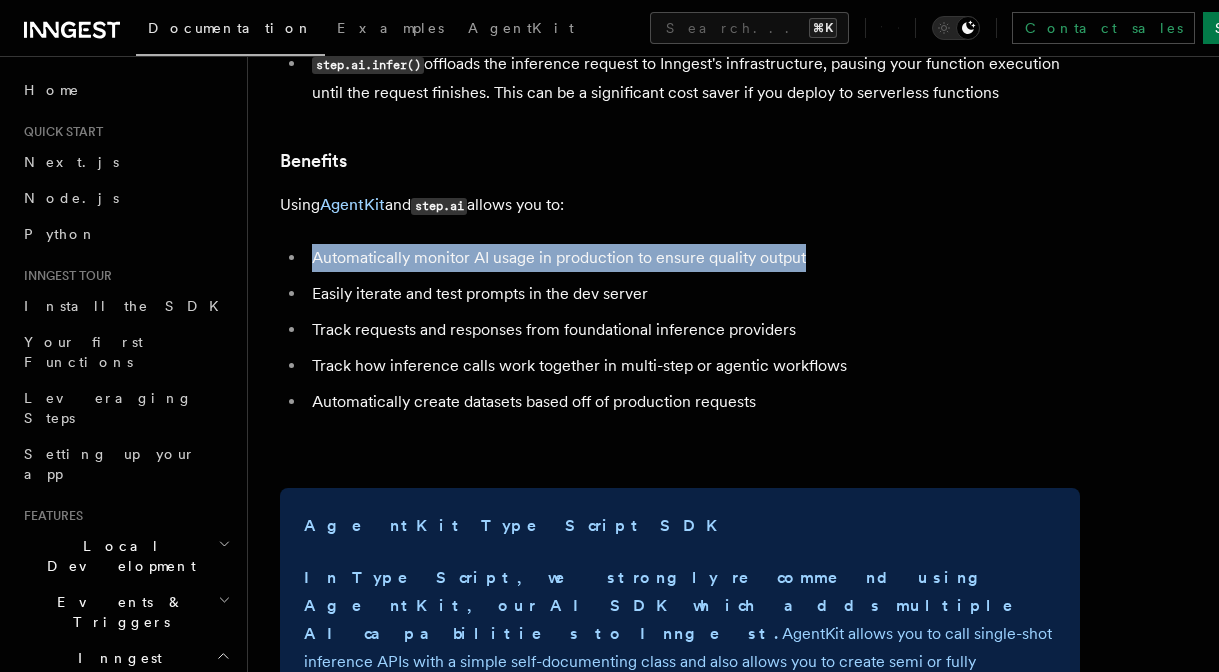 click on "Automatically monitor AI usage in production to ensure quality output" at bounding box center [693, 258] 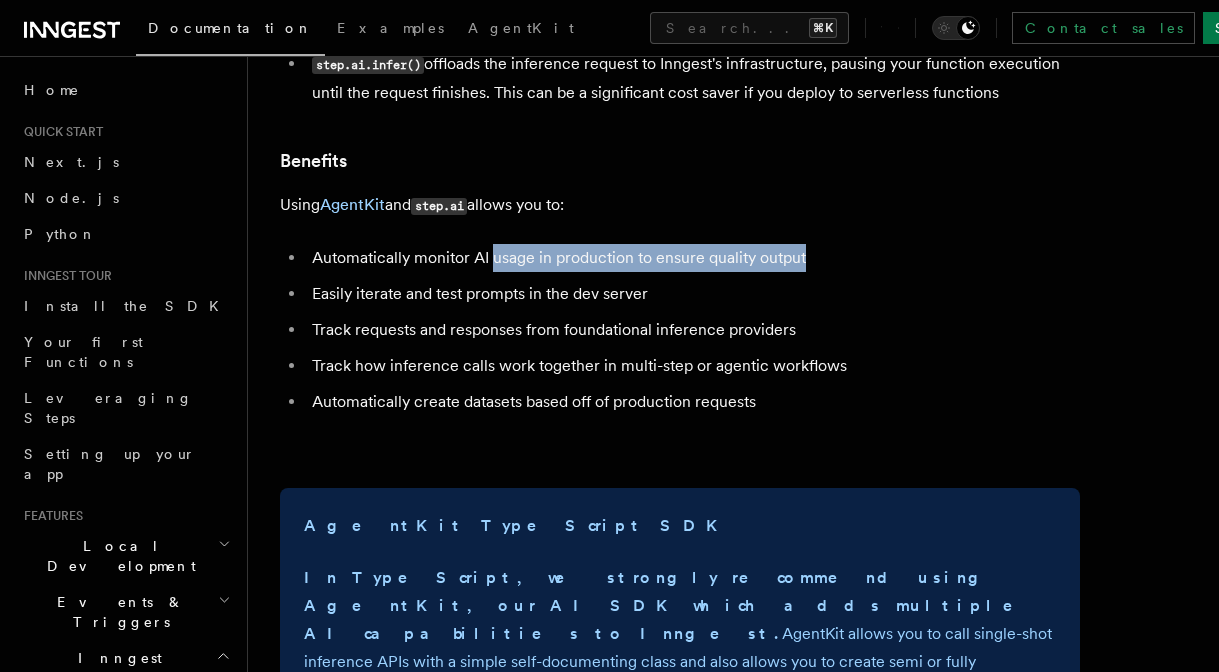 drag, startPoint x: 801, startPoint y: 260, endPoint x: 480, endPoint y: 244, distance: 321.3985 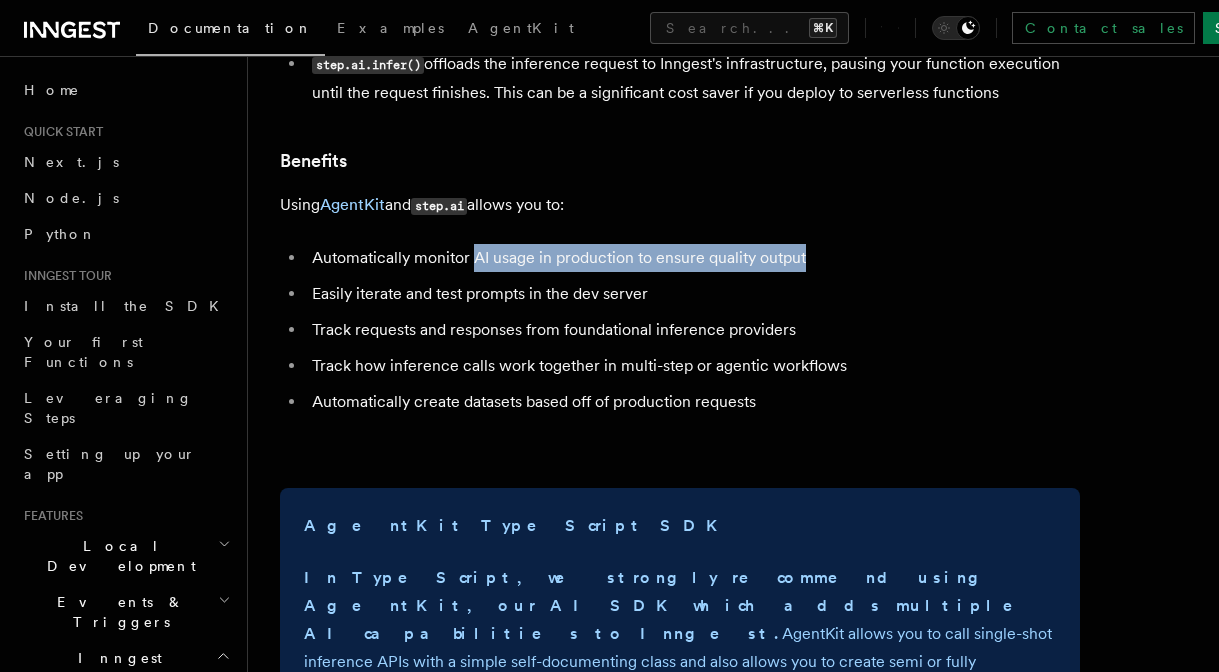 click on "Automatically monitor AI usage in production to ensure quality output" at bounding box center [693, 258] 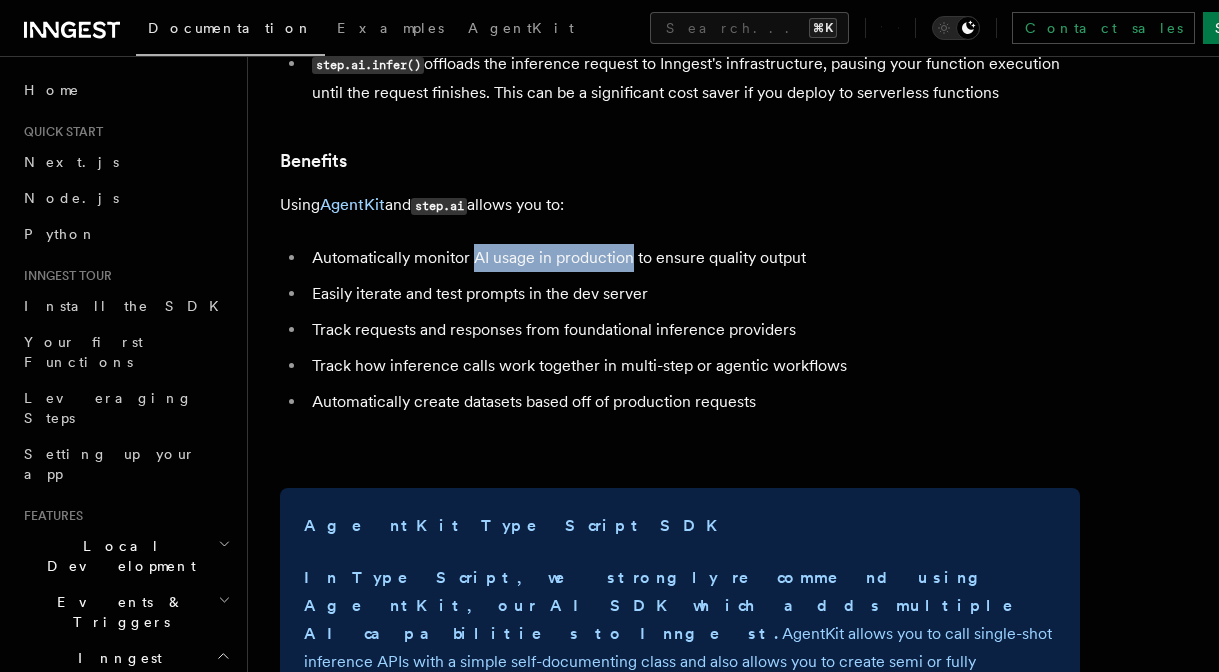 drag, startPoint x: 480, startPoint y: 244, endPoint x: 799, endPoint y: 255, distance: 319.1896 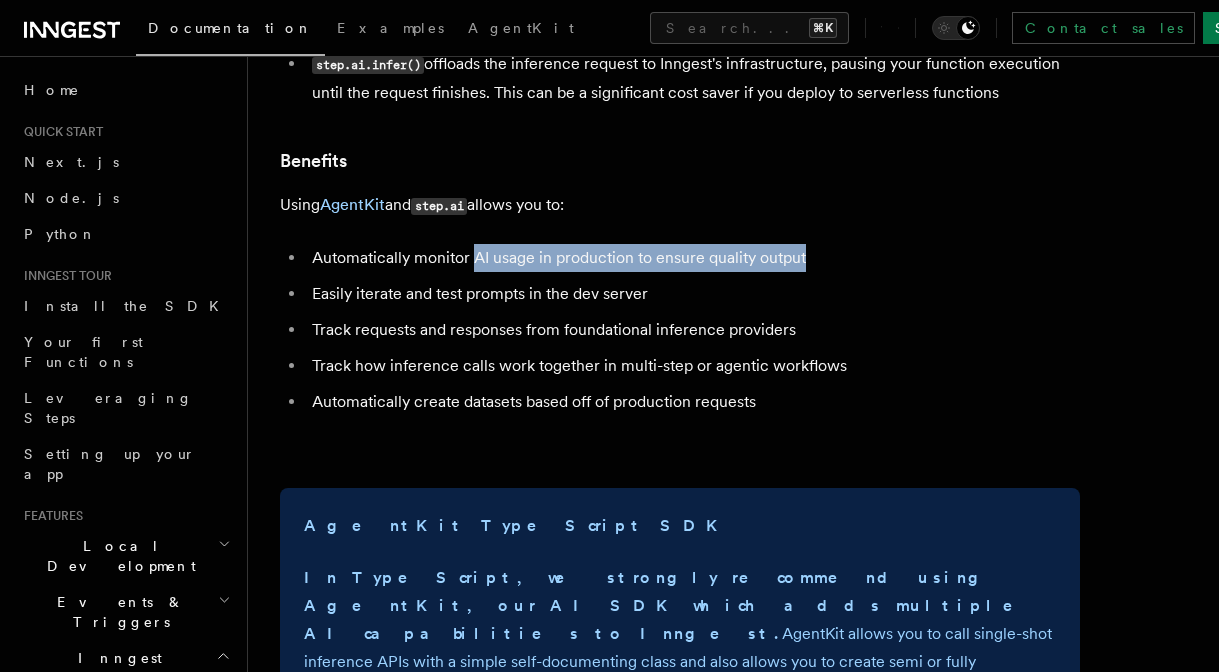 click on "Automatically monitor AI usage in production to ensure quality output" at bounding box center (693, 258) 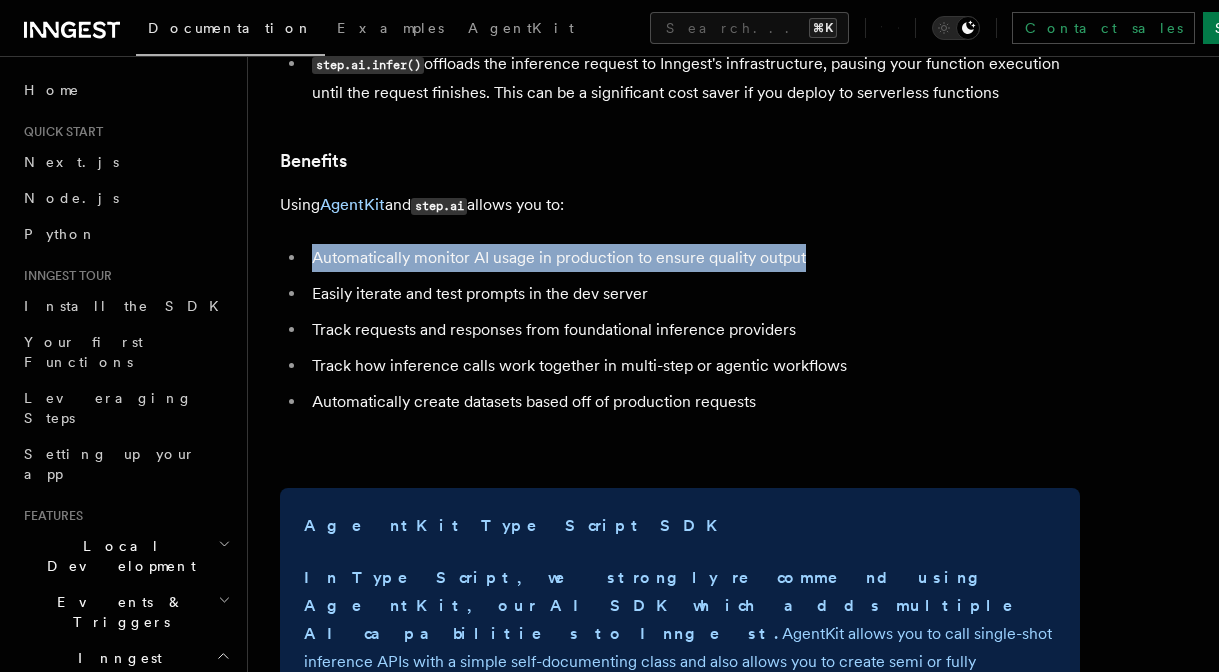 drag, startPoint x: 799, startPoint y: 255, endPoint x: 359, endPoint y: 257, distance: 440.00455 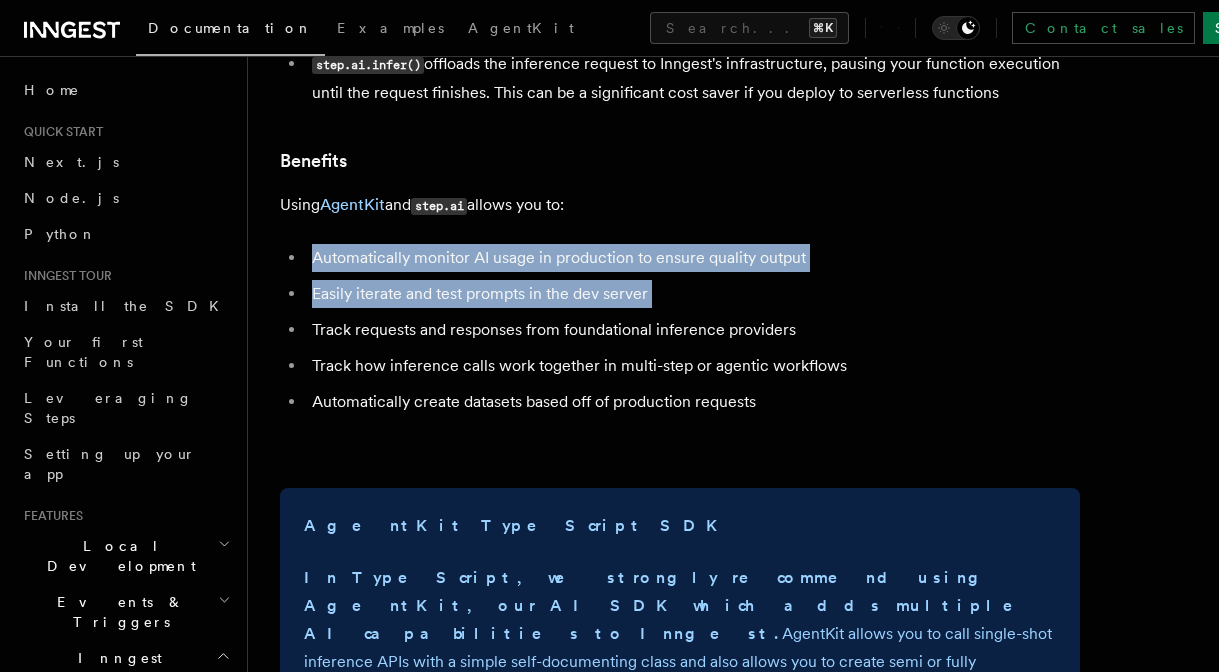 drag, startPoint x: 359, startPoint y: 257, endPoint x: 637, endPoint y: 305, distance: 282.11346 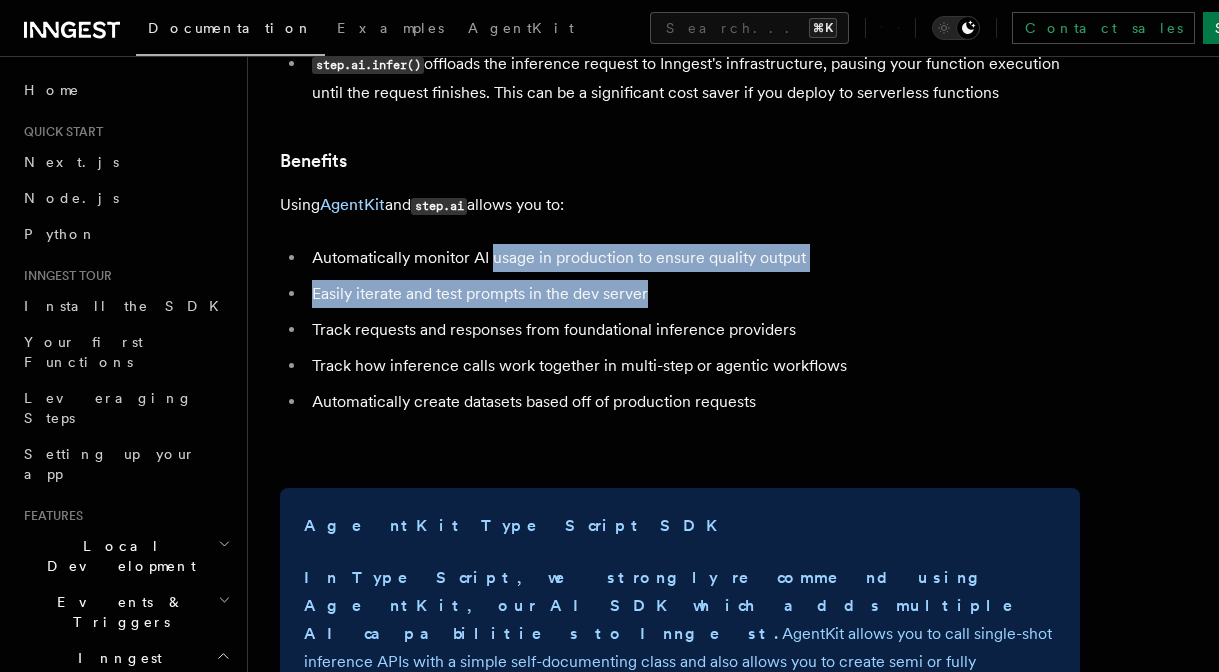drag, startPoint x: 637, startPoint y: 305, endPoint x: 390, endPoint y: 238, distance: 255.92577 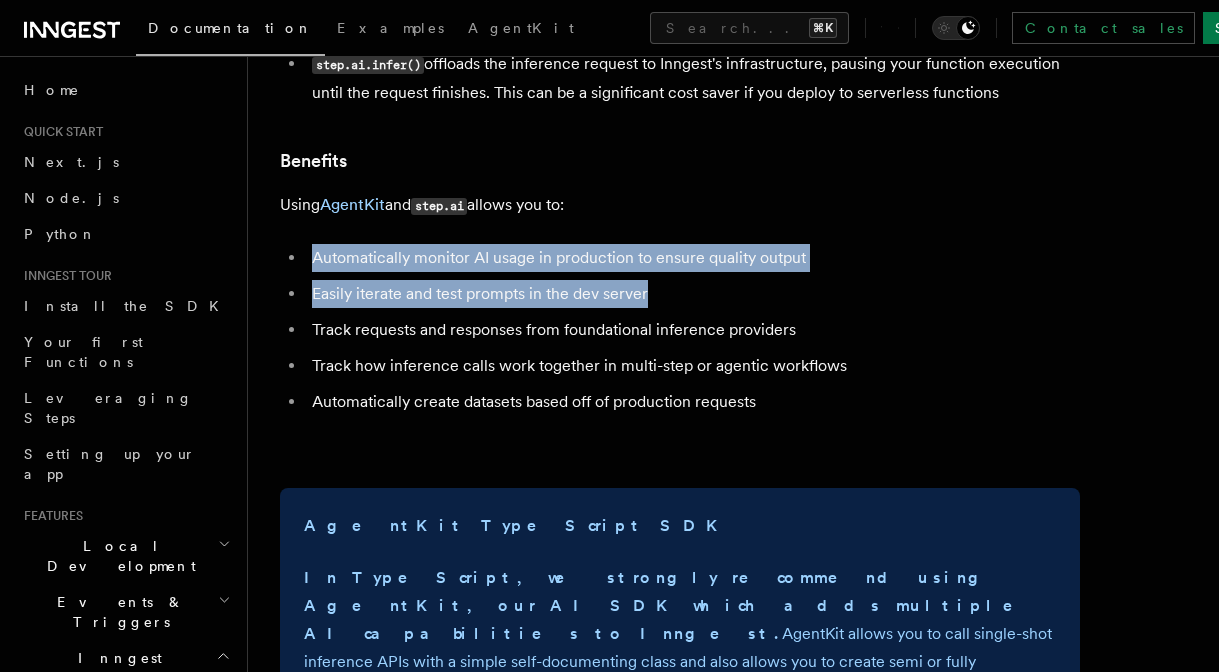 click on "Features Inngest Functions Steps & Workflows AI Inference  TypeScript   Python v0.5+
You can build complex AI workflows and call model providers as steps using two-step methods,  step.ai.infer()  and  step.ai.wrap() , or our AgentKit SDK.  They work with any model provider, and all offer full AI observability:
AgentKit  allows you to easily create single model calls or agentic workflows.  Read the AgentKit docs here
step.ai.wrap()   wraps other AI SDKs (OpenAI, Anthropic, and Vercel AI SDK) as a step, augmenting the observability of your Inngest Functions with information such as prompts and tokens used.
step.ai.infer()  offloads the inference request to Inngest's infrastructure, pausing your function execution until the request finishes.  This can be a significant cost saver if you deploy to serverless functions
Benefits
Using  AgentKit  and  step.ai  allows you to:
Automatically monitor AI usage in production to ensure quality output
Easily iterate and test prompts in the dev server" at bounding box center [733, 3327] 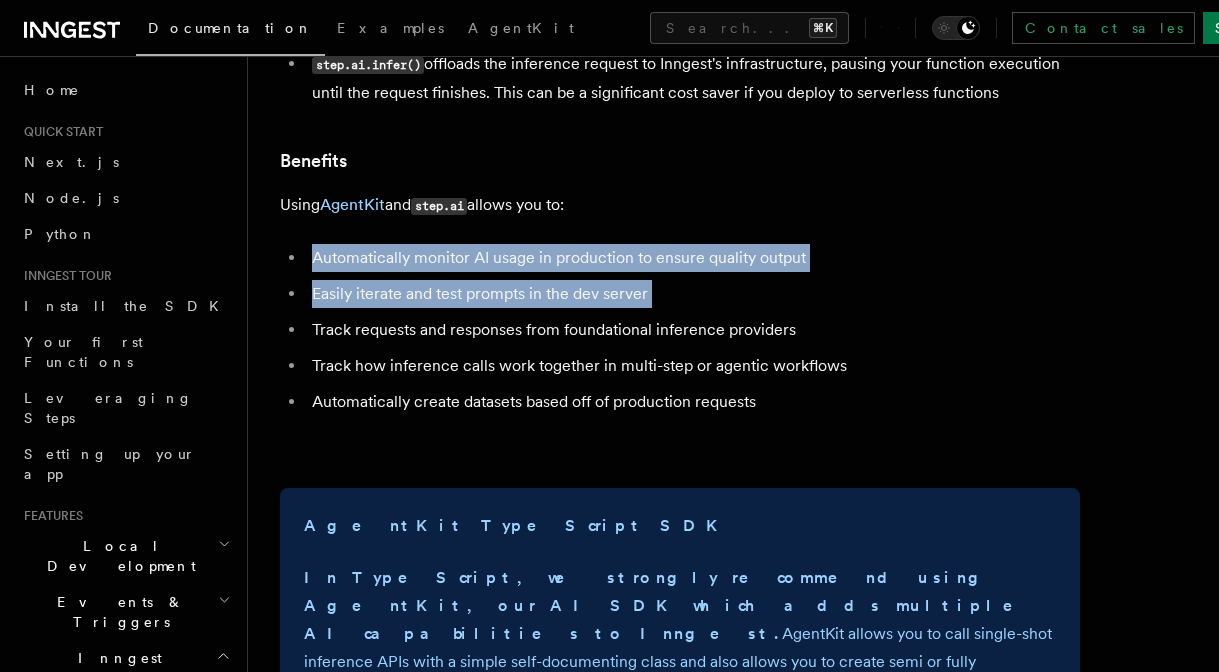 drag, startPoint x: 390, startPoint y: 238, endPoint x: 582, endPoint y: 305, distance: 203.35437 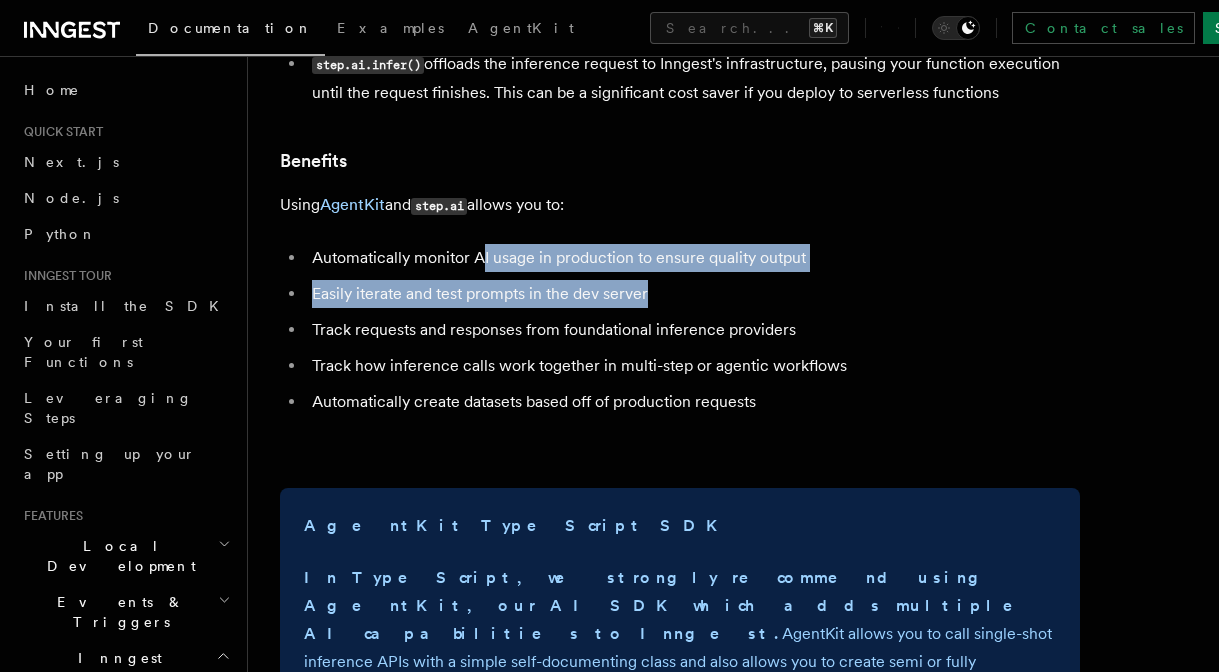 drag, startPoint x: 582, startPoint y: 305, endPoint x: 435, endPoint y: 238, distance: 161.54875 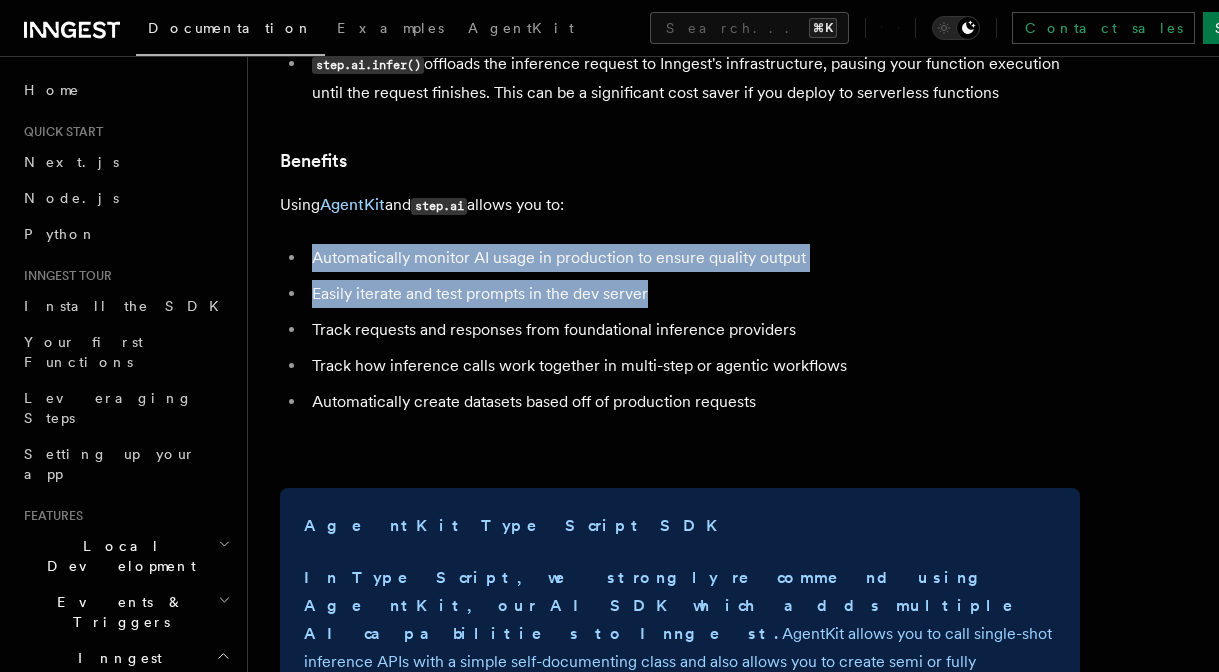 click on "Features Inngest Functions Steps & Workflows AI Inference  TypeScript   Python v0.5+
You can build complex AI workflows and call model providers as steps using two-step methods,  step.ai.infer()  and  step.ai.wrap() , or our AgentKit SDK.  They work with any model provider, and all offer full AI observability:
AgentKit  allows you to easily create single model calls or agentic workflows.  Read the AgentKit docs here
step.ai.wrap()   wraps other AI SDKs (OpenAI, Anthropic, and Vercel AI SDK) as a step, augmenting the observability of your Inngest Functions with information such as prompts and tokens used.
step.ai.infer()  offloads the inference request to Inngest's infrastructure, pausing your function execution until the request finishes.  This can be a significant cost saver if you deploy to serverless functions
Benefits
Using  AgentKit  and  step.ai  allows you to:
Automatically monitor AI usage in production to ensure quality output
Easily iterate and test prompts in the dev server" at bounding box center (733, 3327) 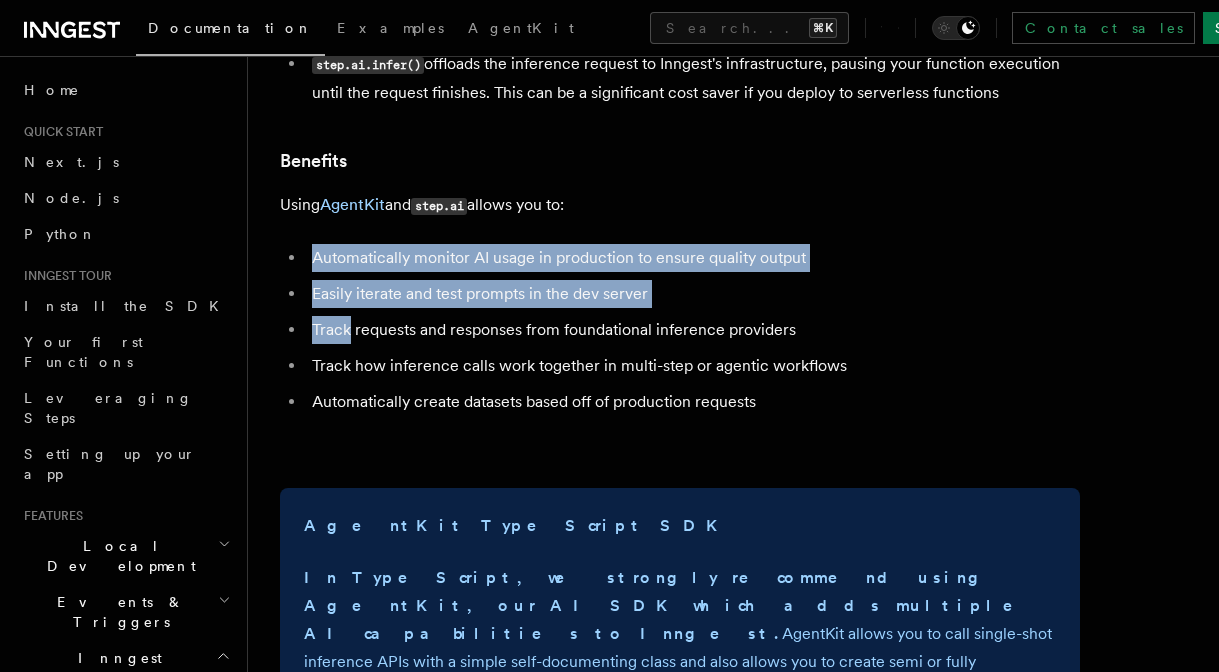 drag, startPoint x: 435, startPoint y: 238, endPoint x: 645, endPoint y: 309, distance: 221.67769 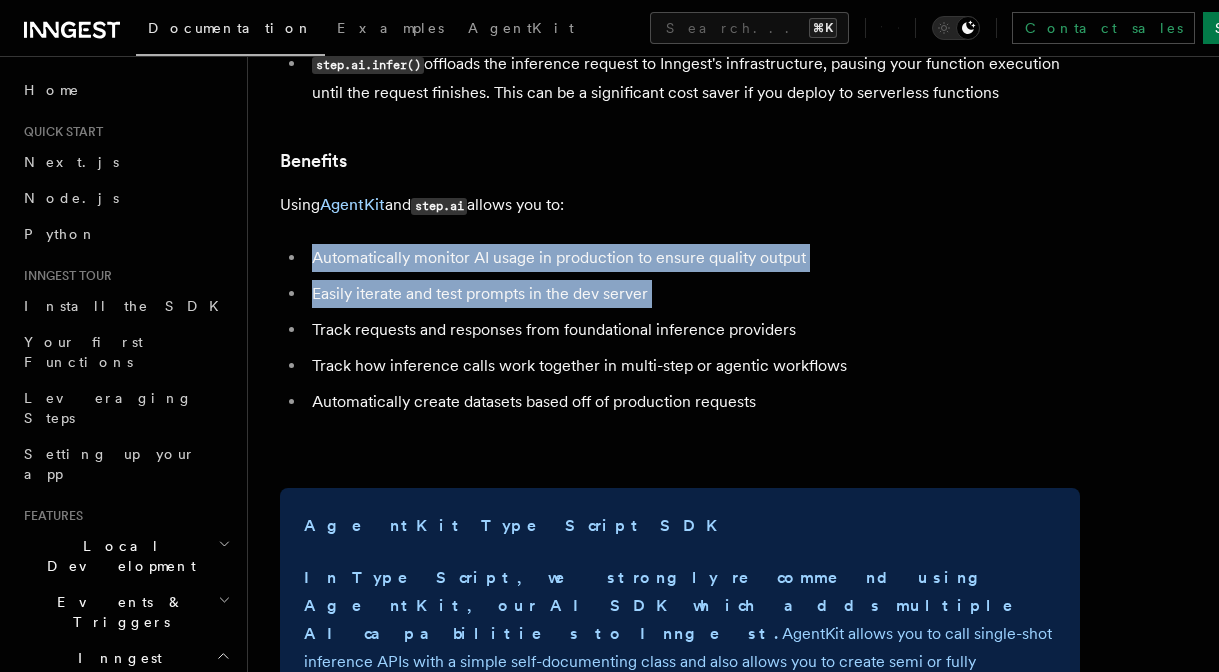 drag, startPoint x: 393, startPoint y: 235, endPoint x: 541, endPoint y: 330, distance: 175.86642 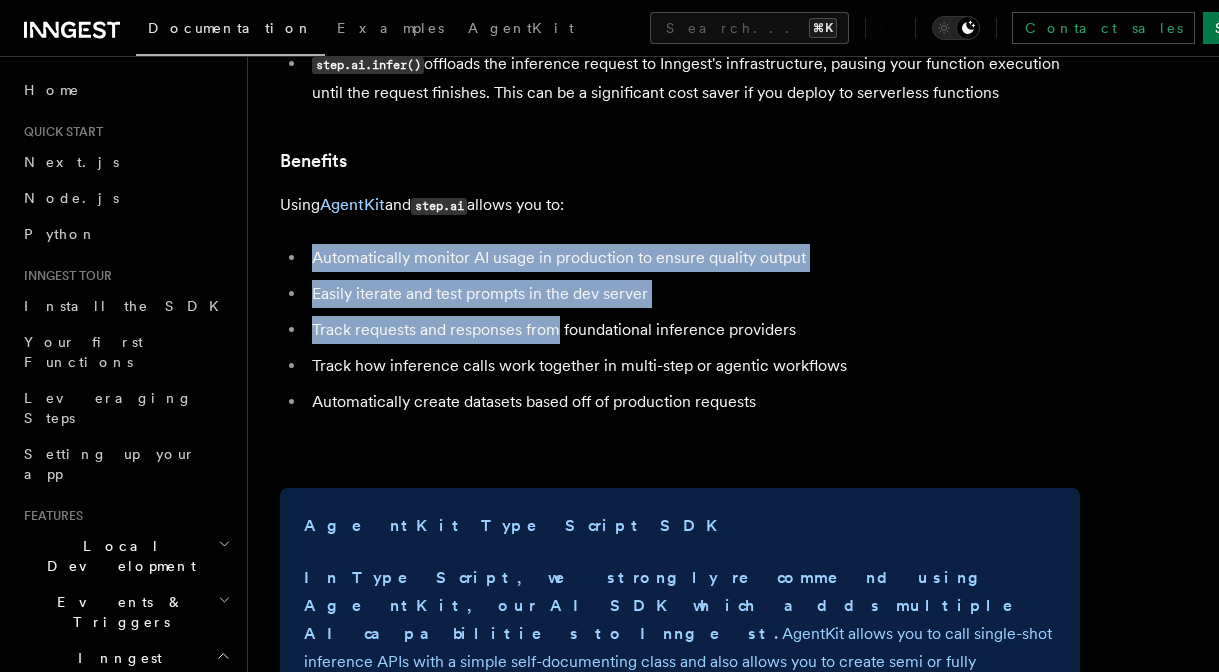 click on "Track requests and responses from foundational inference providers" at bounding box center [693, 330] 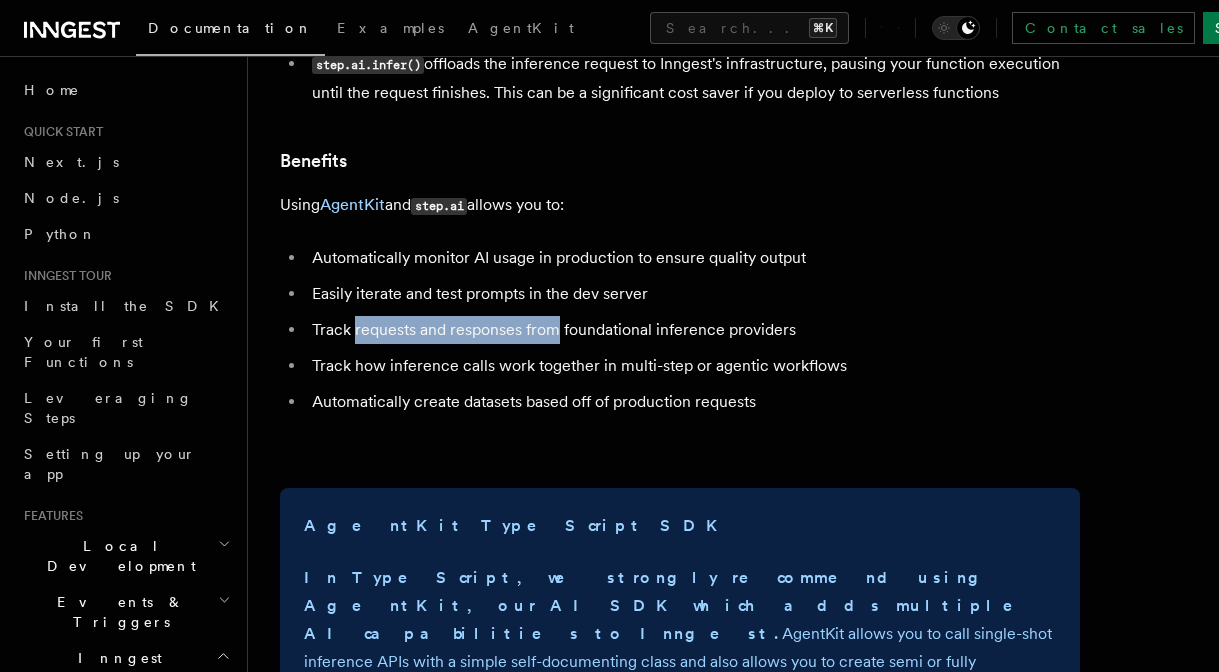 drag, startPoint x: 541, startPoint y: 330, endPoint x: 387, endPoint y: 326, distance: 154.05194 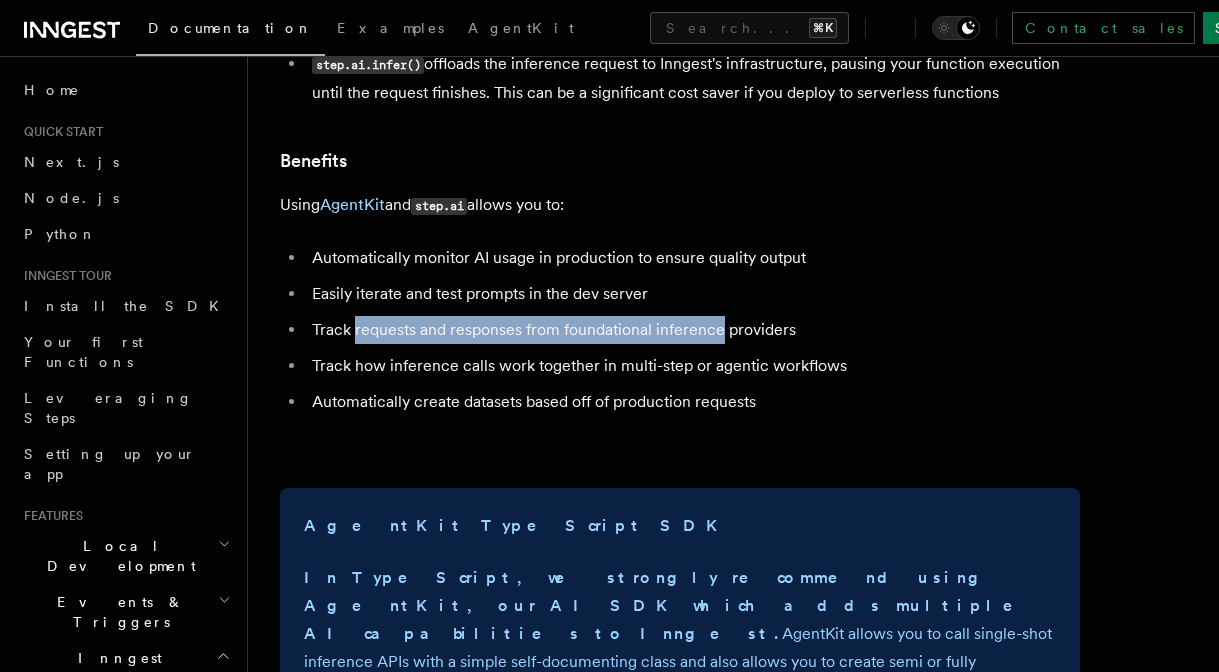 drag, startPoint x: 387, startPoint y: 326, endPoint x: 780, endPoint y: 334, distance: 393.08142 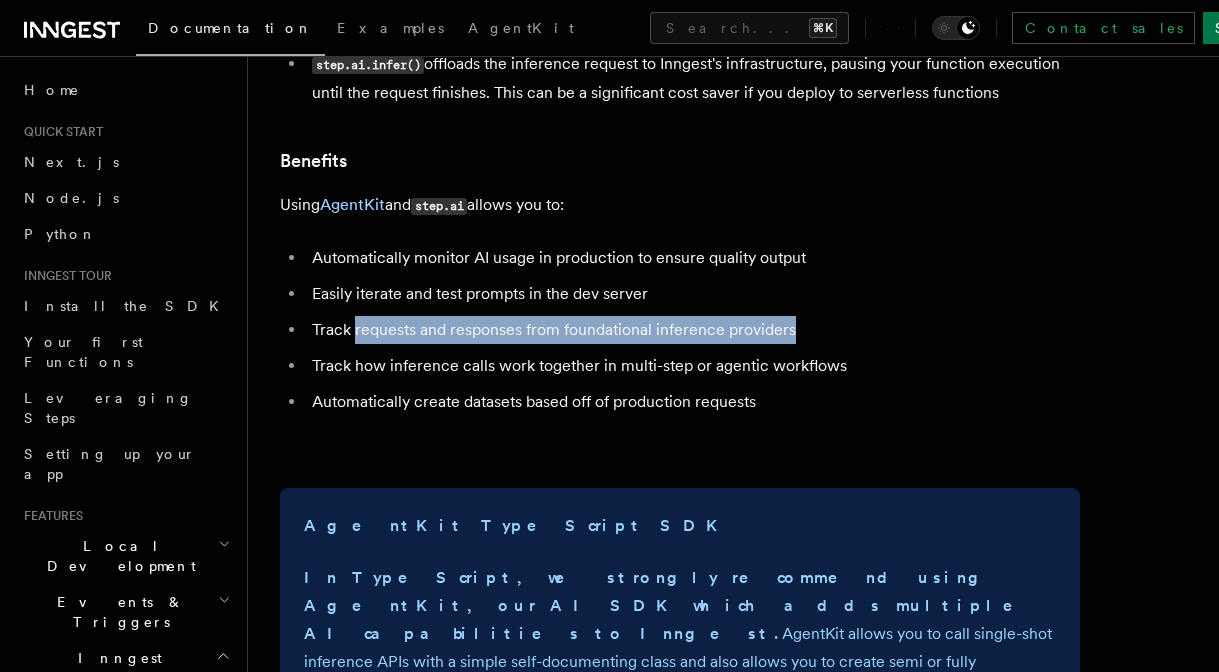 click on "Track requests and responses from foundational inference providers" at bounding box center (693, 330) 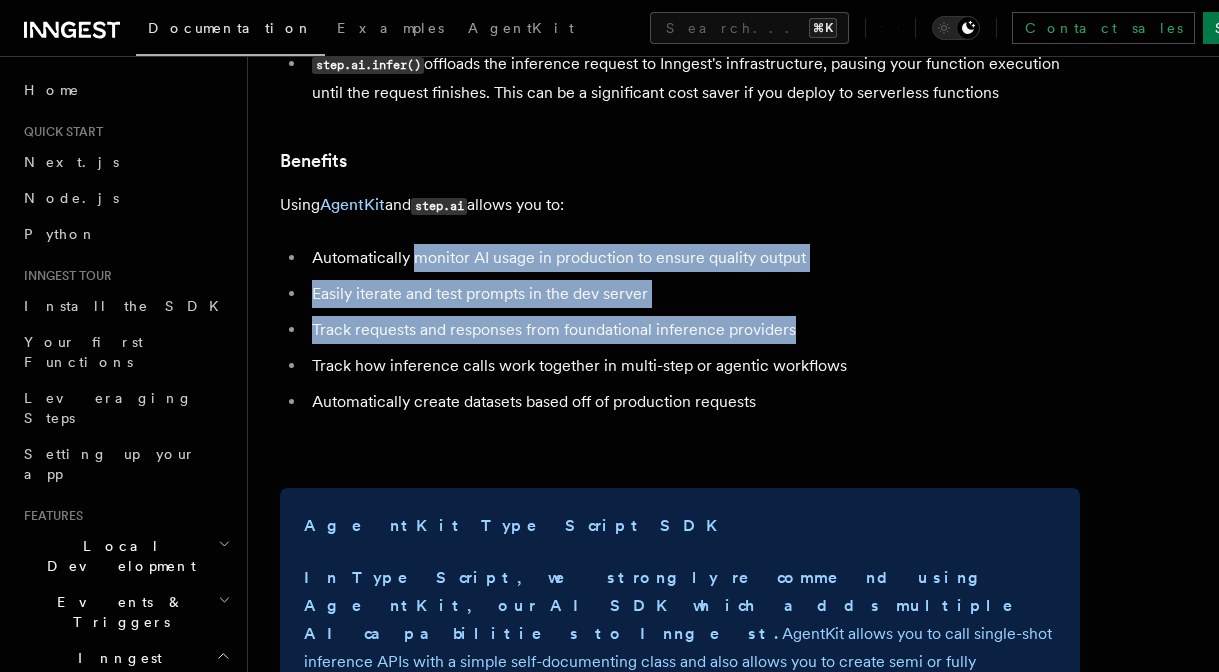 drag, startPoint x: 780, startPoint y: 334, endPoint x: 437, endPoint y: 262, distance: 350.4754 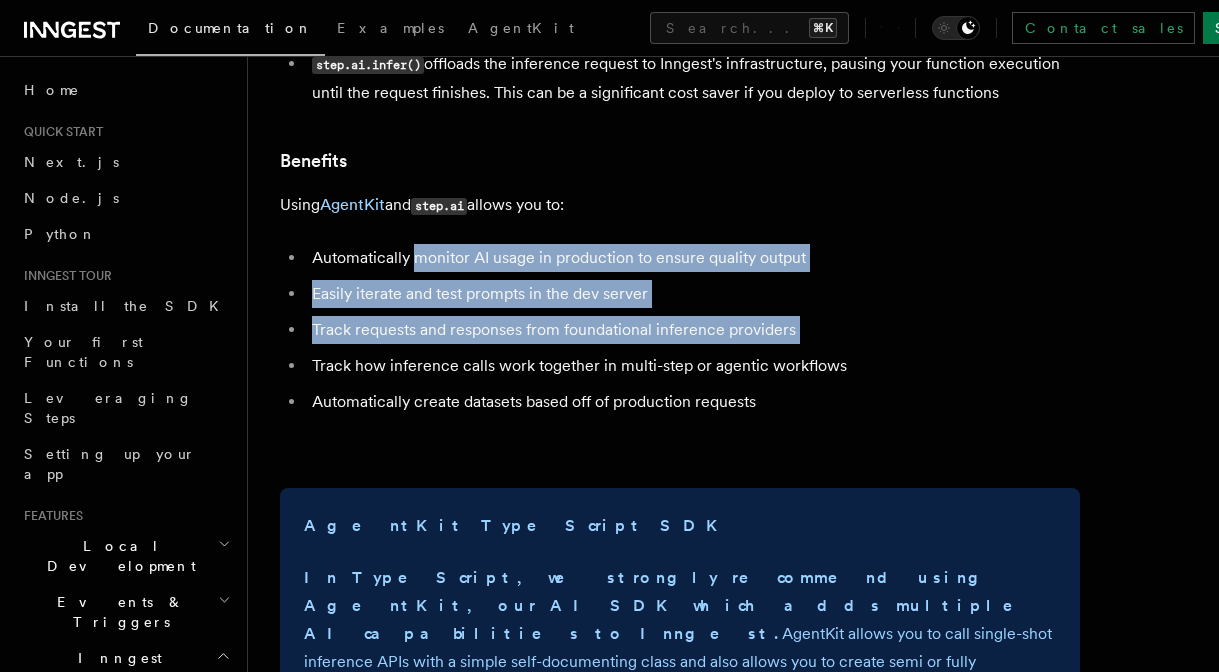 drag, startPoint x: 437, startPoint y: 262, endPoint x: 674, endPoint y: 334, distance: 247.69537 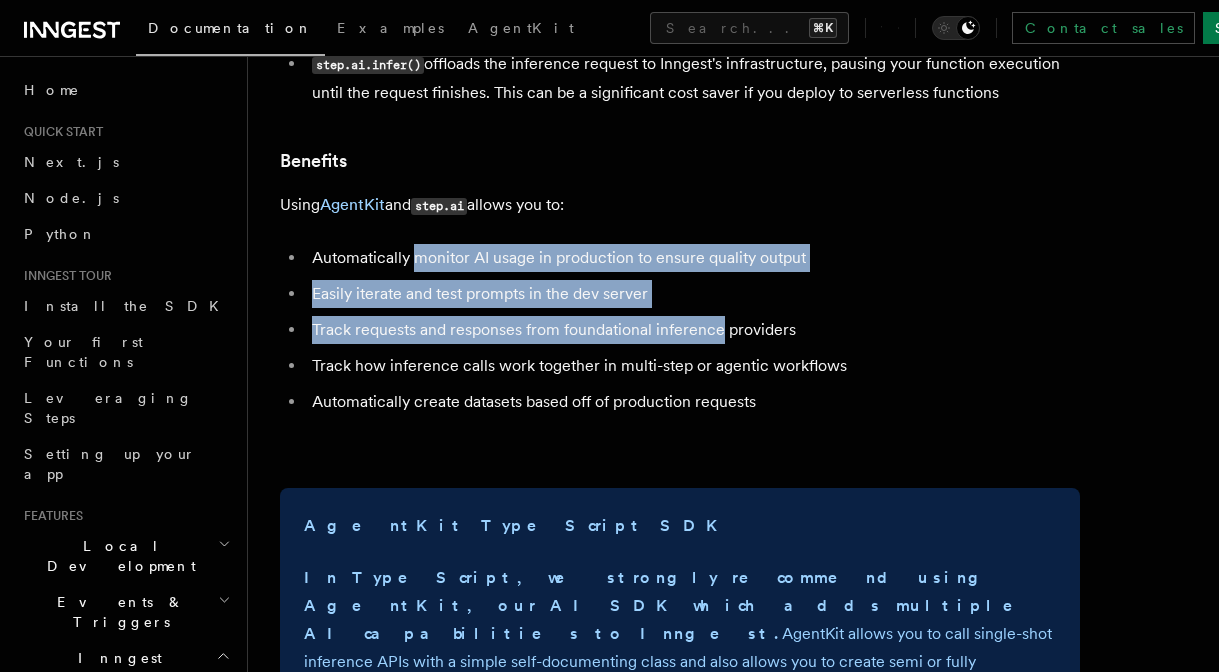 click on "Track requests and responses from foundational inference providers" at bounding box center [693, 330] 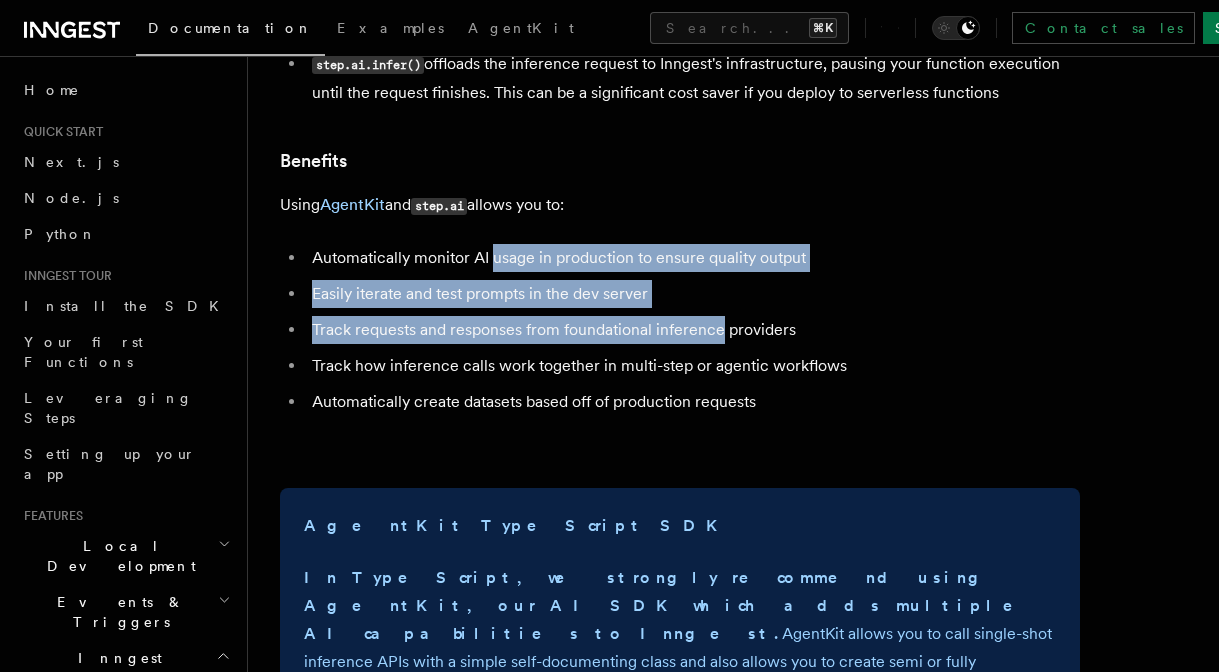 drag, startPoint x: 674, startPoint y: 334, endPoint x: 456, endPoint y: 246, distance: 235.09148 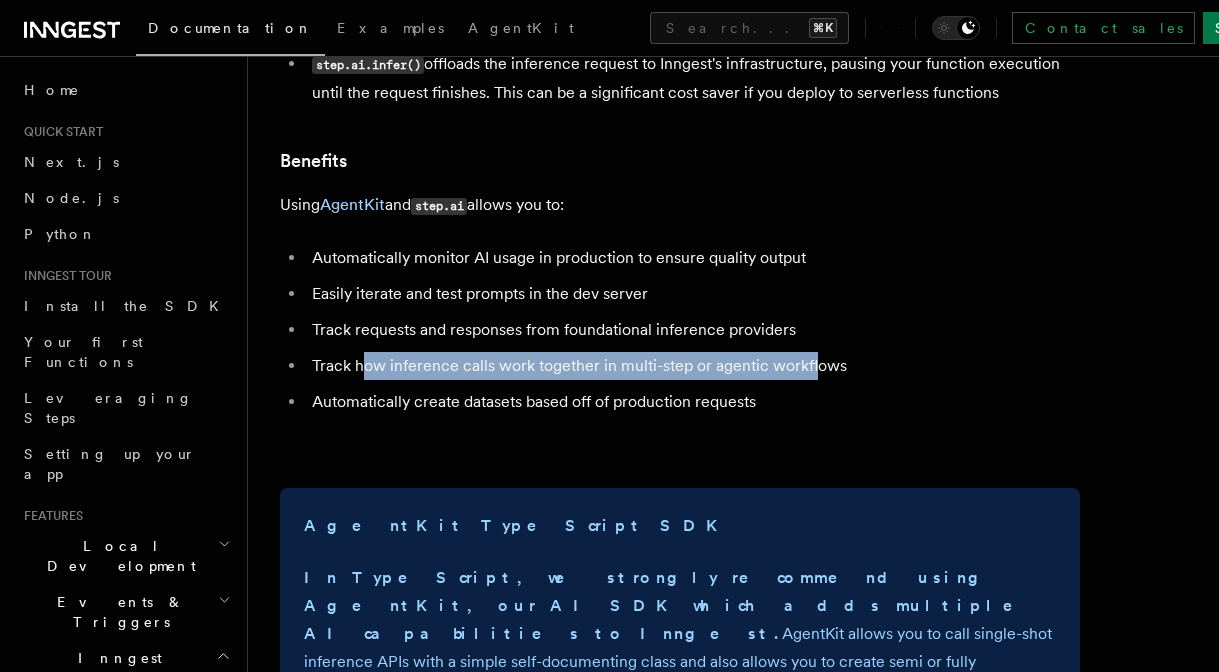 drag, startPoint x: 377, startPoint y: 365, endPoint x: 816, endPoint y: 357, distance: 439.07288 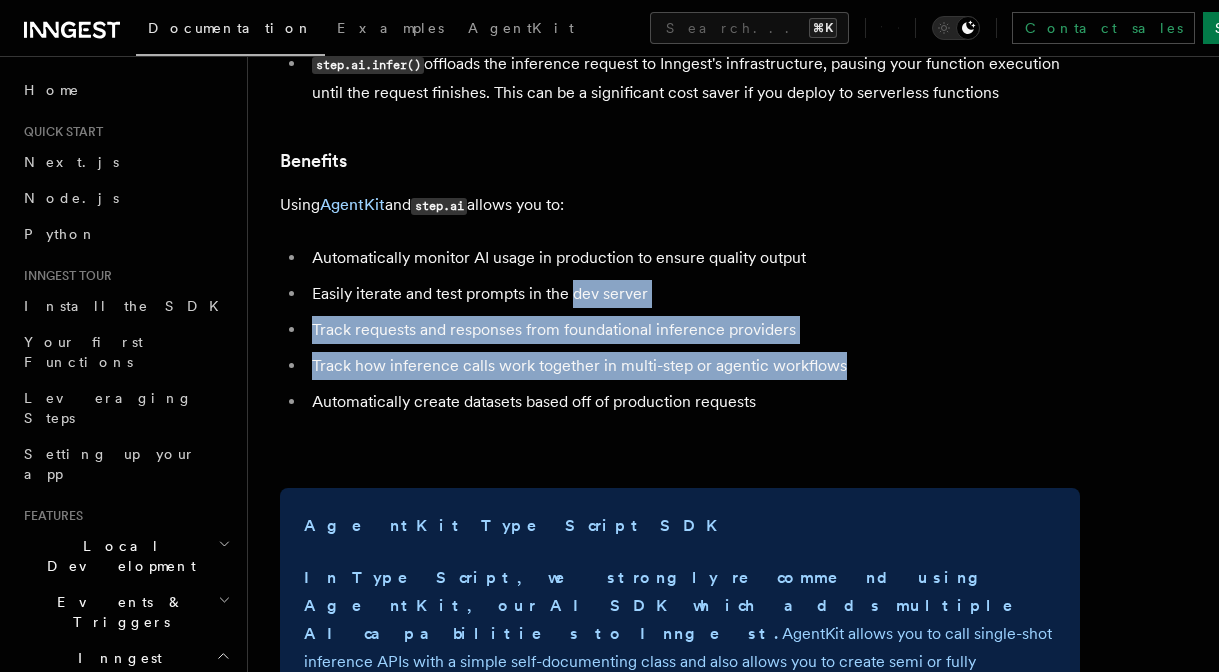 drag, startPoint x: 816, startPoint y: 357, endPoint x: 443, endPoint y: 229, distance: 394.35138 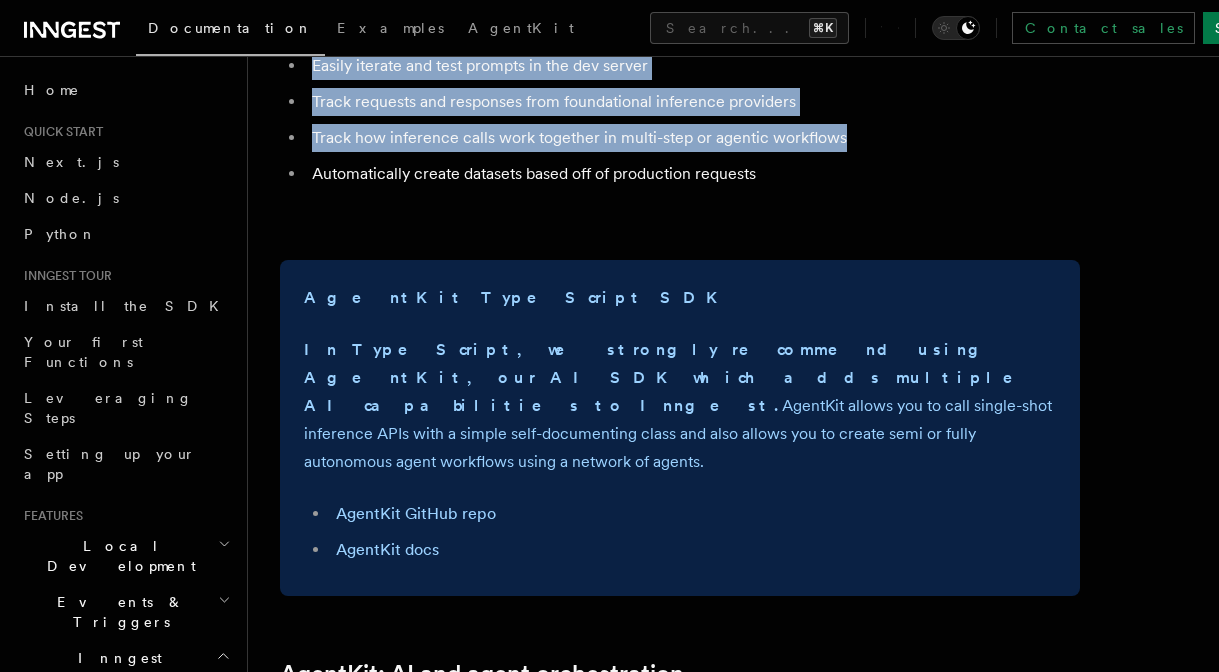 scroll, scrollTop: 575, scrollLeft: 1, axis: both 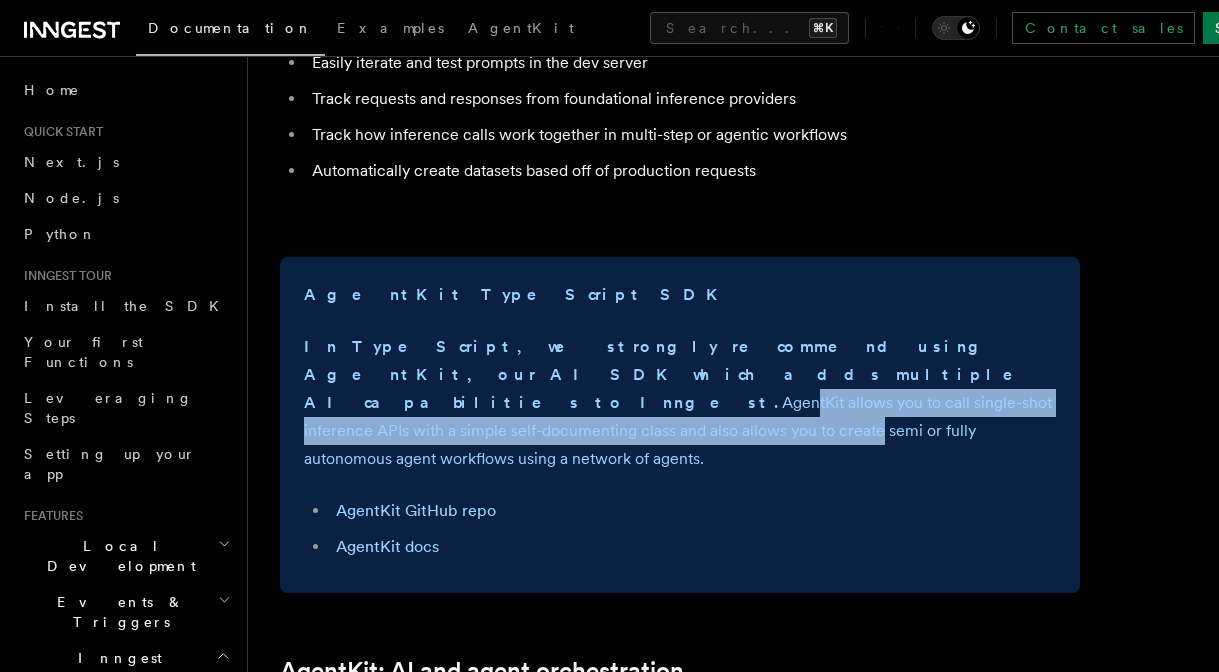 drag, startPoint x: 404, startPoint y: 371, endPoint x: 492, endPoint y: 399, distance: 92.34717 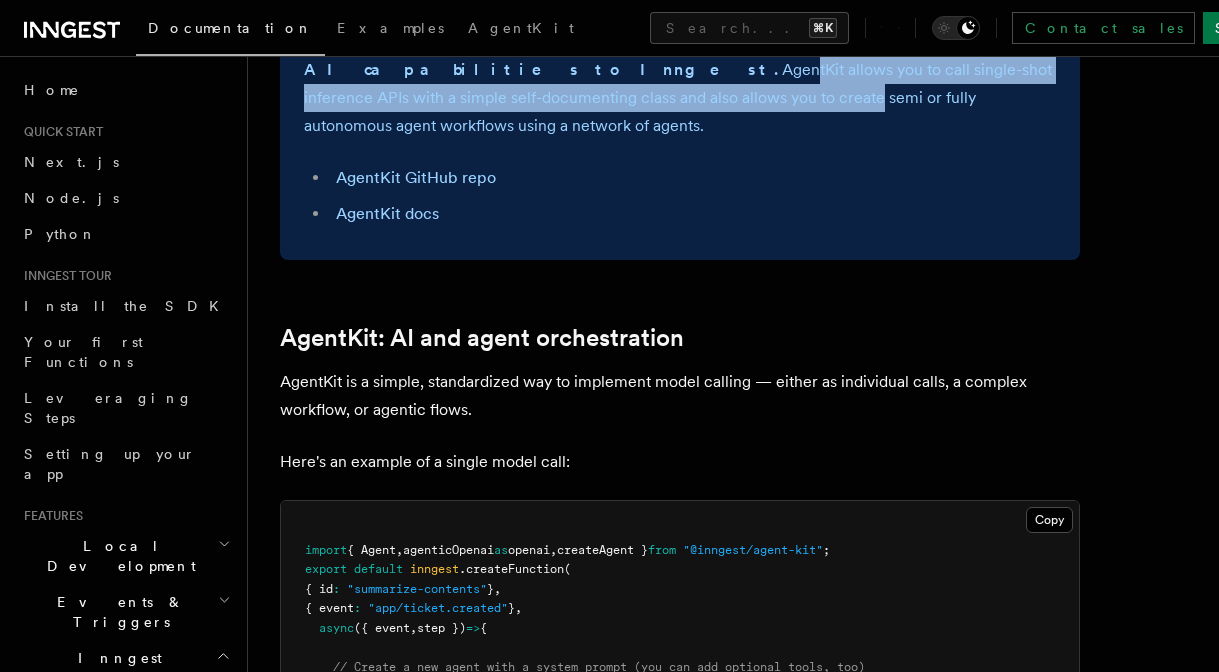 scroll, scrollTop: 906, scrollLeft: 0, axis: vertical 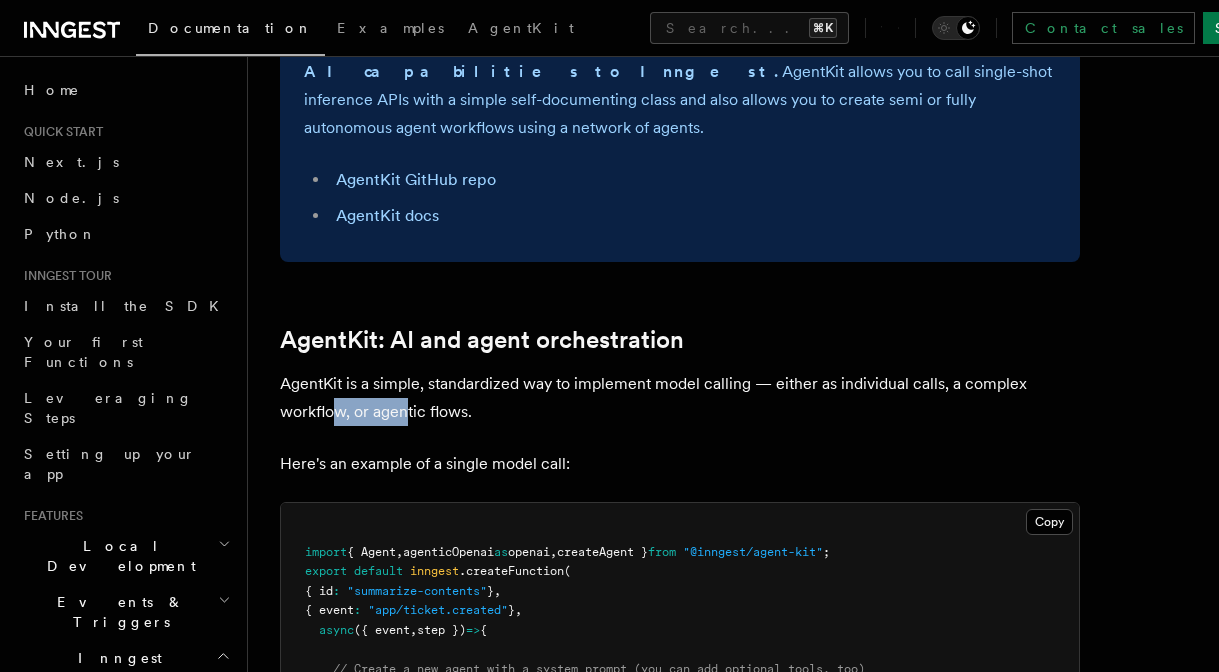 drag, startPoint x: 337, startPoint y: 337, endPoint x: 407, endPoint y: 357, distance: 72.8011 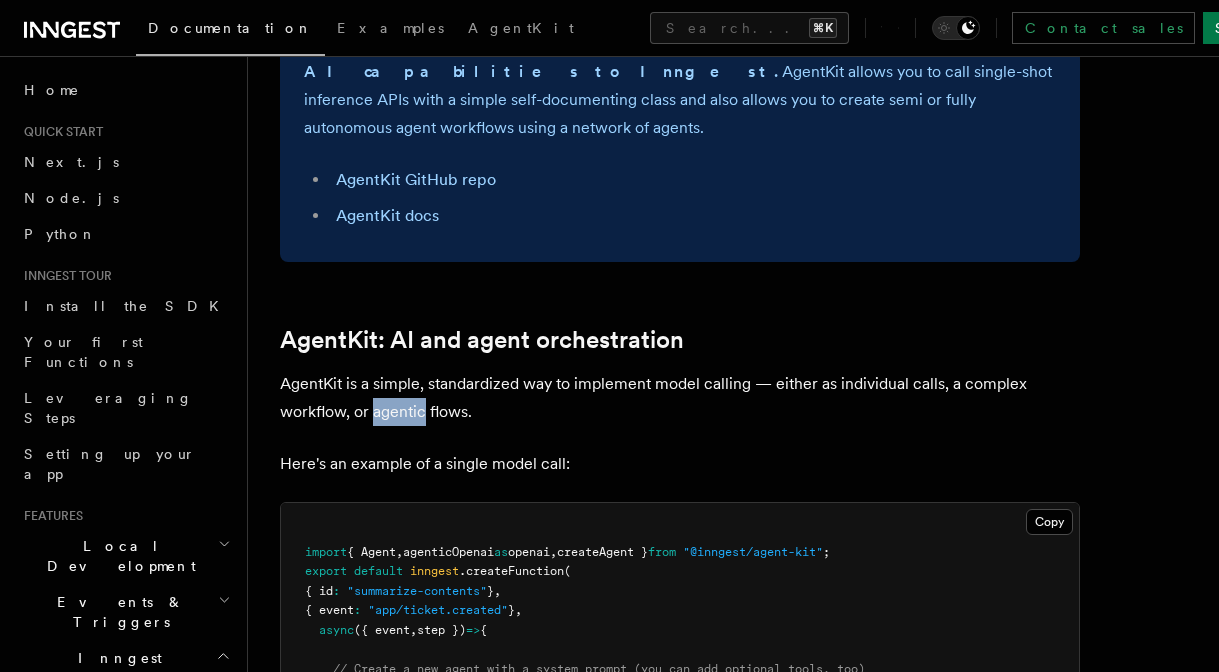 drag 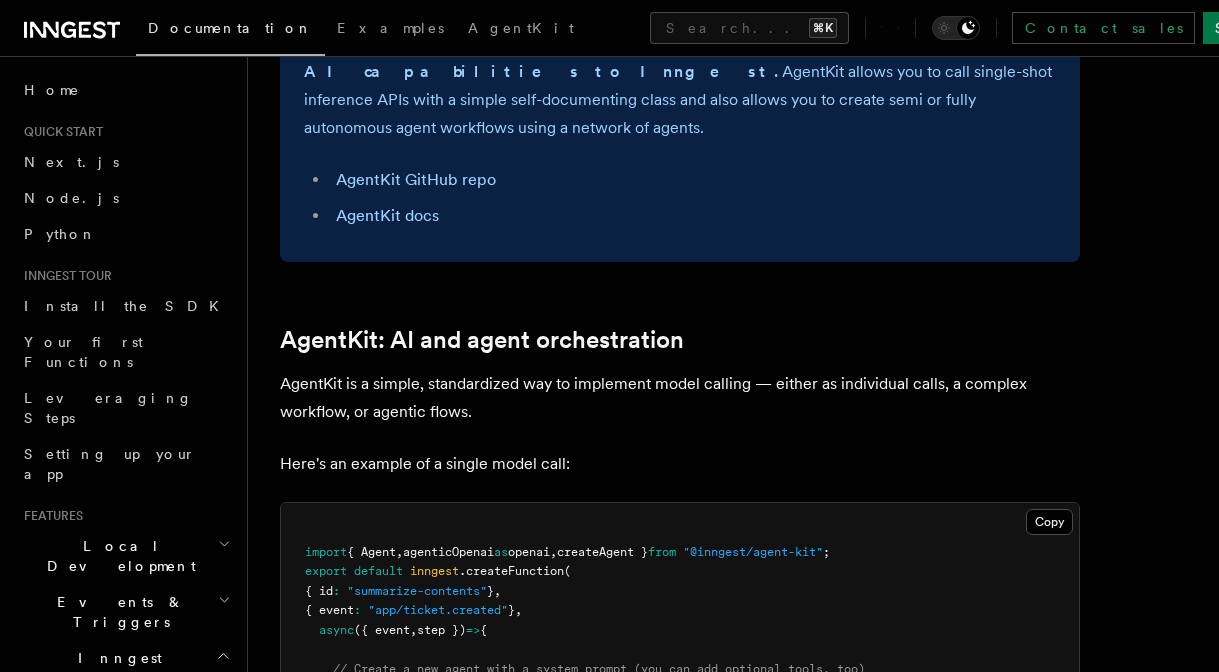 click on "Features Inngest Functions Steps & Workflows AI Inference  TypeScript   Python v0.5+
You can build complex AI workflows and call model providers as steps using two-step methods,  step.ai.infer()  and  step.ai.wrap() , or our AgentKit SDK.  They work with any model provider, and all offer full AI observability:
AgentKit  allows you to easily create single model calls or agentic workflows.  Read the AgentKit docs here
step.ai.wrap()   wraps other AI SDKs (OpenAI, Anthropic, and Vercel AI SDK) as a step, augmenting the observability of your Inngest Functions with information such as prompts and tokens used.
step.ai.infer()  offloads the inference request to Inngest's infrastructure, pausing your function execution until the request finishes.  This can be a significant cost saver if you deploy to serverless functions
Benefits
Using  AgentKit  and  step.ai  allows you to:
Automatically monitor AI usage in production to ensure quality output
Easily iterate and test prompts in the dev server" at bounding box center (733, 2765) 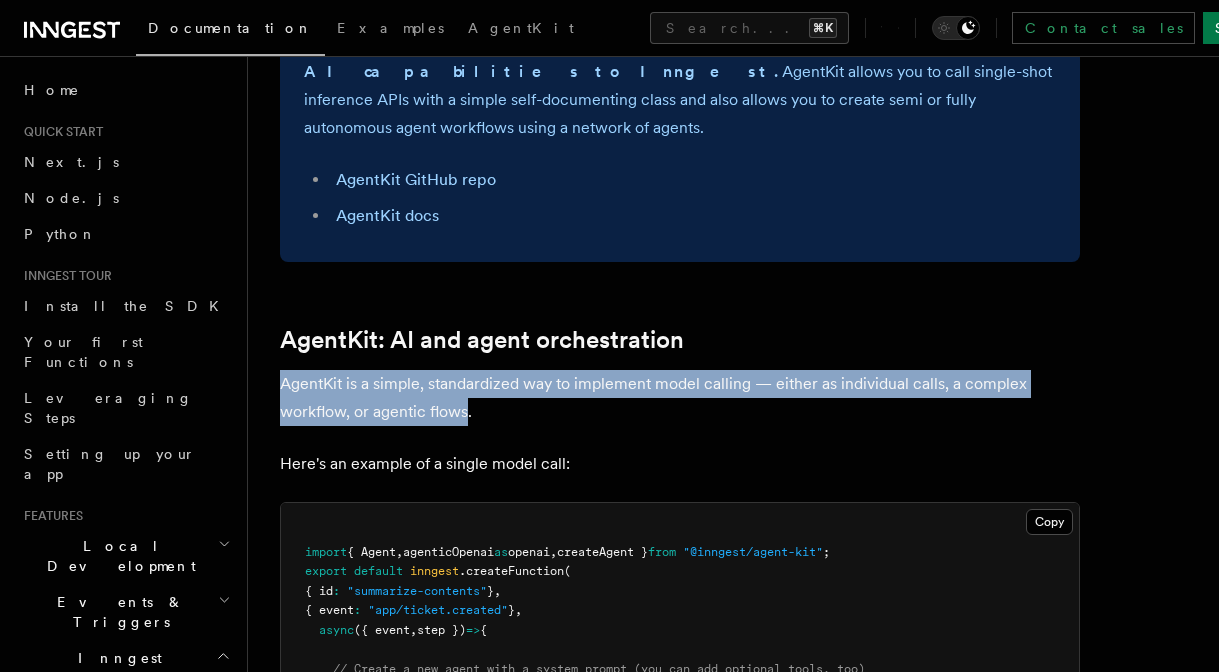 click on "Features Inngest Functions Steps & Workflows AI Inference  TypeScript   Python v0.5+
You can build complex AI workflows and call model providers as steps using two-step methods,  step.ai.infer()  and  step.ai.wrap() , or our AgentKit SDK.  They work with any model provider, and all offer full AI observability:
AgentKit  allows you to easily create single model calls or agentic workflows.  Read the AgentKit docs here
step.ai.wrap()   wraps other AI SDKs (OpenAI, Anthropic, and Vercel AI SDK) as a step, augmenting the observability of your Inngest Functions with information such as prompts and tokens used.
step.ai.infer()  offloads the inference request to Inngest's infrastructure, pausing your function execution until the request finishes.  This can be a significant cost saver if you deploy to serverless functions
Benefits
Using  AgentKit  and  step.ai  allows you to:
Automatically monitor AI usage in production to ensure quality output
Easily iterate and test prompts in the dev server" at bounding box center [733, 2765] 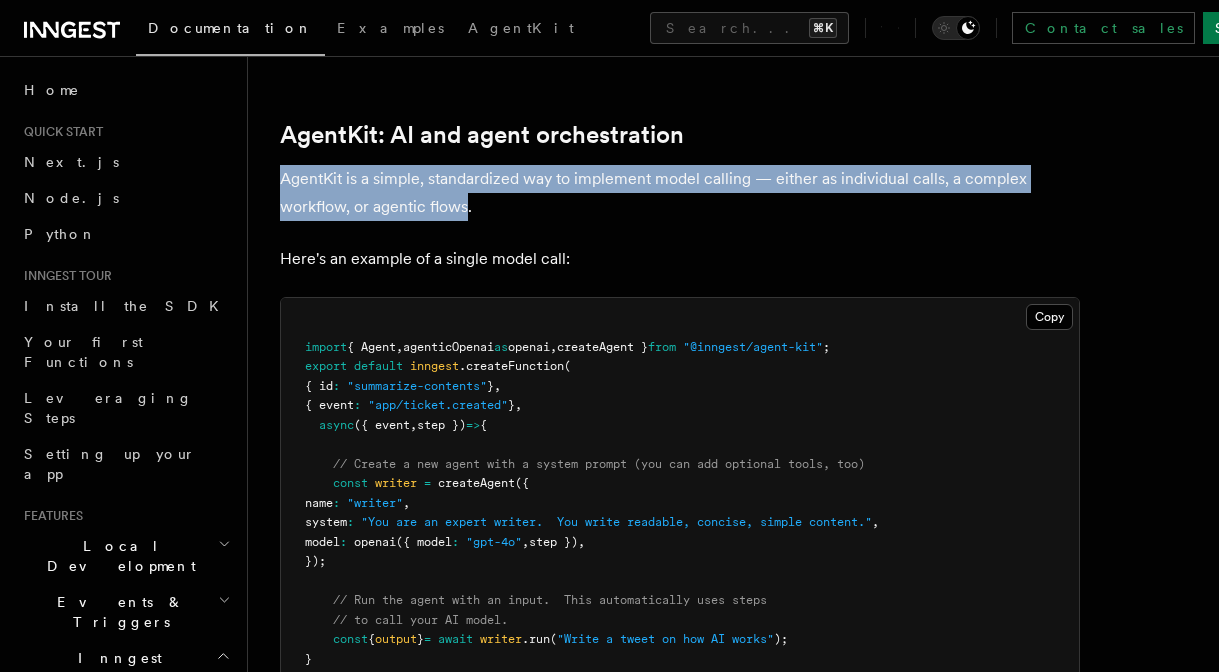 scroll, scrollTop: 1107, scrollLeft: 0, axis: vertical 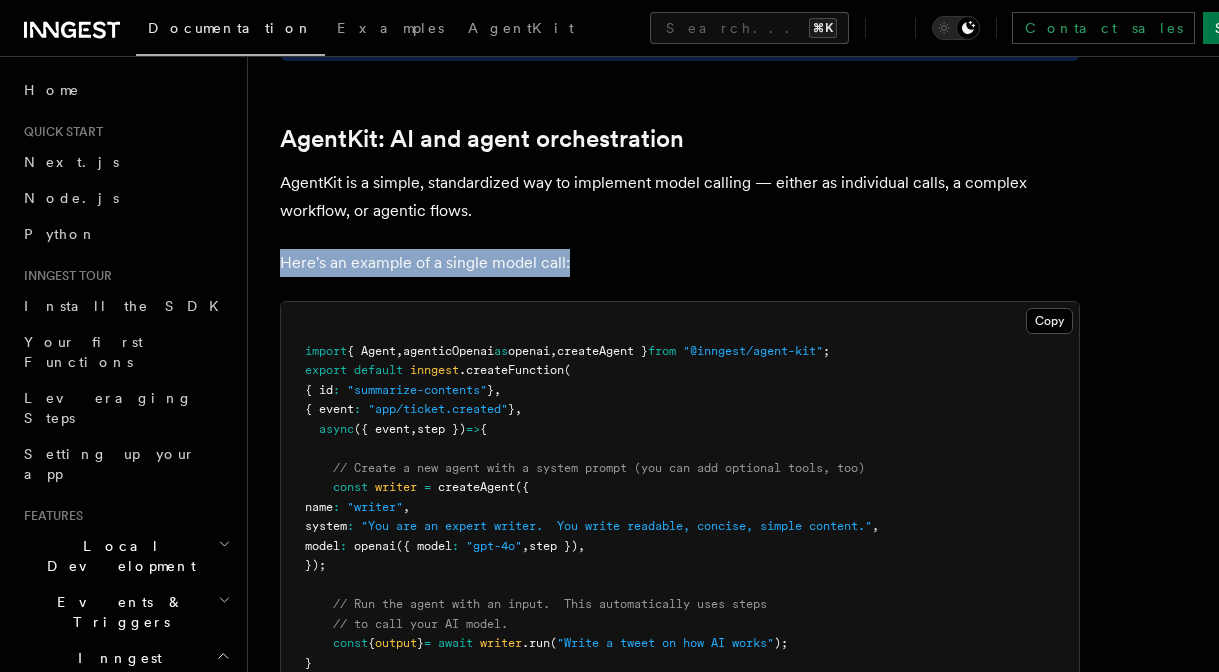 click on "Features Inngest Functions Steps & Workflows AI Inference  TypeScript   Python v0.5+
You can build complex AI workflows and call model providers as steps using two-step methods,  step.ai.infer()  and  step.ai.wrap() , or our AgentKit SDK.  They work with any model provider, and all offer full AI observability:
AgentKit  allows you to easily create single model calls or agentic workflows.  Read the AgentKit docs here
step.ai.wrap()   wraps other AI SDKs (OpenAI, Anthropic, and Vercel AI SDK) as a step, augmenting the observability of your Inngest Functions with information such as prompts and tokens used.
step.ai.infer()  offloads the inference request to Inngest's infrastructure, pausing your function execution until the request finishes.  This can be a significant cost saver if you deploy to serverless functions
Benefits
Using  AgentKit  and  step.ai  allows you to:
Automatically monitor AI usage in production to ensure quality output
Easily iterate and test prompts in the dev server" at bounding box center (733, 2564) 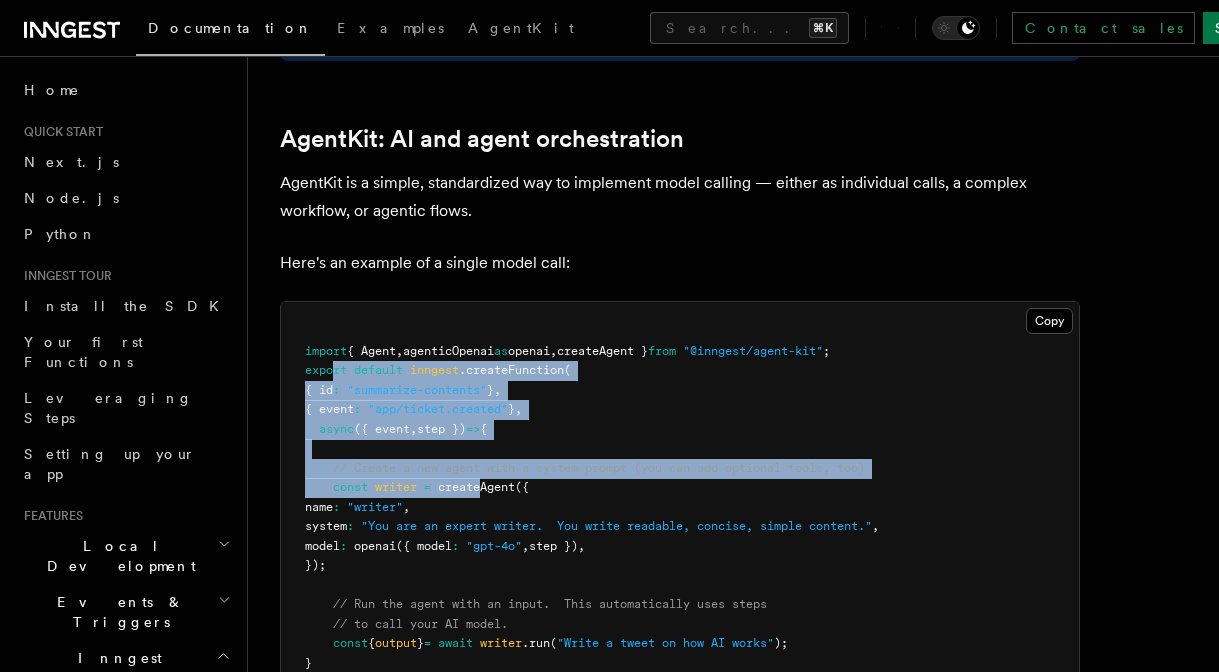 click on "import  { Agent ,  agenticOpenai  as  openai ,  createAgent }  from   "@inngest/agent-kit" ;
export   default   inngest .createFunction (
{ id :   "summarize-contents"  } ,
{ event :   "app/ticket.created"  } ,
async  ({ event ,  step })  =>  {
// Create a new agent with a system prompt (you can add optional tools, too)
const   writer   =   createAgent ({
name :   "writer" ,
system :   "You are an expert writer.  You write readable, concise, simple content." ,
model :   openai ({ model :   "gpt-4o" ,  step }) ,
});
// Run the agent with an input.  This automatically uses steps
// to call your AI model.
const  {  output  }  =   await   writer .run ( "Write a tweet on how AI works" );
}
);" at bounding box center (592, 517) 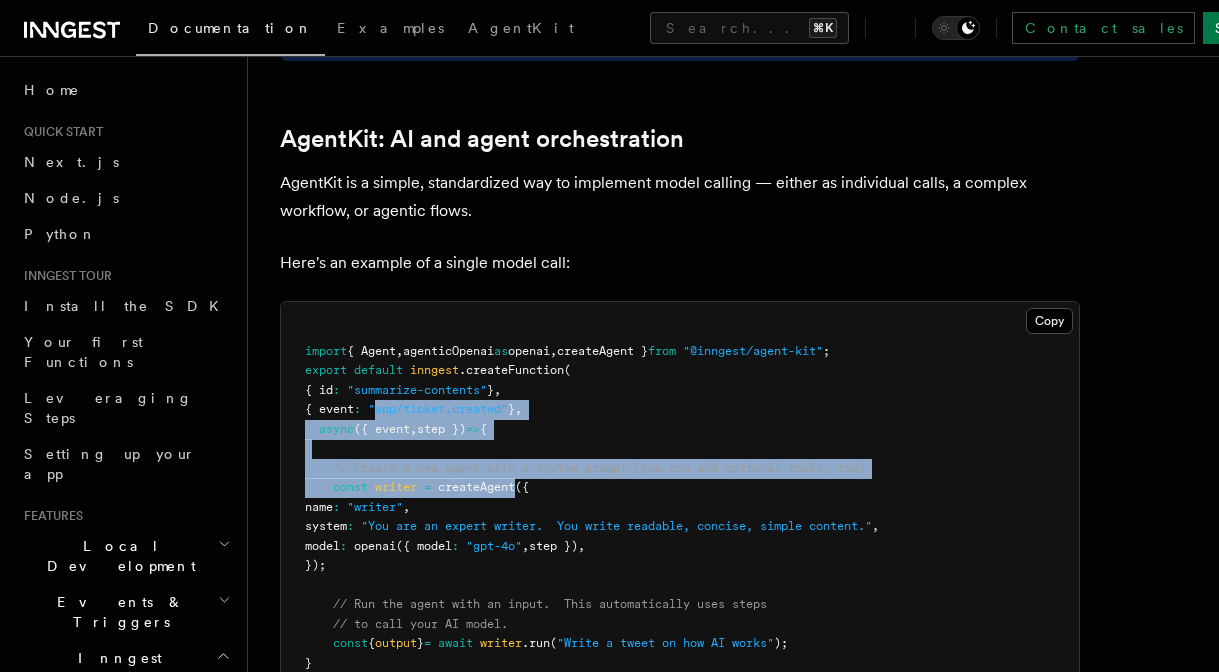 click on "import  { Agent ,  agenticOpenai  as  openai ,  createAgent }  from   "@inngest/agent-kit" ;
export   default   inngest .createFunction (
{ id :   "summarize-contents"  } ,
{ event :   "app/ticket.created"  } ,
async  ({ event ,  step })  =>  {
// Create a new agent with a system prompt (you can add optional tools, too)
const   writer   =   createAgent ({
name :   "writer" ,
system :   "You are an expert writer.  You write readable, concise, simple content." ,
model :   openai ({ model :   "gpt-4o" ,  step }) ,
});
// Run the agent with an input.  This automatically uses steps
// to call your AI model.
const  {  output  }  =   await   writer .run ( "Write a tweet on how AI works" );
}
);" at bounding box center (592, 517) 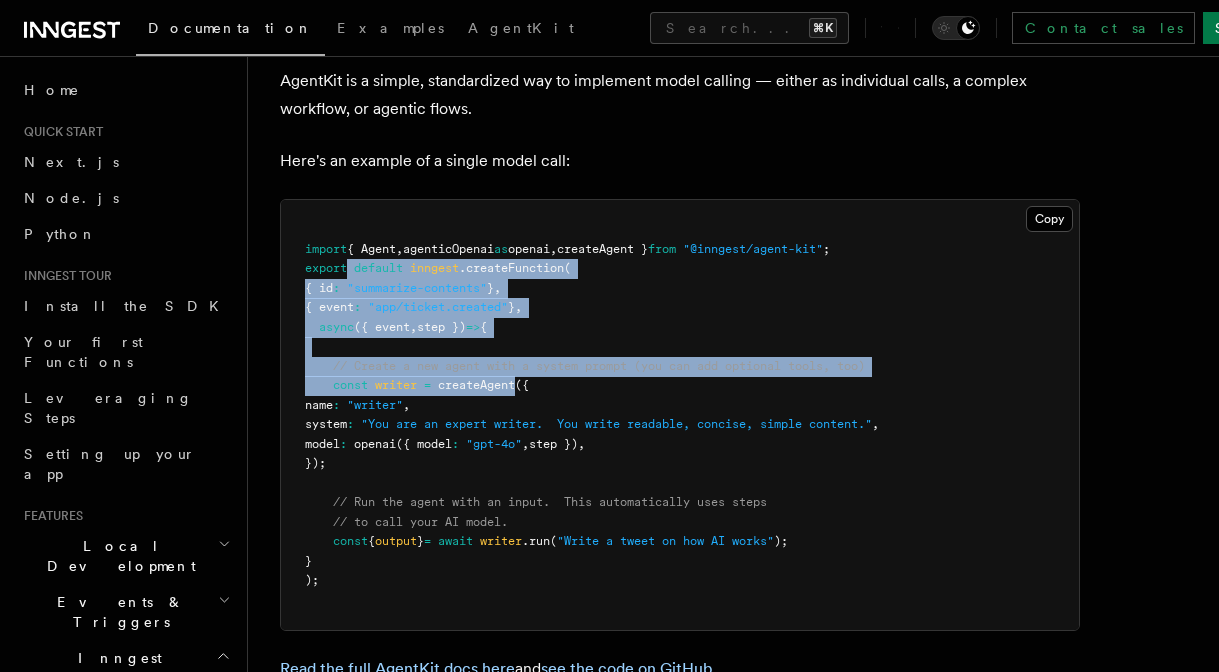 scroll, scrollTop: 1218, scrollLeft: 0, axis: vertical 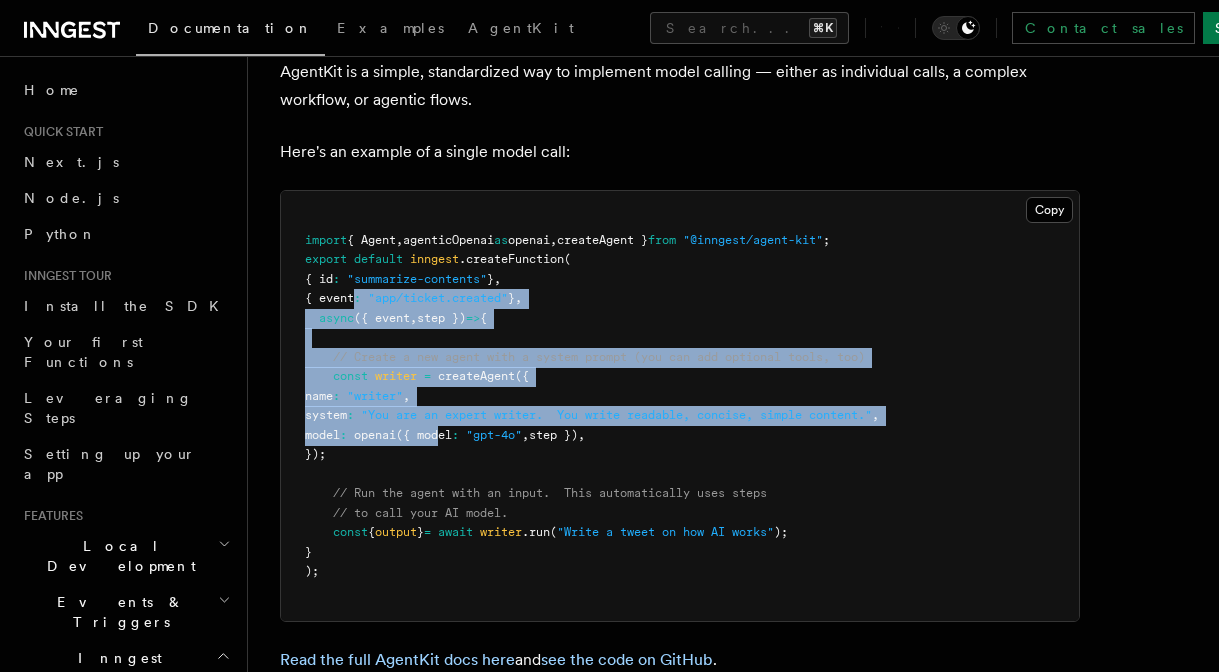 click on "import  { Agent ,  agenticOpenai  as  openai ,  createAgent }  from   "@inngest/agent-kit" ;
export   default   inngest .createFunction (
{ id :   "summarize-contents"  } ,
{ event :   "app/ticket.created"  } ,
async  ({ event ,  step })  =>  {
// Create a new agent with a system prompt (you can add optional tools, too)
const   writer   =   createAgent ({
name :   "writer" ,
system :   "You are an expert writer.  You write readable, concise, simple content." ,
model :   openai ({ model :   "gpt-4o" ,  step }) ,
});
// Run the agent with an input.  This automatically uses steps
// to call your AI model.
const  {  output  }  =   await   writer .run ( "Write a tweet on how AI works" );
}
);" at bounding box center [592, 406] 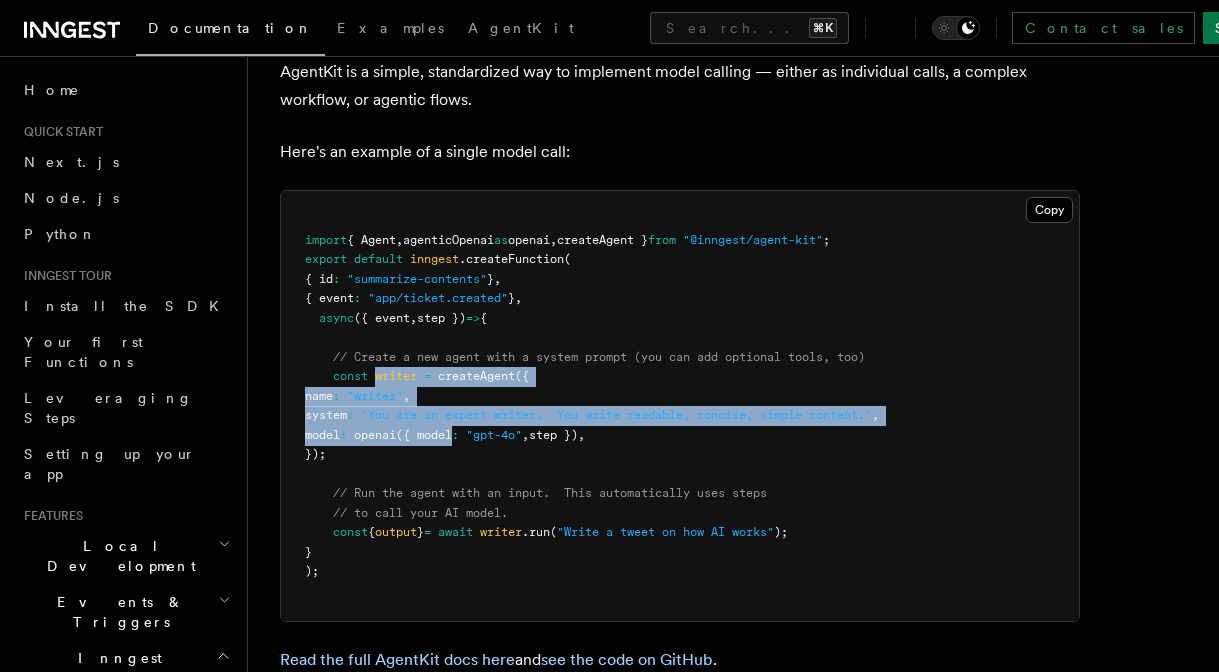 click on "import  { Agent ,  agenticOpenai  as  openai ,  createAgent }  from   "@inngest/agent-kit" ;
export   default   inngest .createFunction (
{ id :   "summarize-contents"  } ,
{ event :   "app/ticket.created"  } ,
async  ({ event ,  step })  =>  {
// Create a new agent with a system prompt (you can add optional tools, too)
const   writer   =   createAgent ({
name :   "writer" ,
system :   "You are an expert writer.  You write readable, concise, simple content." ,
model :   openai ({ model :   "gpt-4o" ,  step }) ,
});
// Run the agent with an input.  This automatically uses steps
// to call your AI model.
const  {  output  }  =   await   writer .run ( "Write a tweet on how AI works" );
}
);" at bounding box center [680, 406] 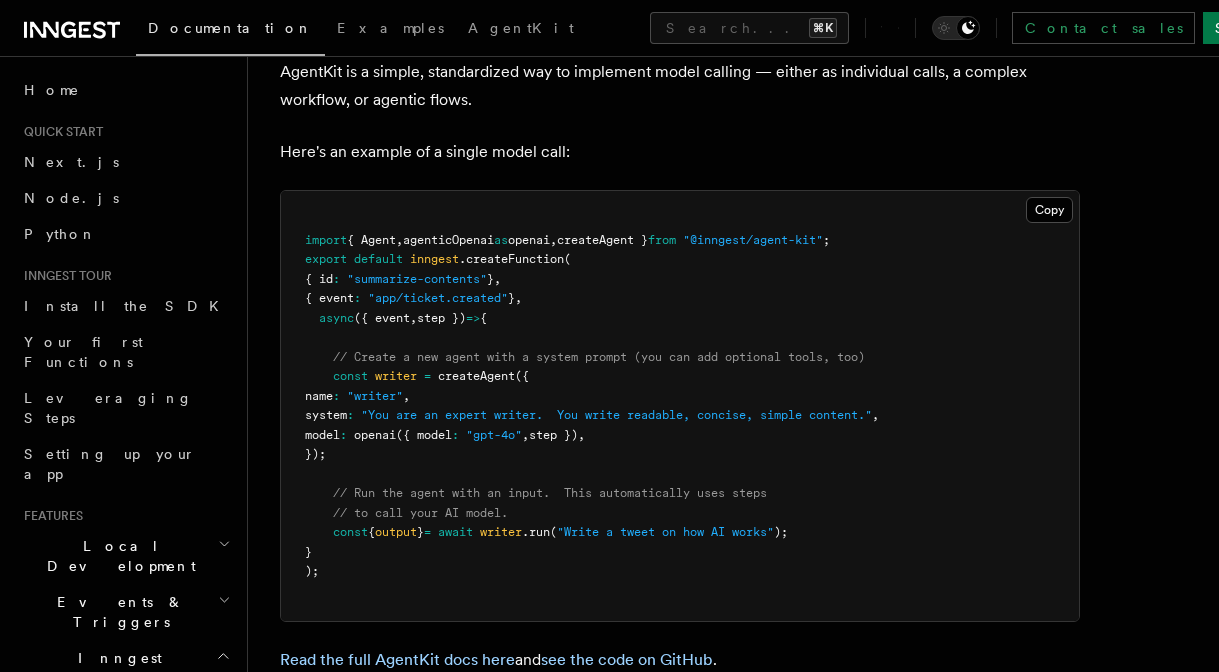 click on "// Create a new agent with a system prompt (you can add optional tools, too)" at bounding box center [599, 357] 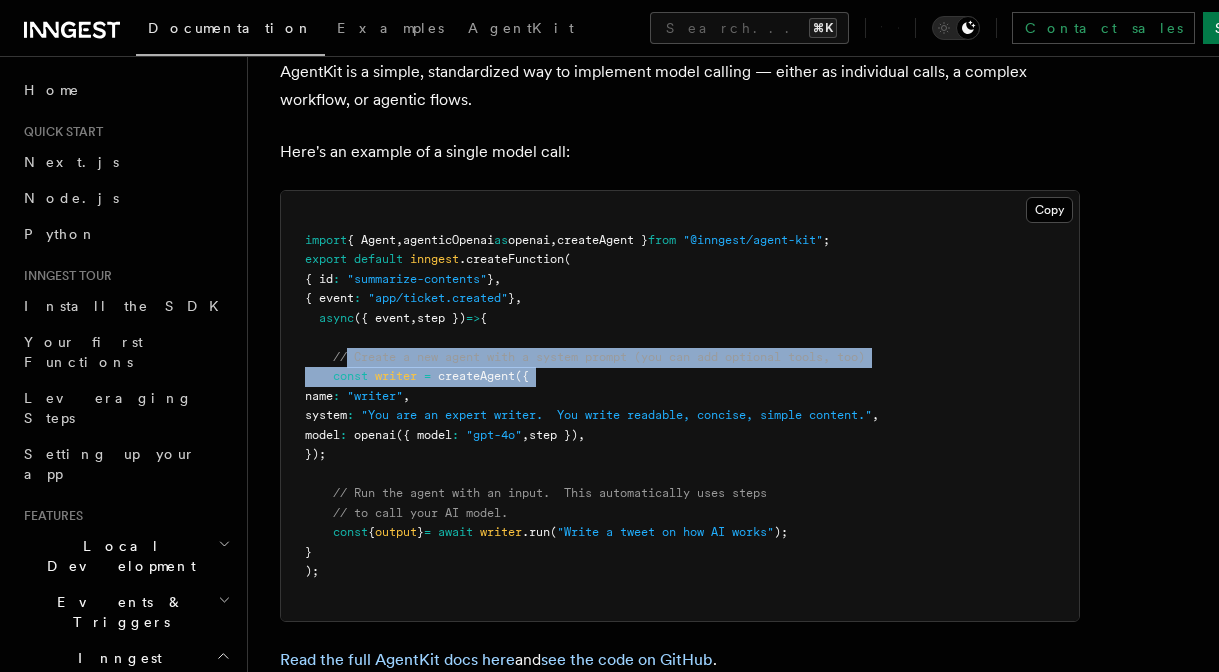 click on "import  { Agent ,  agenticOpenai  as  openai ,  createAgent }  from   "@inngest/agent-kit" ;
export   default   inngest .createFunction (
{ id :   "summarize-contents"  } ,
{ event :   "app/ticket.created"  } ,
async  ({ event ,  step })  =>  {
// Create a new agent with a system prompt (you can add optional tools, too)
const   writer   =   createAgent ({
name :   "writer" ,
system :   "You are an expert writer.  You write readable, concise, simple content." ,
model :   openai ({ model :   "gpt-4o" ,  step }) ,
});
// Run the agent with an input.  This automatically uses steps
// to call your AI model.
const  {  output  }  =   await   writer .run ( "Write a tweet on how AI works" );
}
);" at bounding box center (680, 406) 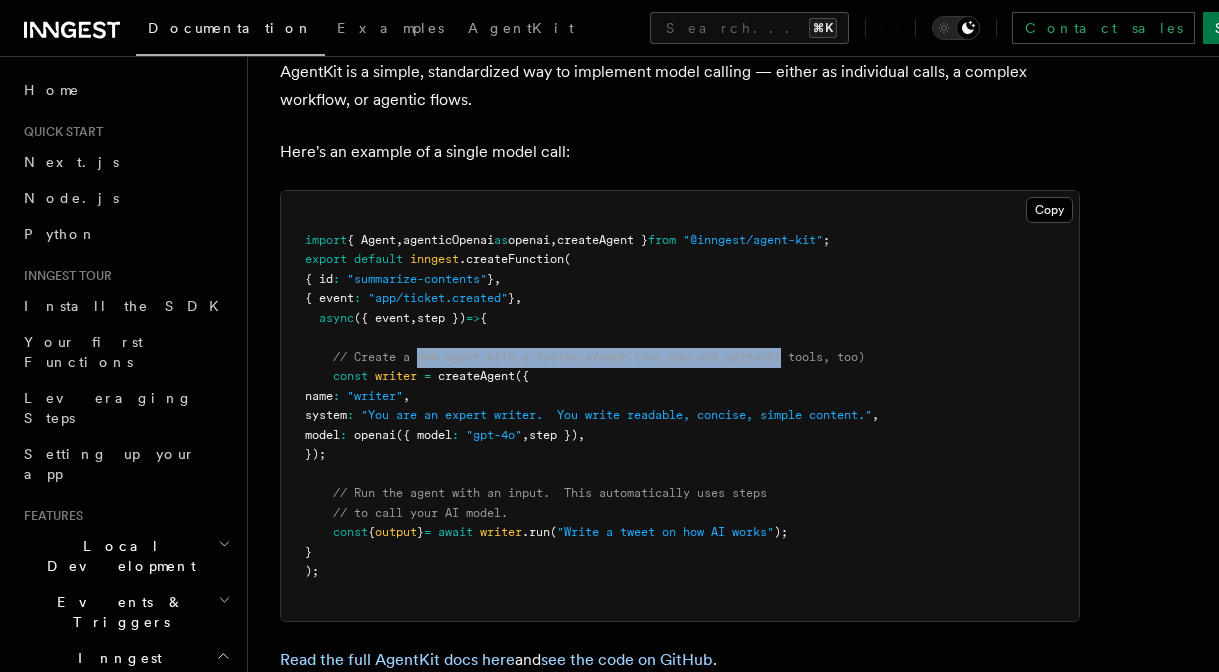 click on "import  { Agent ,  agenticOpenai  as  openai ,  createAgent }  from   "@inngest/agent-kit" ;
export   default   inngest .createFunction (
{ id :   "summarize-contents"  } ,
{ event :   "app/ticket.created"  } ,
async  ({ event ,  step })  =>  {
// Create a new agent with a system prompt (you can add optional tools, too)
const   writer   =   createAgent ({
name :   "writer" ,
system :   "You are an expert writer.  You write readable, concise, simple content." ,
model :   openai ({ model :   "gpt-4o" ,  step }) ,
});
// Run the agent with an input.  This automatically uses steps
// to call your AI model.
const  {  output  }  =   await   writer .run ( "Write a tweet on how AI works" );
}
);" at bounding box center [680, 406] 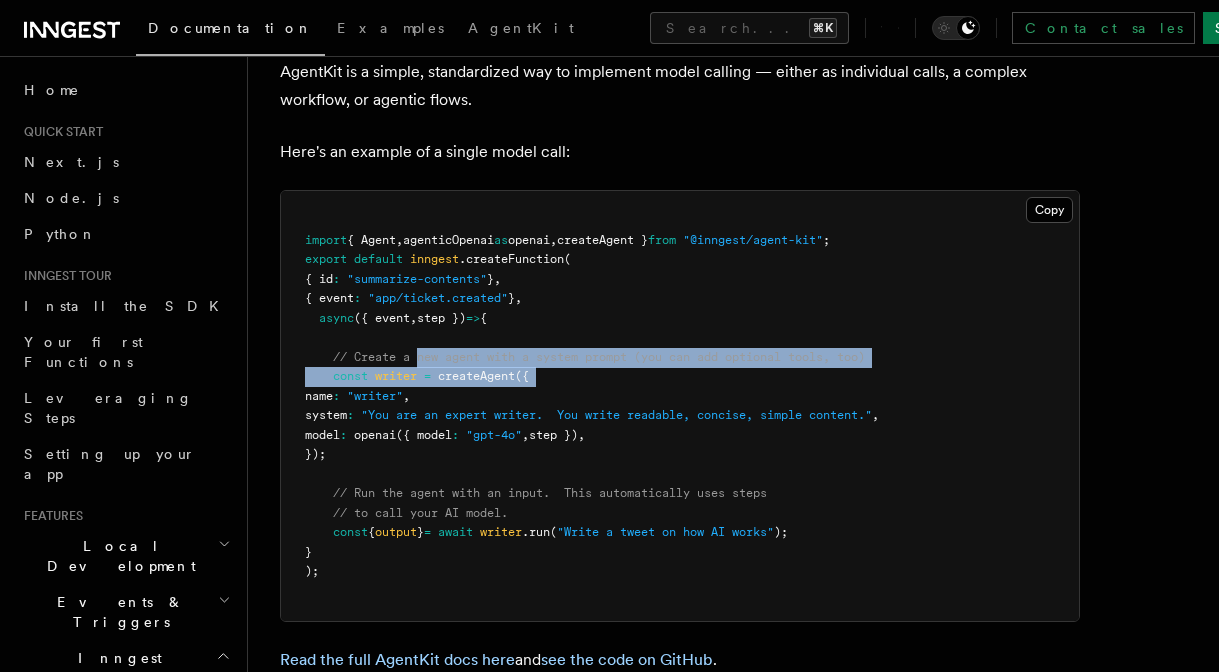 click on "import  { Agent ,  agenticOpenai  as  openai ,  createAgent }  from   "@inngest/agent-kit" ;
export   default   inngest .createFunction (
{ id :   "summarize-contents"  } ,
{ event :   "app/ticket.created"  } ,
async  ({ event ,  step })  =>  {
// Create a new agent with a system prompt (you can add optional tools, too)
const   writer   =   createAgent ({
name :   "writer" ,
system :   "You are an expert writer.  You write readable, concise, simple content." ,
model :   openai ({ model :   "gpt-4o" ,  step }) ,
});
// Run the agent with an input.  This automatically uses steps
// to call your AI model.
const  {  output  }  =   await   writer .run ( "Write a tweet on how AI works" );
}
);" at bounding box center (680, 406) 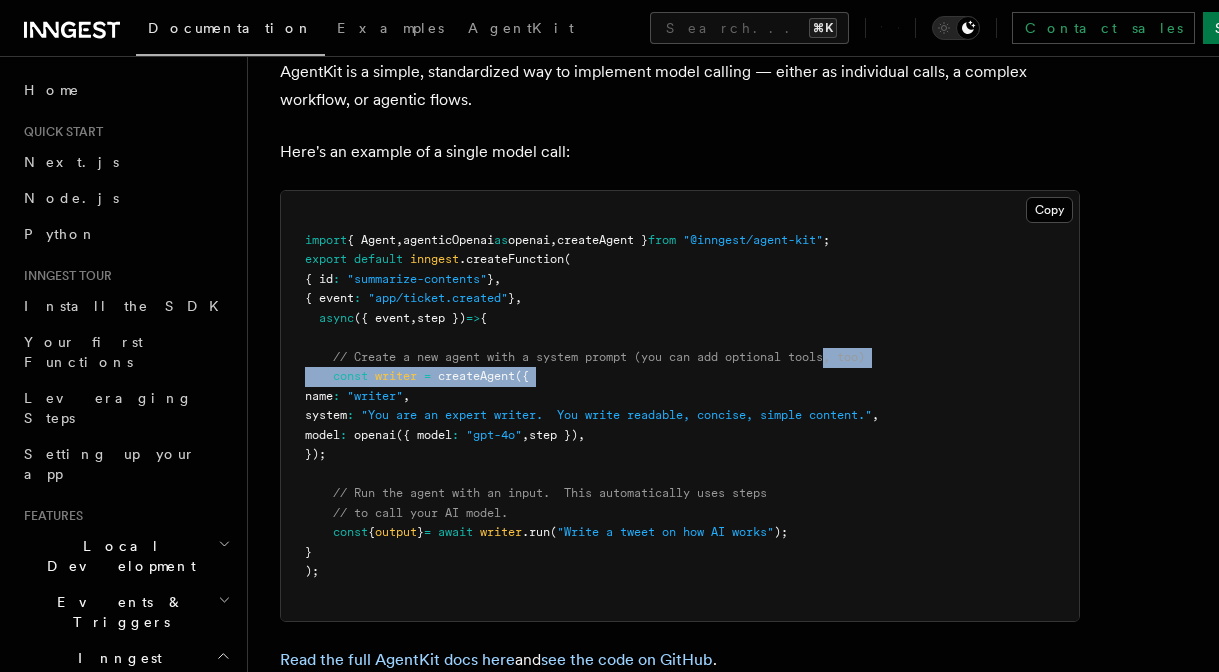 click on "import  { Agent ,  agenticOpenai  as  openai ,  createAgent }  from   "@inngest/agent-kit" ;
export   default   inngest .createFunction (
{ id :   "summarize-contents"  } ,
{ event :   "app/ticket.created"  } ,
async  ({ event ,  step })  =>  {
// Create a new agent with a system prompt (you can add optional tools, too)
const   writer   =   createAgent ({
name :   "writer" ,
system :   "You are an expert writer.  You write readable, concise, simple content." ,
model :   openai ({ model :   "gpt-4o" ,  step }) ,
});
// Run the agent with an input.  This automatically uses steps
// to call your AI model.
const  {  output  }  =   await   writer .run ( "Write a tweet on how AI works" );
}
);" at bounding box center (680, 406) 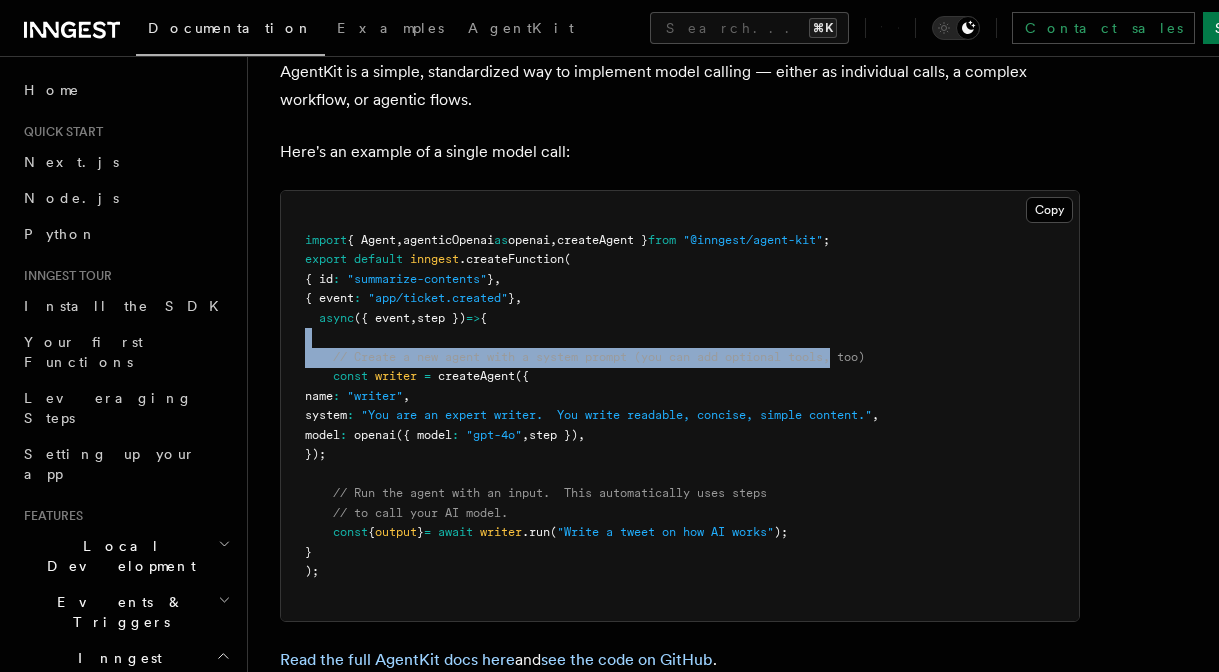 click on "import  { Agent ,  agenticOpenai  as  openai ,  createAgent }  from   "@inngest/agent-kit" ;
export   default   inngest .createFunction (
{ id :   "summarize-contents"  } ,
{ event :   "app/ticket.created"  } ,
async  ({ event ,  step })  =>  {
// Create a new agent with a system prompt (you can add optional tools, too)
const   writer   =   createAgent ({
name :   "writer" ,
system :   "You are an expert writer.  You write readable, concise, simple content." ,
model :   openai ({ model :   "gpt-4o" ,  step }) ,
});
// Run the agent with an input.  This automatically uses steps
// to call your AI model.
const  {  output  }  =   await   writer .run ( "Write a tweet on how AI works" );
}
);" at bounding box center [680, 406] 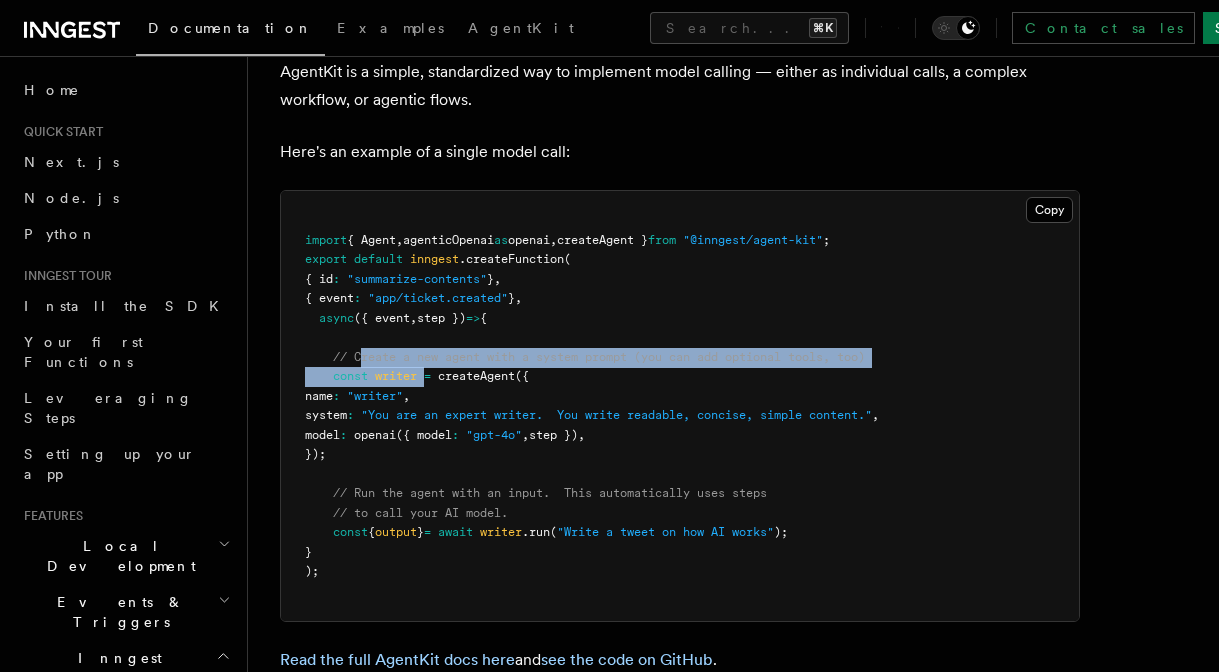 click on "import  { Agent ,  agenticOpenai  as  openai ,  createAgent }  from   "@inngest/agent-kit" ;
export   default   inngest .createFunction (
{ id :   "summarize-contents"  } ,
{ event :   "app/ticket.created"  } ,
async  ({ event ,  step })  =>  {
// Create a new agent with a system prompt (you can add optional tools, too)
const   writer   =   createAgent ({
name :   "writer" ,
system :   "You are an expert writer.  You write readable, concise, simple content." ,
model :   openai ({ model :   "gpt-4o" ,  step }) ,
});
// Run the agent with an input.  This automatically uses steps
// to call your AI model.
const  {  output  }  =   await   writer .run ( "Write a tweet on how AI works" );
}
);" at bounding box center [680, 406] 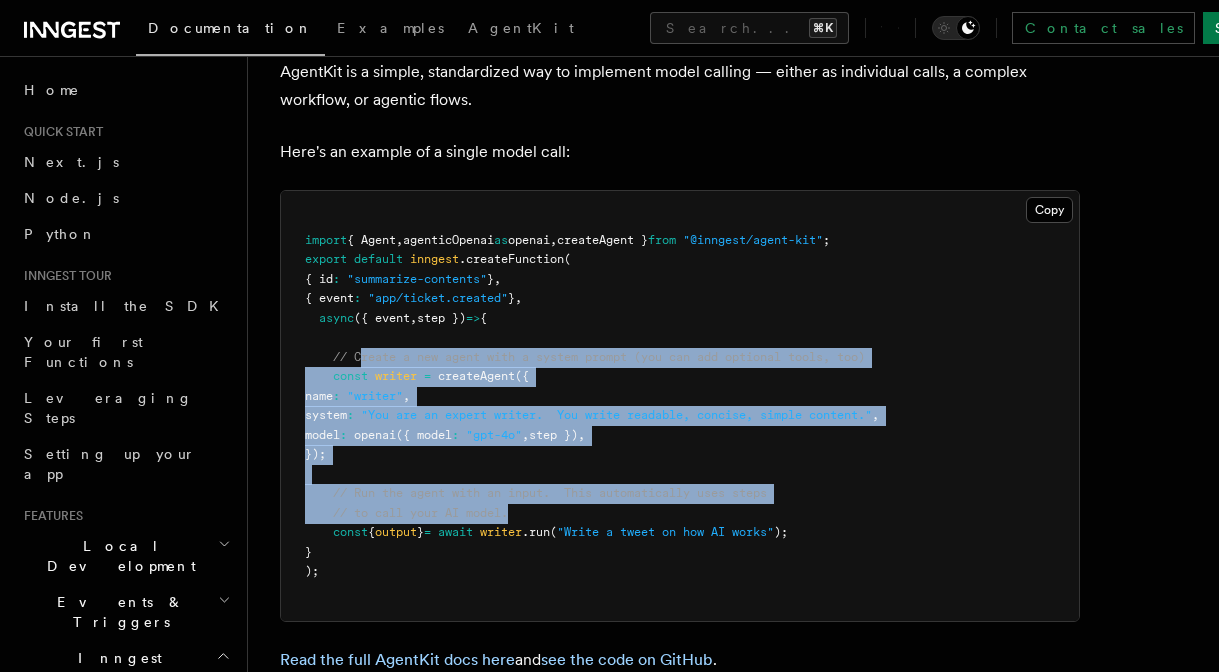 click on "import  { Agent ,  agenticOpenai  as  openai ,  createAgent }  from   "@inngest/agent-kit" ;
export   default   inngest .createFunction (
{ id :   "summarize-contents"  } ,
{ event :   "app/ticket.created"  } ,
async  ({ event ,  step })  =>  {
// Create a new agent with a system prompt (you can add optional tools, too)
const   writer   =   createAgent ({
name :   "writer" ,
system :   "You are an expert writer.  You write readable, concise, simple content." ,
model :   openai ({ model :   "gpt-4o" ,  step }) ,
});
// Run the agent with an input.  This automatically uses steps
// to call your AI model.
const  {  output  }  =   await   writer .run ( "Write a tweet on how AI works" );
}
);" at bounding box center [680, 406] 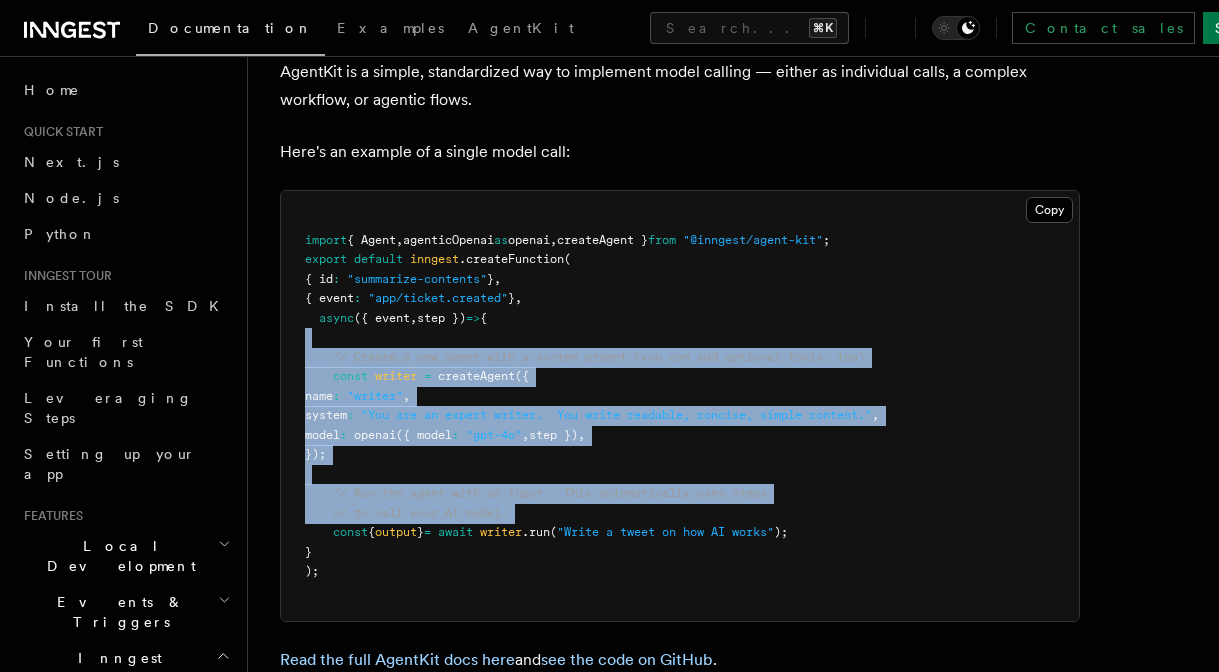 click on "import  { Agent ,  agenticOpenai  as  openai ,  createAgent }  from   "@inngest/agent-kit" ;
export   default   inngest .createFunction (
{ id :   "summarize-contents"  } ,
{ event :   "app/ticket.created"  } ,
async  ({ event ,  step })  =>  {
// Create a new agent with a system prompt (you can add optional tools, too)
const   writer   =   createAgent ({
name :   "writer" ,
system :   "You are an expert writer.  You write readable, concise, simple content." ,
model :   openai ({ model :   "gpt-4o" ,  step }) ,
});
// Run the agent with an input.  This automatically uses steps
// to call your AI model.
const  {  output  }  =   await   writer .run ( "Write a tweet on how AI works" );
}
);" at bounding box center [680, 406] 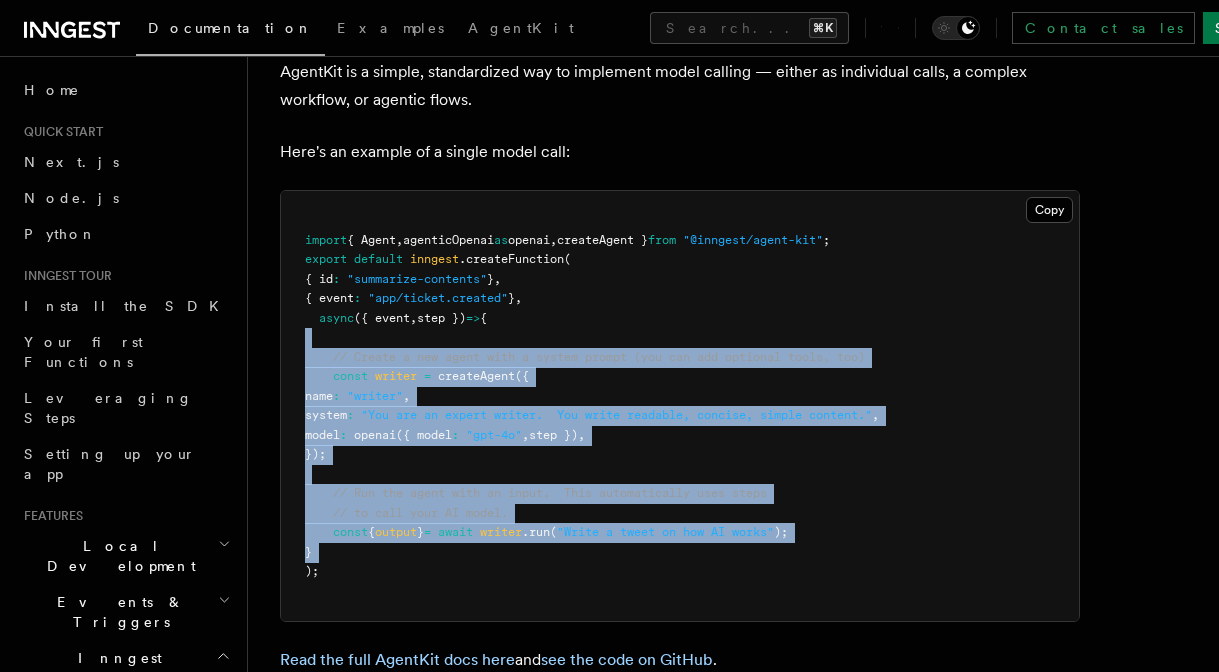 click on "import  { Agent ,  agenticOpenai  as  openai ,  createAgent }  from   "@inngest/agent-kit" ;
export   default   inngest .createFunction (
{ id :   "summarize-contents"  } ,
{ event :   "app/ticket.created"  } ,
async  ({ event ,  step })  =>  {
// Create a new agent with a system prompt (you can add optional tools, too)
const   writer   =   createAgent ({
name :   "writer" ,
system :   "You are an expert writer.  You write readable, concise, simple content." ,
model :   openai ({ model :   "gpt-4o" ,  step }) ,
});
// Run the agent with an input.  This automatically uses steps
// to call your AI model.
const  {  output  }  =   await   writer .run ( "Write a tweet on how AI works" );
}
);" at bounding box center (680, 406) 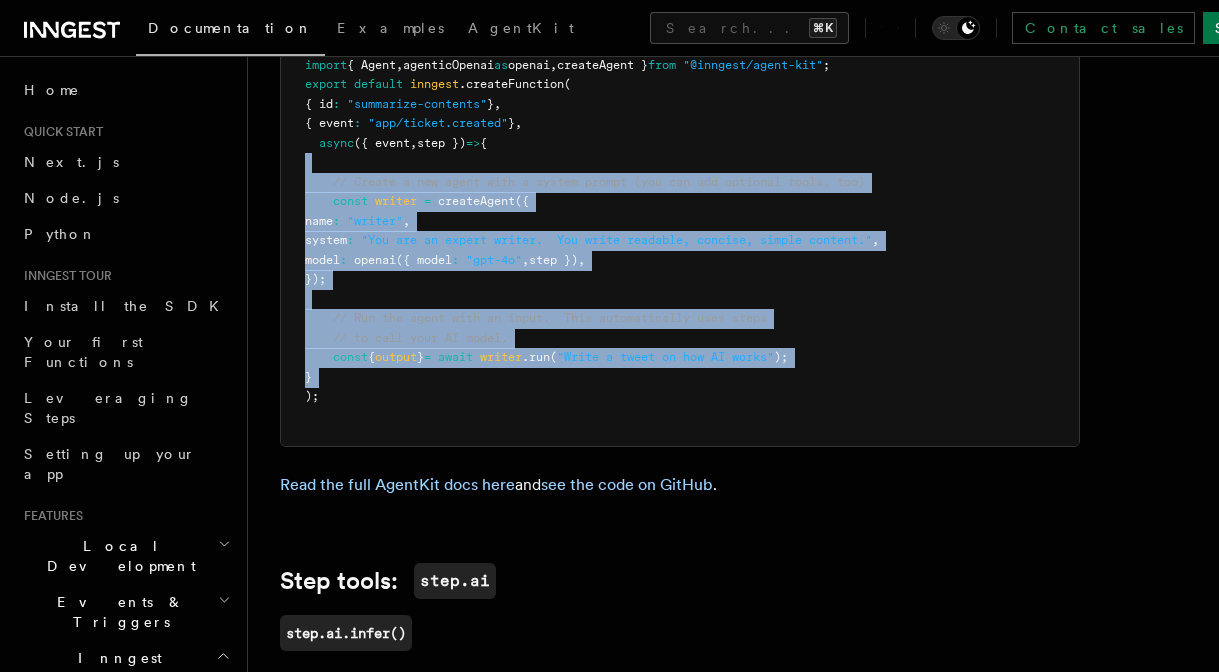 scroll, scrollTop: 1427, scrollLeft: 1, axis: both 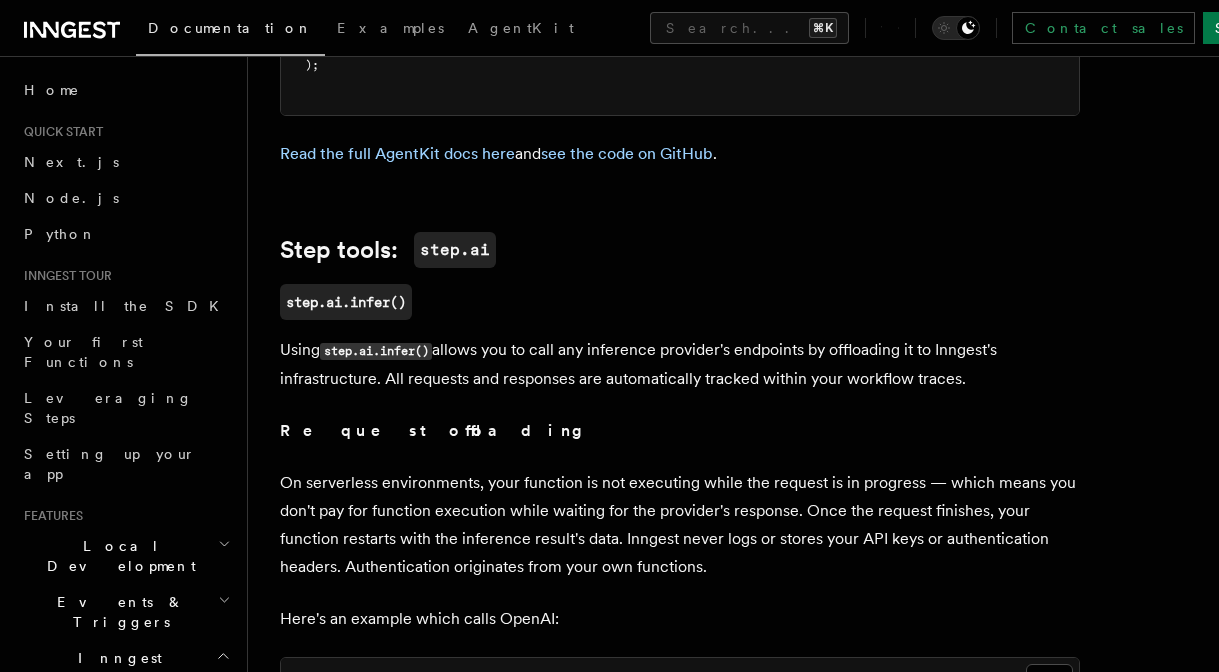 click on "Features Inngest Functions Steps & Workflows AI Inference  TypeScript   Python v0.5+
You can build complex AI workflows and call model providers as steps using two-step methods,  step.ai.infer()  and  step.ai.wrap() , or our AgentKit SDK.  They work with any model provider, and all offer full AI observability:
AgentKit  allows you to easily create single model calls or agentic workflows.  Read the AgentKit docs here
step.ai.wrap()   wraps other AI SDKs (OpenAI, Anthropic, and Vercel AI SDK) as a step, augmenting the observability of your Inngest Functions with information such as prompts and tokens used.
step.ai.infer()  offloads the inference request to Inngest's infrastructure, pausing your function execution until the request finishes.  This can be a significant cost saver if you deploy to serverless functions
Benefits
Using  AgentKit  and  step.ai  allows you to:
Automatically monitor AI usage in production to ensure quality output
Easily iterate and test prompts in the dev server" at bounding box center [733, 1947] 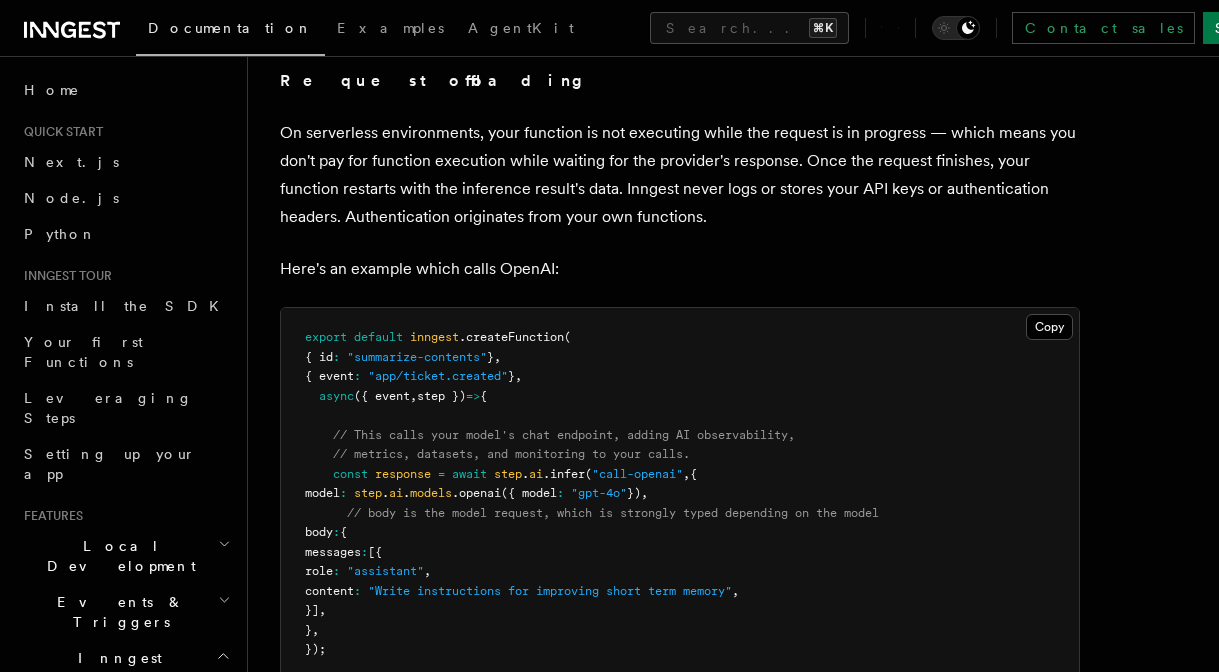 scroll, scrollTop: 2074, scrollLeft: 0, axis: vertical 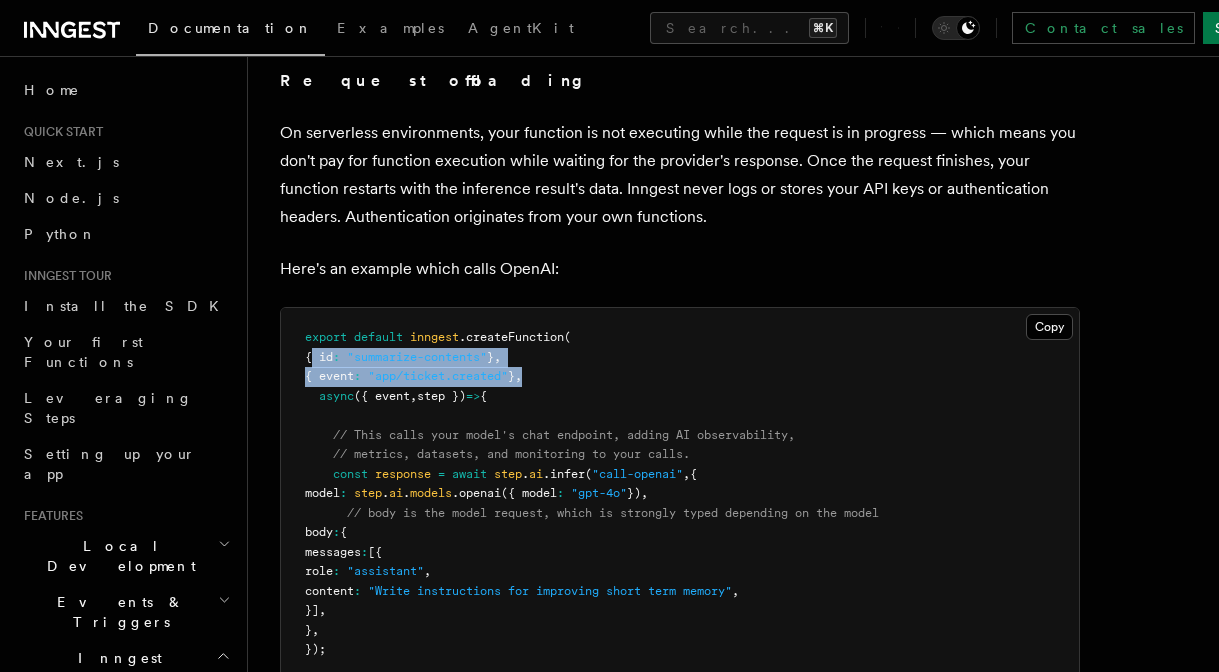 click on "export   default   inngest .createFunction (
{ id :   "summarize-contents"  } ,
{ event :   "app/ticket.created"  } ,
async  ({ event ,  step })  =>  {
// This calls your model's chat endpoint, adding AI observability,
// metrics, datasets, and monitoring to your calls.
const   response   =   await   step . ai .infer ( "call-openai" ,  {
model :   step . ai . models .openai ({ model :   "gpt-4o"  }) ,
// body is the model request, which is strongly typed depending on the model
body :  {
messages :  [{
role :   "assistant" ,
content :   "Write instructions for improving short term memory" ,
}] ,
} ,
});
// The response is also strongly typed depending on the model.
return   response .choices;
}
);" at bounding box center [680, 542] 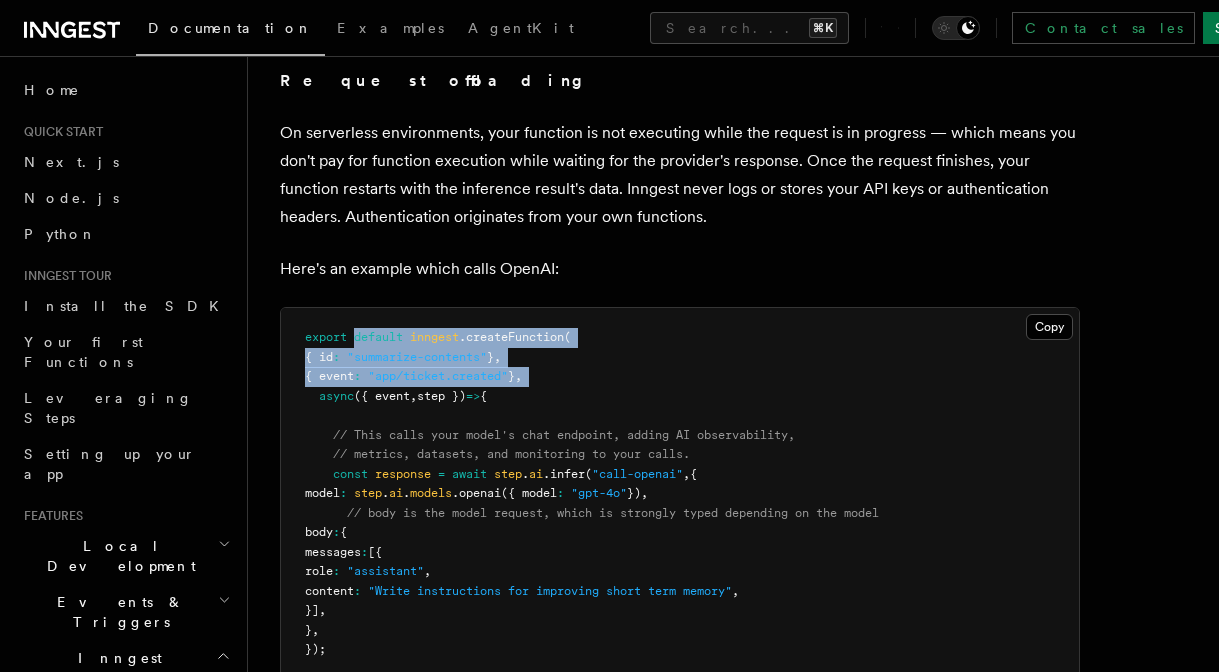 click on "export   default   inngest .createFunction (
{ id :   "summarize-contents"  } ,
{ event :   "app/ticket.created"  } ,
async  ({ event ,  step })  =>  {
// This calls your model's chat endpoint, adding AI observability,
// metrics, datasets, and monitoring to your calls.
const   response   =   await   step . ai .infer ( "call-openai" ,  {
model :   step . ai . models .openai ({ model :   "gpt-4o"  }) ,
// body is the model request, which is strongly typed depending on the model
body :  {
messages :  [{
role :   "assistant" ,
content :   "Write instructions for improving short term memory" ,
}] ,
} ,
});
// The response is also strongly typed depending on the model.
return   response .choices;
}
);" at bounding box center [680, 542] 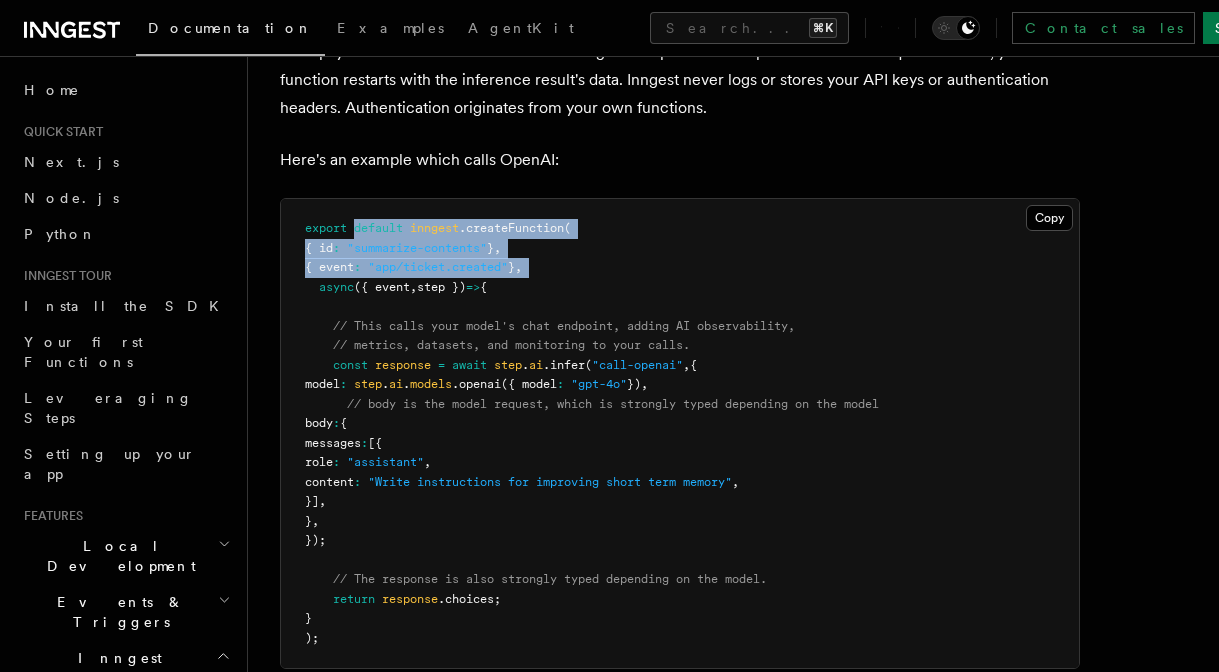scroll, scrollTop: 2211, scrollLeft: 0, axis: vertical 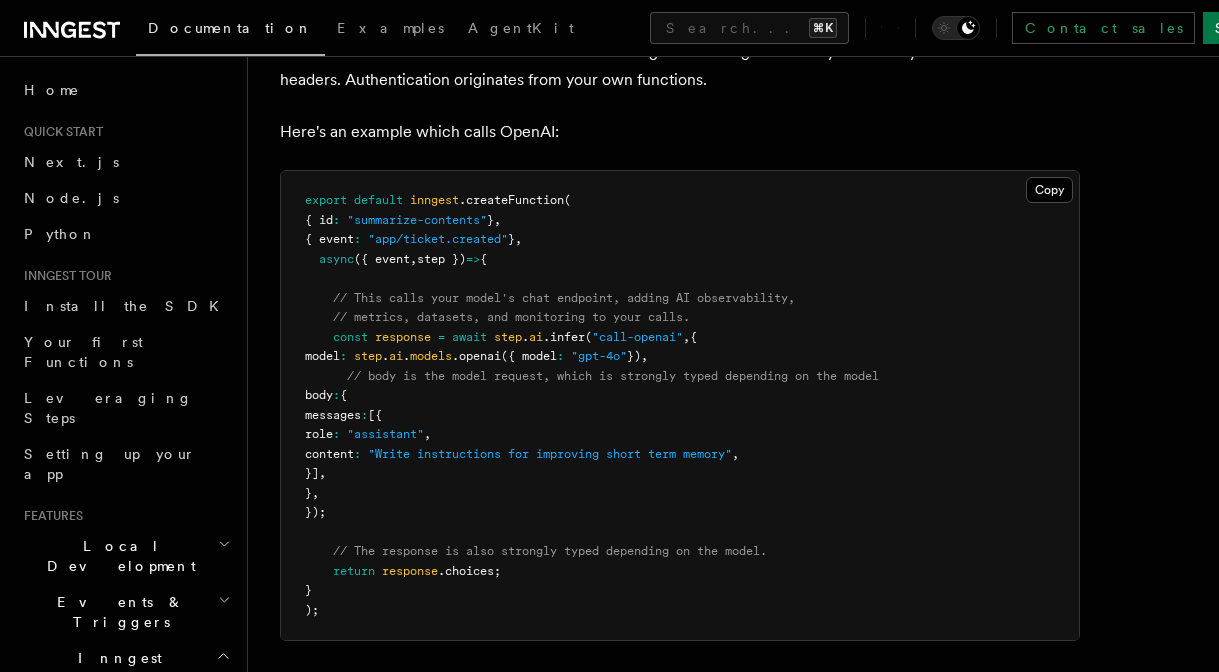 click on "// This calls your model's chat endpoint, adding AI observability," at bounding box center (564, 298) 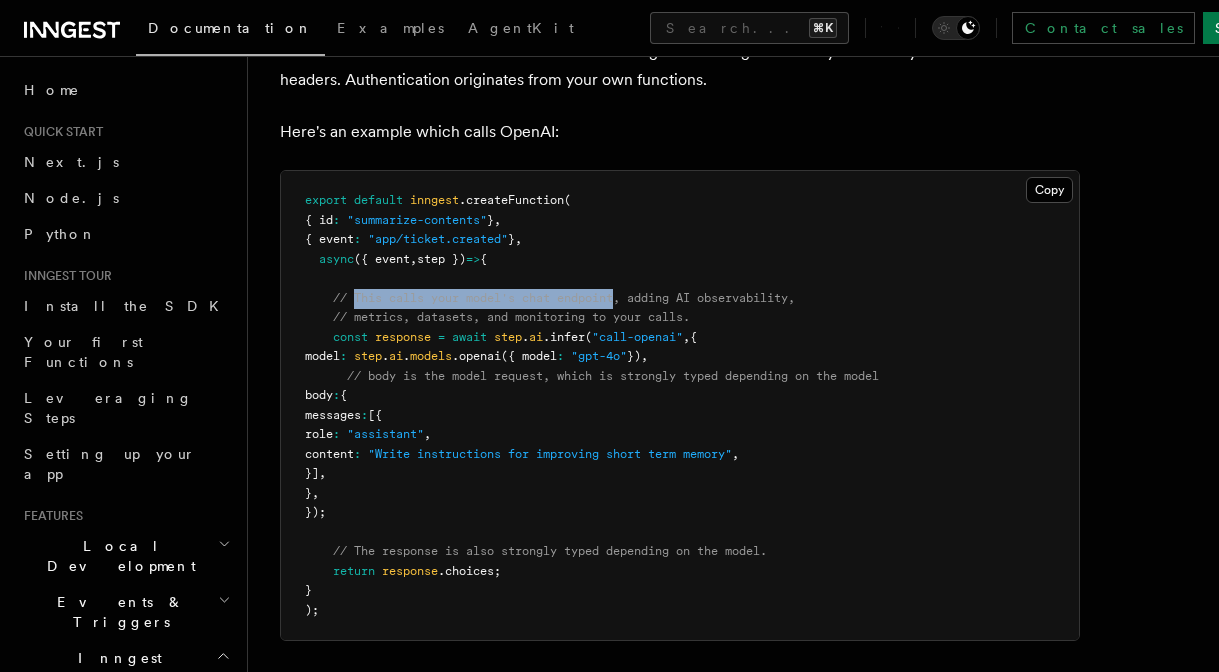 click on "export   default   inngest .createFunction (
{ id :   "summarize-contents"  } ,
{ event :   "app/ticket.created"  } ,
async  ({ event ,  step })  =>  {
// This calls your model's chat endpoint, adding AI observability,
// metrics, datasets, and monitoring to your calls.
const   response   =   await   step . ai .infer ( "call-openai" ,  {
model :   step . ai . models .openai ({ model :   "gpt-4o"  }) ,
// body is the model request, which is strongly typed depending on the model
body :  {
messages :  [{
role :   "assistant" ,
content :   "Write instructions for improving short term memory" ,
}] ,
} ,
});
// The response is also strongly typed depending on the model.
return   response .choices;
}
);" at bounding box center (680, 405) 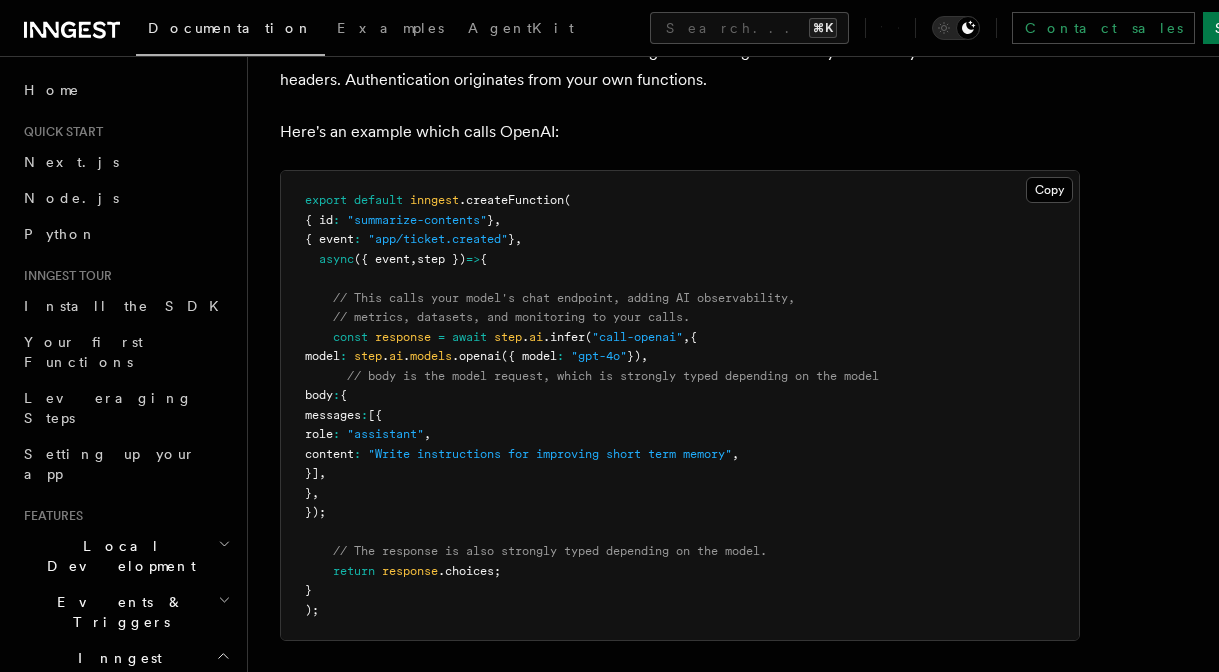 click on "." at bounding box center [406, 356] 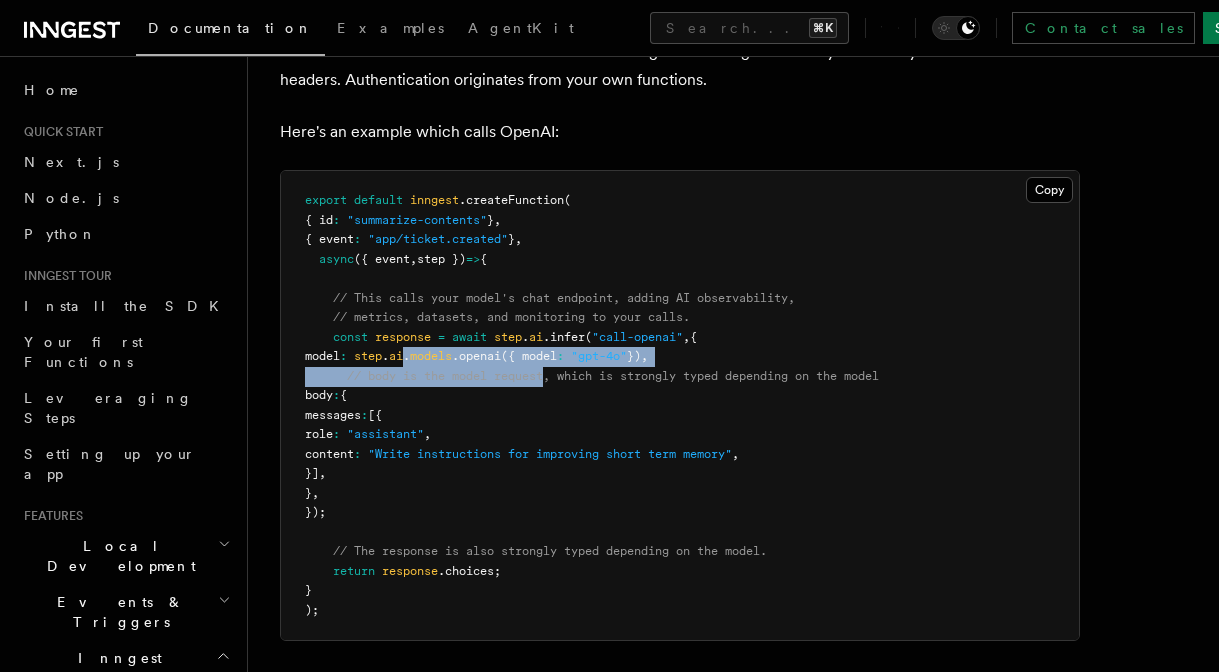 click on "export   default   inngest .createFunction (
{ id :   "summarize-contents"  } ,
{ event :   "app/ticket.created"  } ,
async  ({ event ,  step })  =>  {
// This calls your model's chat endpoint, adding AI observability,
// metrics, datasets, and monitoring to your calls.
const   response   =   await   step . ai .infer ( "call-openai" ,  {
model :   step . ai . models .openai ({ model :   "gpt-4o"  }) ,
// body is the model request, which is strongly typed depending on the model
body :  {
messages :  [{
role :   "assistant" ,
content :   "Write instructions for improving short term memory" ,
}] ,
} ,
});
// The response is also strongly typed depending on the model.
return   response .choices;
}
);" at bounding box center [680, 405] 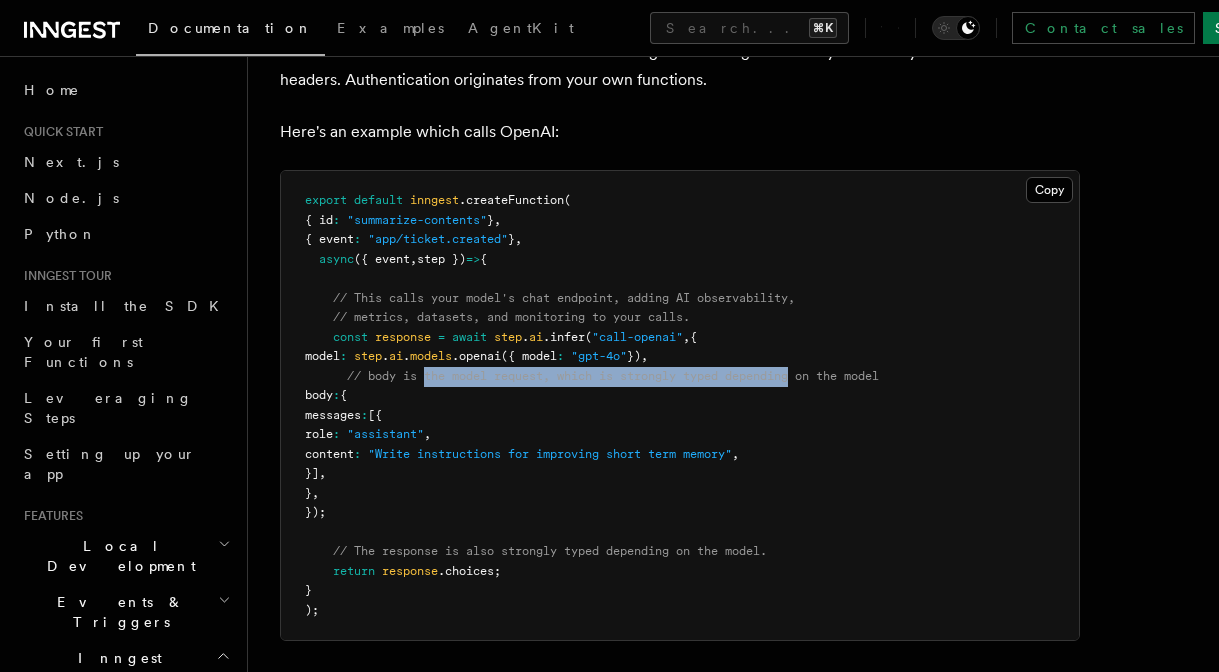 click on "// body is the model request, which is strongly typed depending on the model" at bounding box center [613, 376] 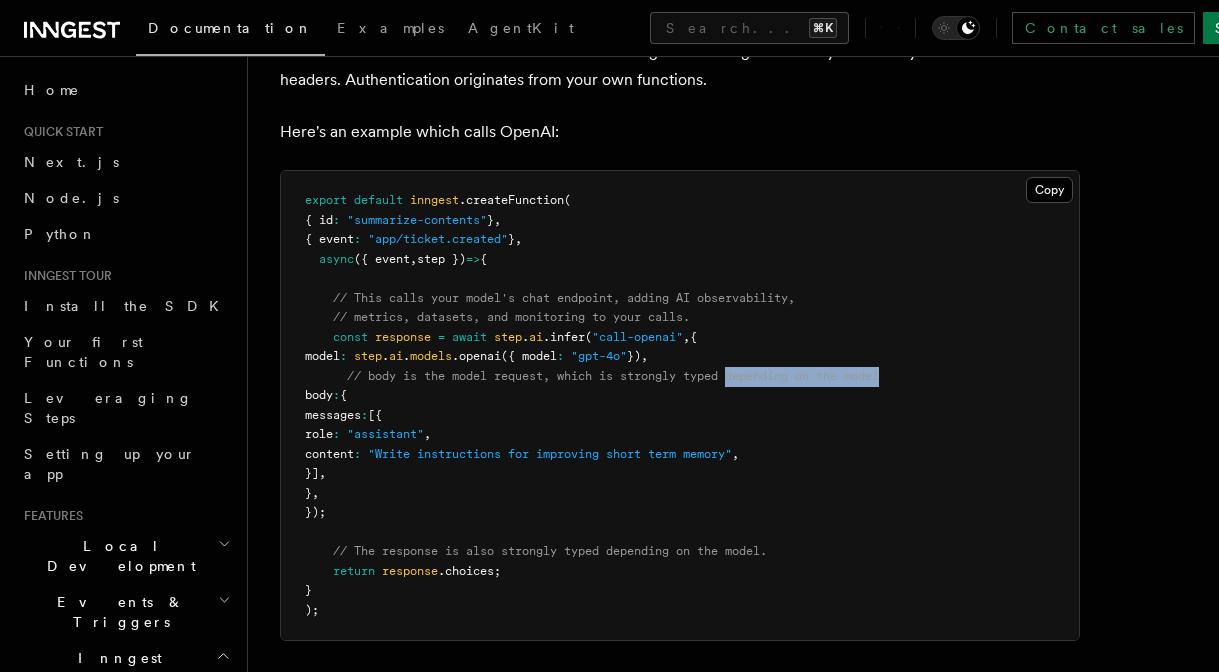 click on "// body is the model request, which is strongly typed depending on the model" at bounding box center (613, 376) 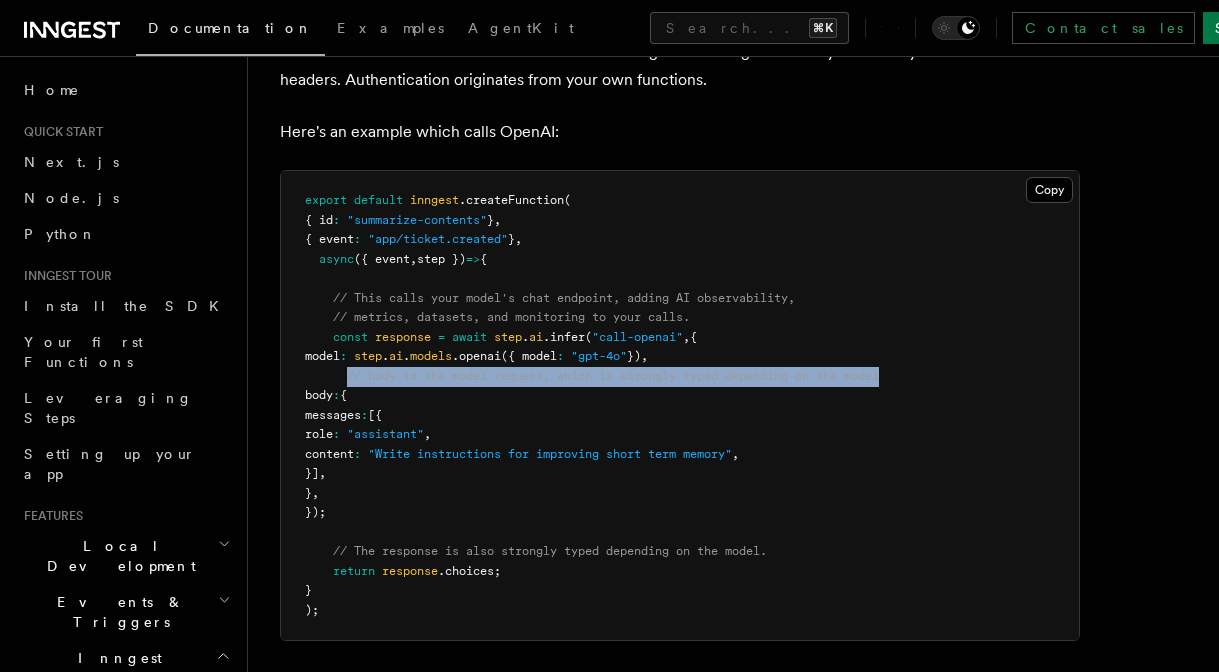 click on "// body is the model request, which is strongly typed depending on the model" at bounding box center [613, 376] 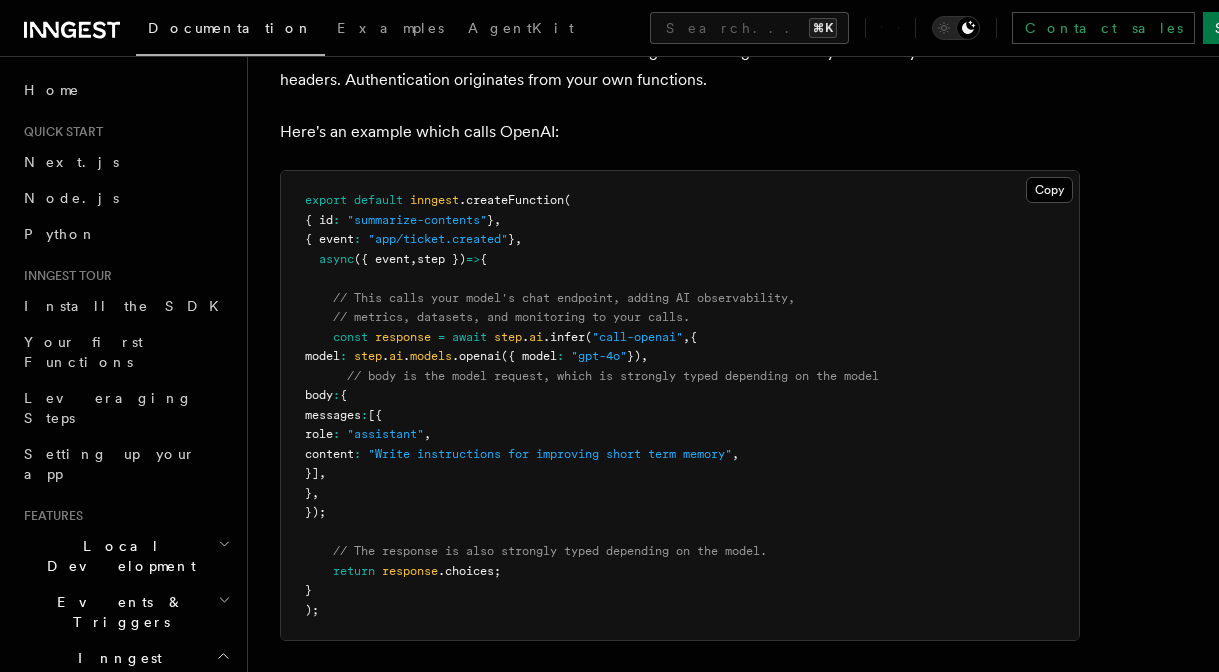 click on "// body is the model request, which is strongly typed depending on the model" at bounding box center (613, 376) 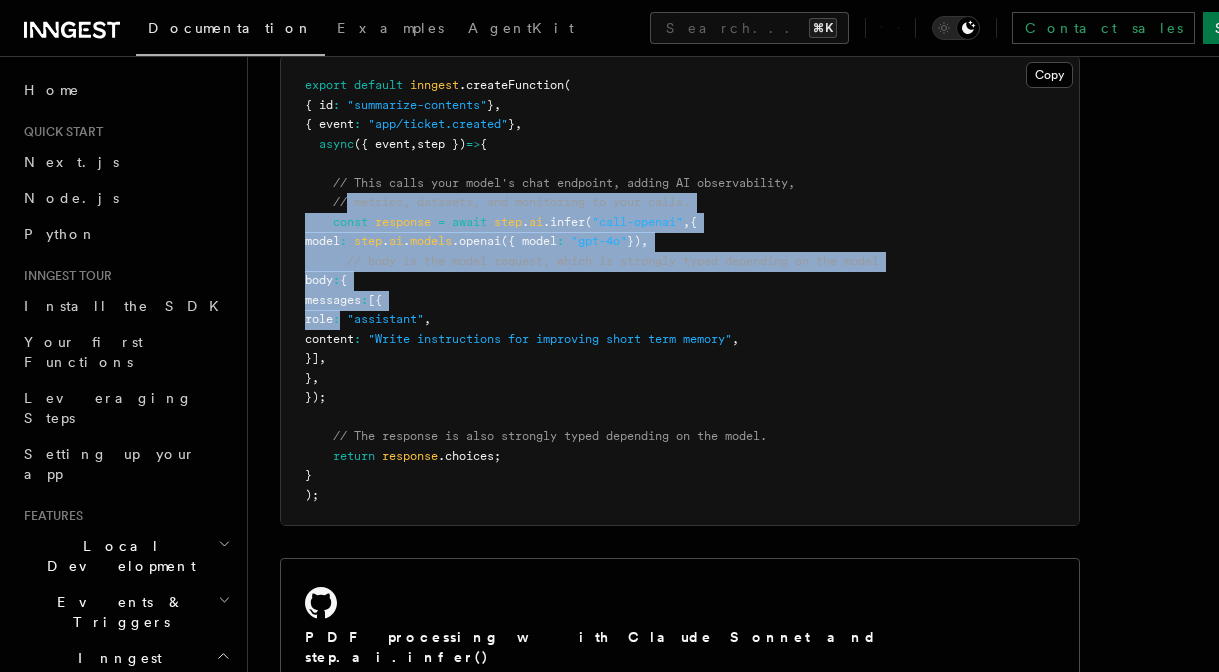 click on "export   default   inngest .createFunction (
{ id :   "summarize-contents"  } ,
{ event :   "app/ticket.created"  } ,
async  ({ event ,  step })  =>  {
// This calls your model's chat endpoint, adding AI observability,
// metrics, datasets, and monitoring to your calls.
const   response   =   await   step . ai .infer ( "call-openai" ,  {
model :   step . ai . models .openai ({ model :   "gpt-4o"  }) ,
// body is the model request, which is strongly typed depending on the model
body :  {
messages :  [{
role :   "assistant" ,
content :   "Write instructions for improving short term memory" ,
}] ,
} ,
});
// The response is also strongly typed depending on the model.
return   response .choices;
}
);" at bounding box center [592, 290] 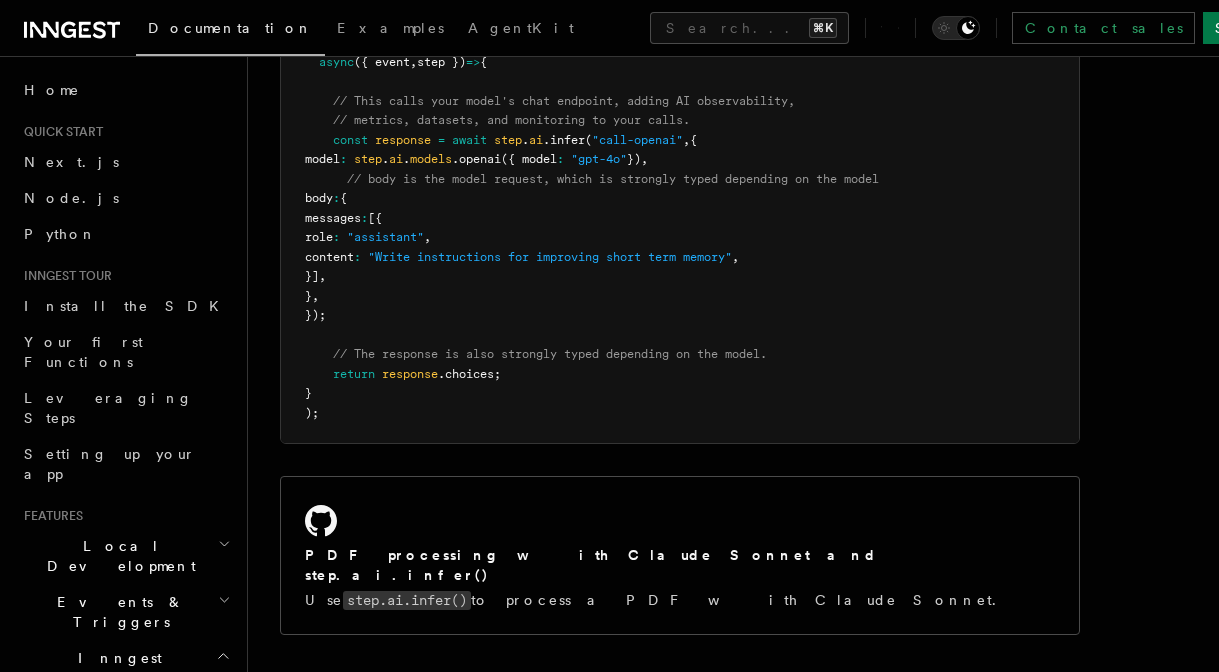 click on "// The response is also strongly typed depending on the model." at bounding box center (550, 354) 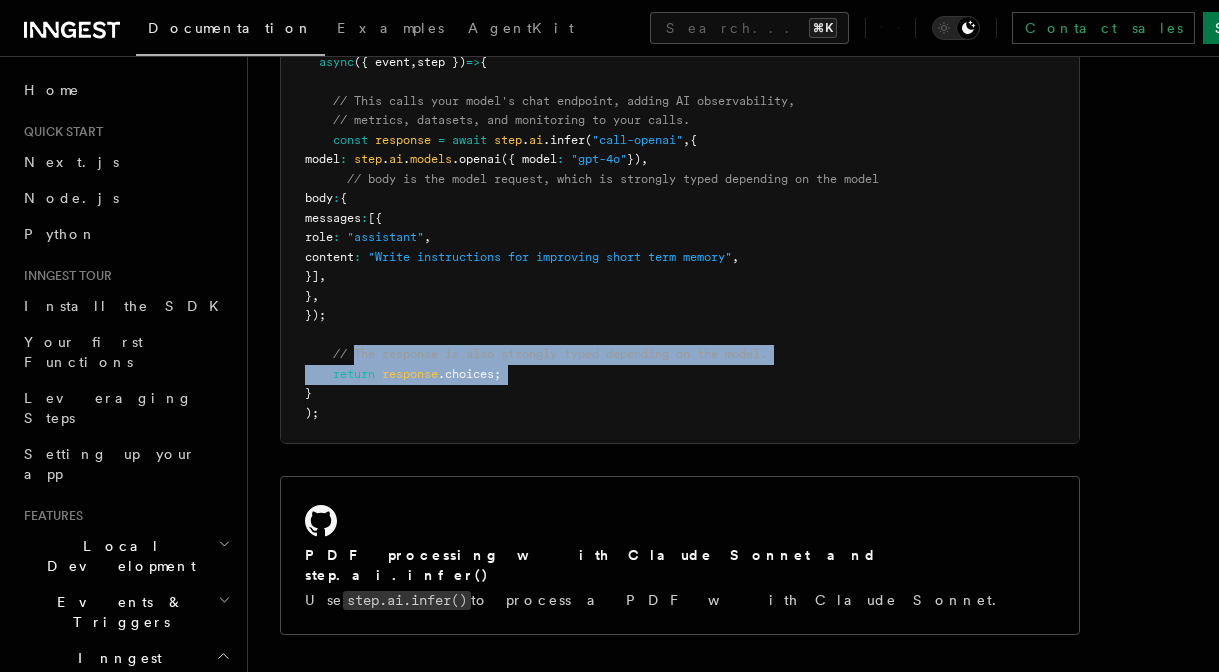 click on "export   default   inngest .createFunction (
{ id :   "summarize-contents"  } ,
{ event :   "app/ticket.created"  } ,
async  ({ event ,  step })  =>  {
// This calls your model's chat endpoint, adding AI observability,
// metrics, datasets, and monitoring to your calls.
const   response   =   await   step . ai .infer ( "call-openai" ,  {
model :   step . ai . models .openai ({ model :   "gpt-4o"  }) ,
// body is the model request, which is strongly typed depending on the model
body :  {
messages :  [{
role :   "assistant" ,
content :   "Write instructions for improving short term memory" ,
}] ,
} ,
});
// The response is also strongly typed depending on the model.
return   response .choices;
}
);" at bounding box center [680, 208] 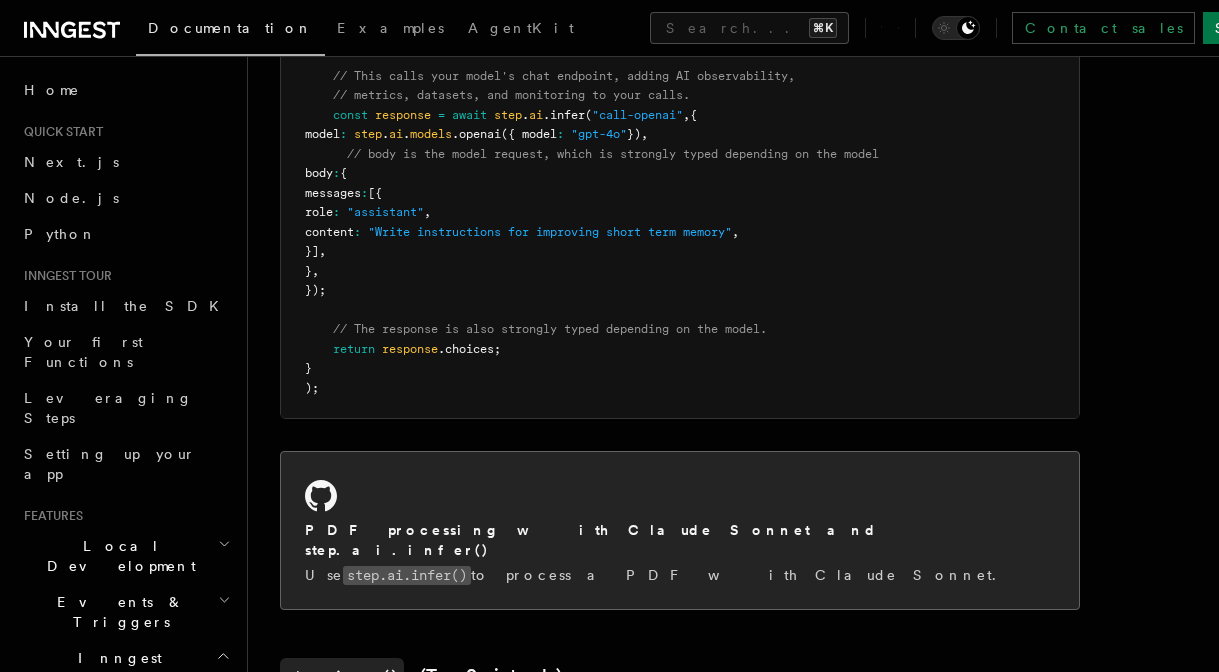 scroll, scrollTop: 2434, scrollLeft: 0, axis: vertical 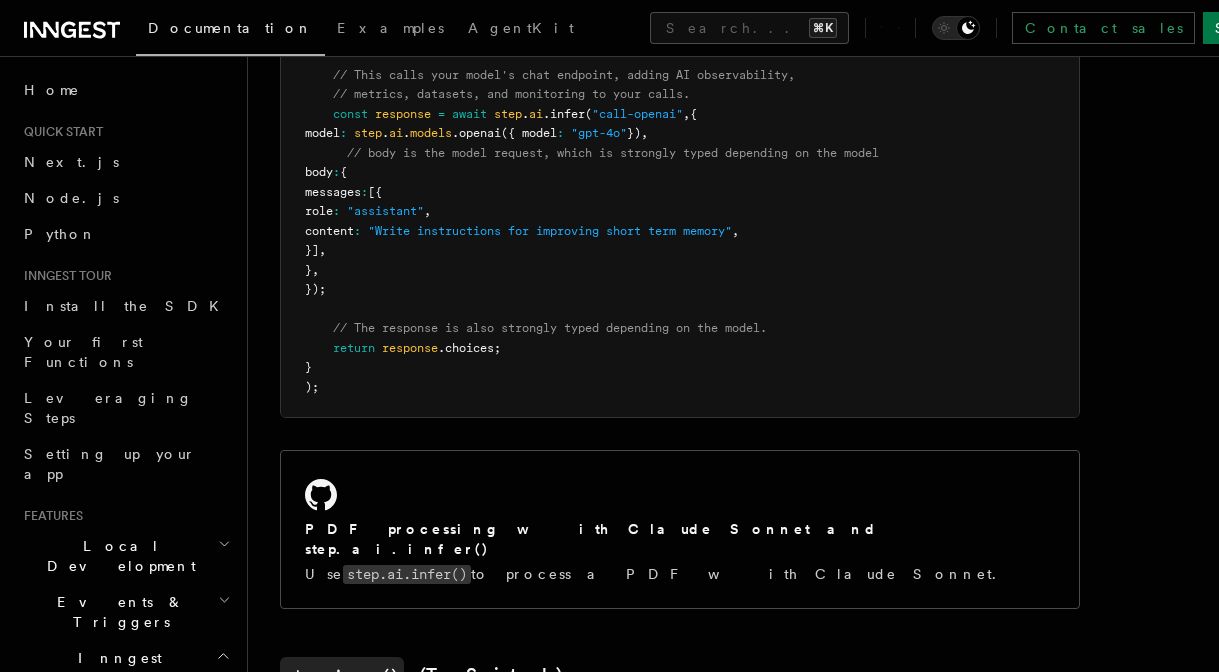 click on "export   default   inngest .createFunction (
{ id :   "summarize-contents"  } ,
{ event :   "app/ticket.created"  } ,
async  ({ event ,  step })  =>  {
// This calls your model's chat endpoint, adding AI observability,
// metrics, datasets, and monitoring to your calls.
const   response   =   await   step . ai .infer ( "call-openai" ,  {
model :   step . ai . models .openai ({ model :   "gpt-4o"  }) ,
// body is the model request, which is strongly typed depending on the model
body :  {
messages :  [{
role :   "assistant" ,
content :   "Write instructions for improving short term memory" ,
}] ,
} ,
});
// The response is also strongly typed depending on the model.
return   response .choices;
}
);" at bounding box center (680, 182) 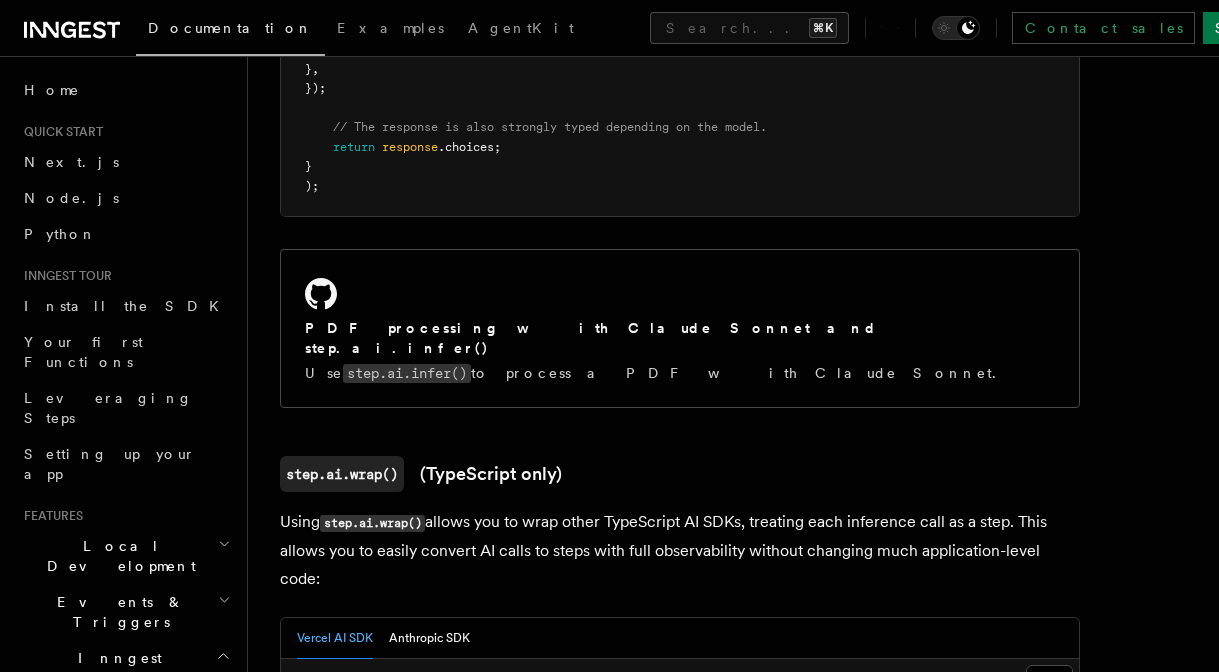 scroll, scrollTop: 2631, scrollLeft: 0, axis: vertical 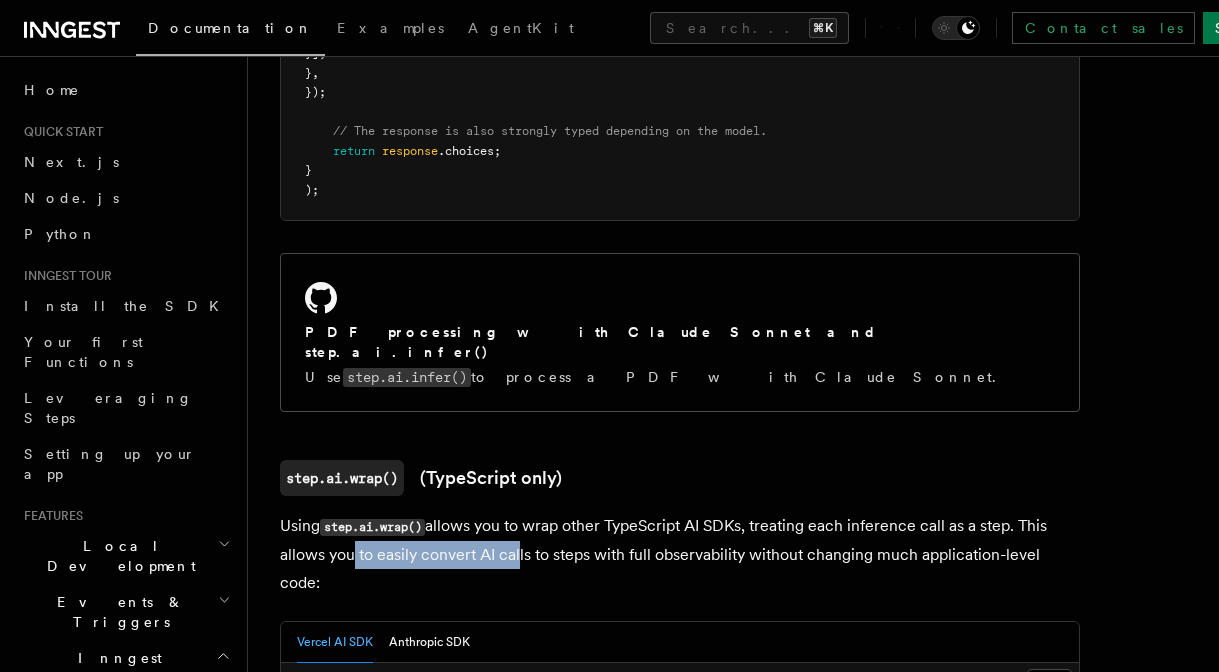 click on "Using  step.ai.wrap()  allows you to wrap other TypeScript AI SDKs, treating each inference call as a step.  This allows you to easily convert AI calls to steps with full observability without changing much application-level code:" at bounding box center (680, 554) 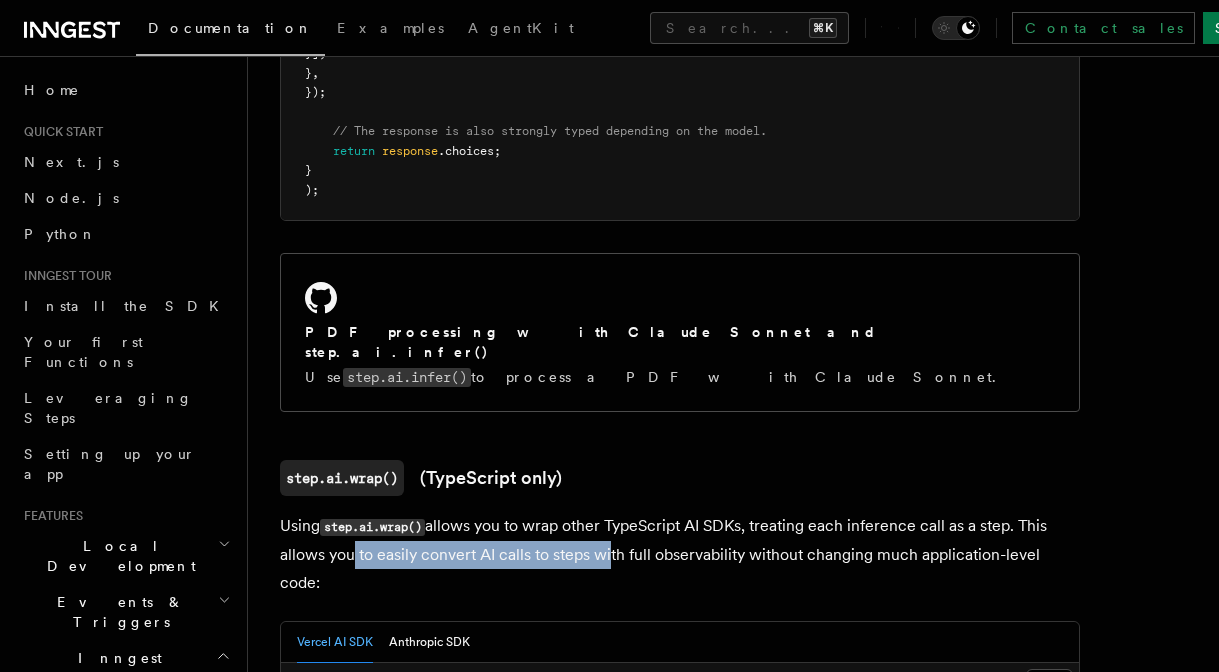 click on "Using  step.ai.wrap()  allows you to wrap other TypeScript AI SDKs, treating each inference call as a step.  This allows you to easily convert AI calls to steps with full observability without changing much application-level code:" at bounding box center [680, 554] 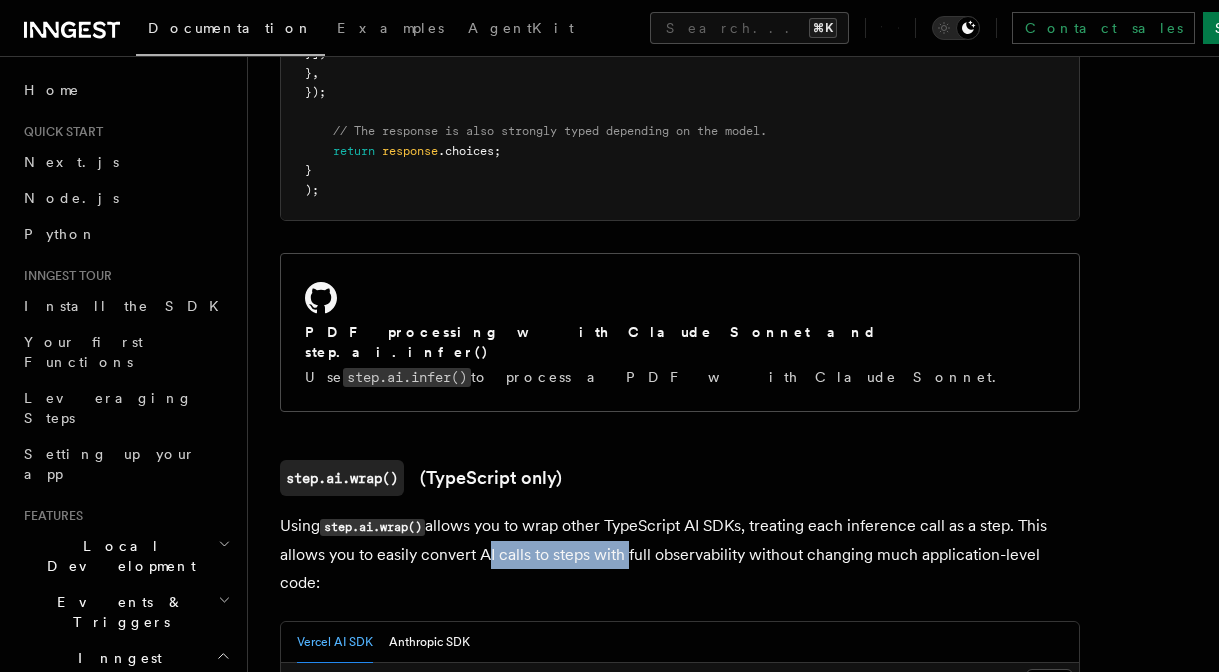 click on "Using  step.ai.wrap()  allows you to wrap other TypeScript AI SDKs, treating each inference call as a step.  This allows you to easily convert AI calls to steps with full observability without changing much application-level code:" at bounding box center (680, 554) 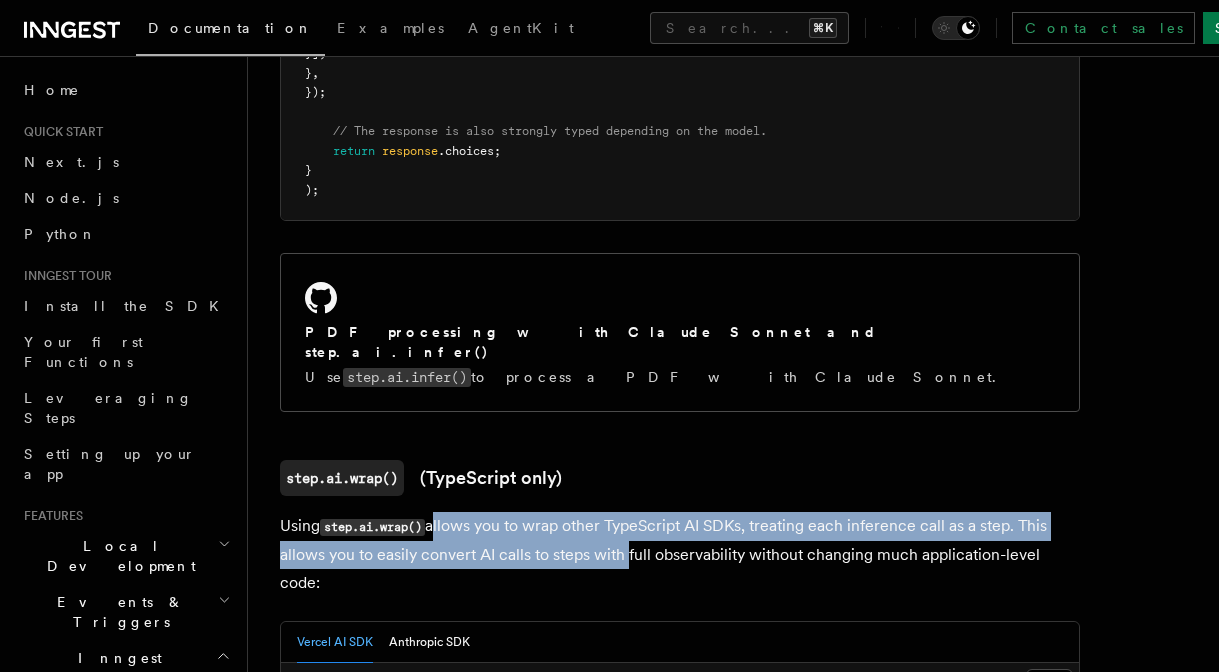 click on "Using  step.ai.wrap()  allows you to wrap other TypeScript AI SDKs, treating each inference call as a step.  This allows you to easily convert AI calls to steps with full observability without changing much application-level code:" at bounding box center [680, 554] 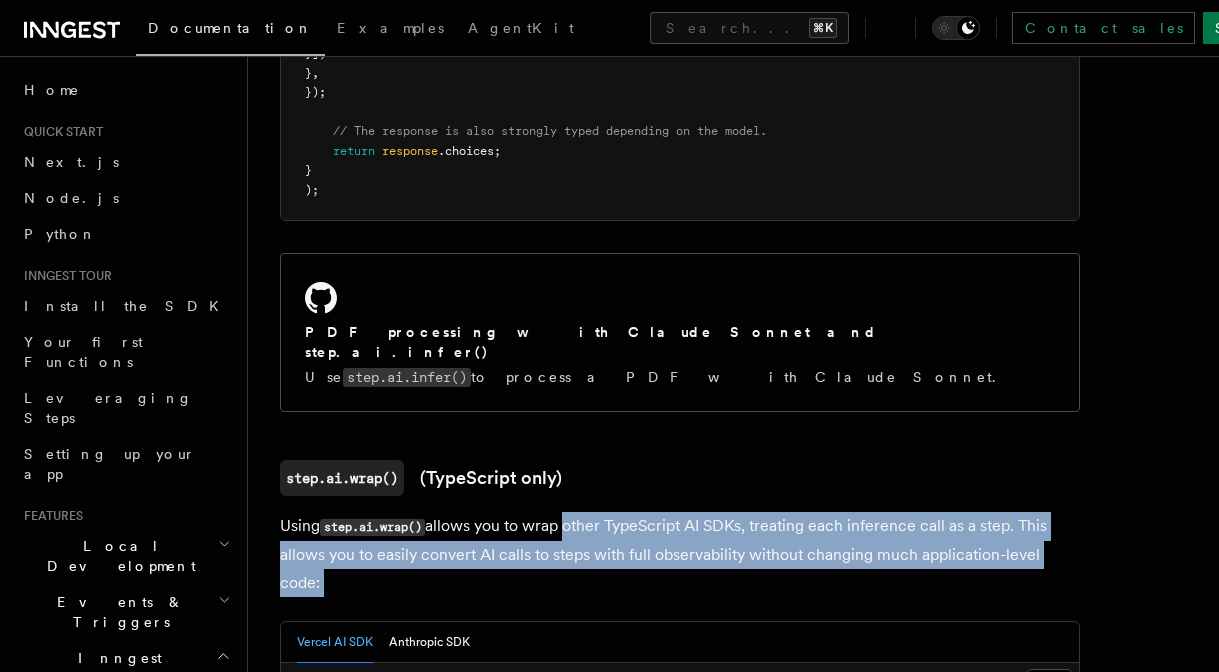 click on "Using  step.ai.wrap()  allows you to wrap other TypeScript AI SDKs, treating each inference call as a step.  This allows you to easily convert AI calls to steps with full observability without changing much application-level code:" at bounding box center (680, 554) 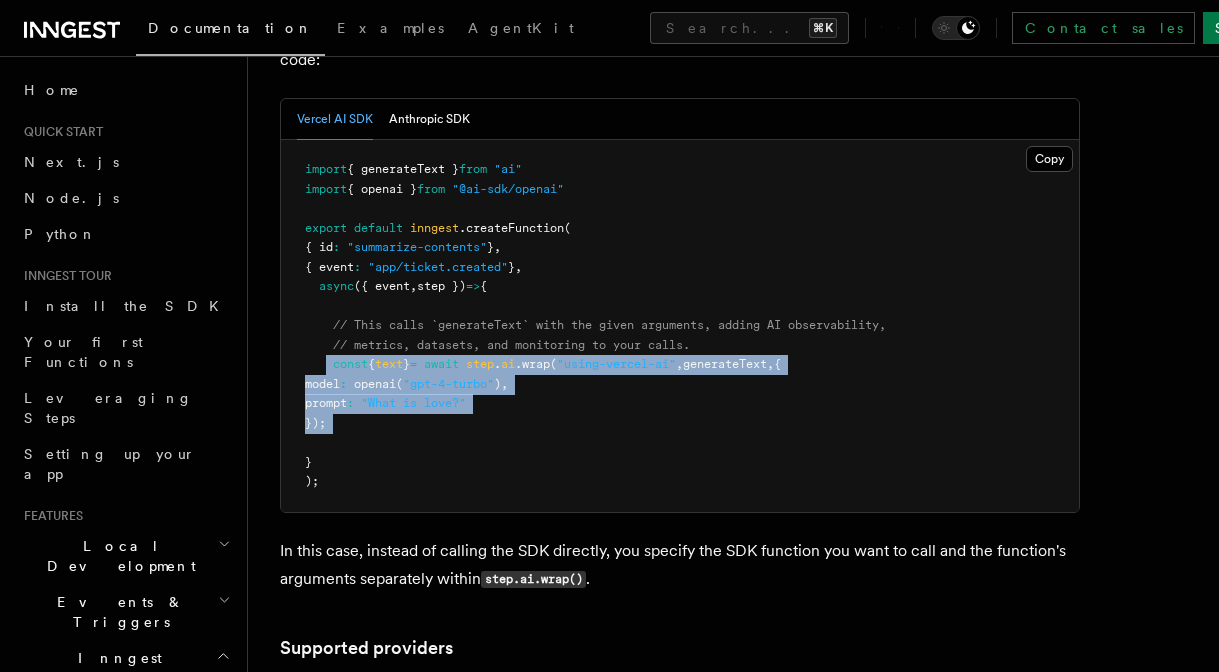 click on "import  { generateText }  from   "ai"
import  { openai }  from   "@ai-sdk/openai"
export   default   inngest .createFunction (
{ id :   "summarize-contents"  } ,
{ event :   "app/ticket.created"  } ,
async  ({ event ,  step })  =>  {
// This calls `generateText` with the given arguments, adding AI observability,
// metrics, datasets, and monitoring to your calls.
const  {  text  }  =   await   step . ai .wrap ( "using-vercel-ai" ,  generateText ,  {
model :   openai ( "gpt-4-turbo" ) ,
prompt :   "What is love?"
});
}
);" at bounding box center [680, 326] 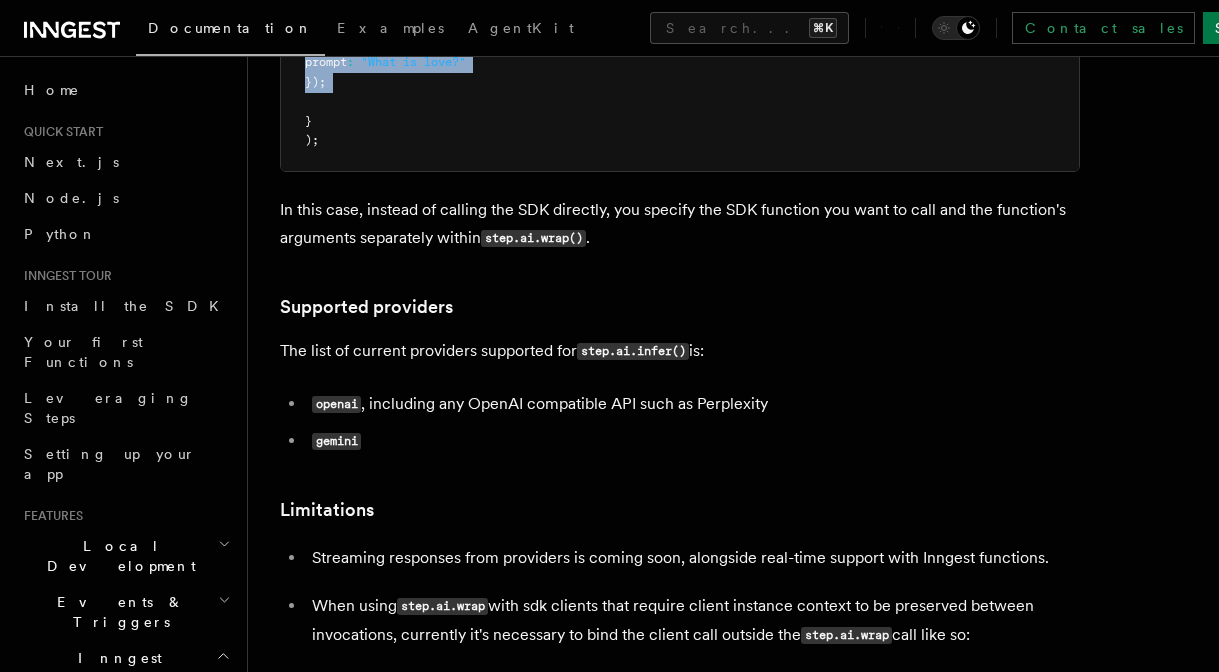 scroll, scrollTop: 3495, scrollLeft: 0, axis: vertical 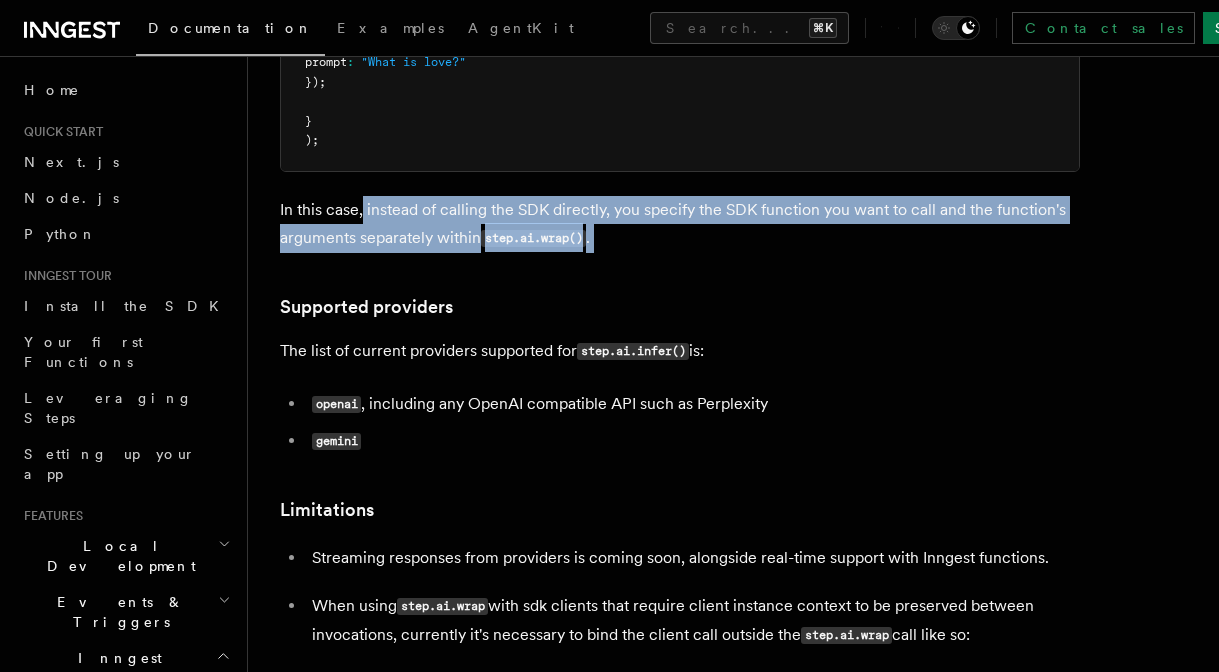 click on "Features Inngest Functions Steps & Workflows AI Inference  TypeScript   Python v0.5+
You can build complex AI workflows and call model providers as steps using two-step methods,  step.ai.infer()  and  step.ai.wrap() , or our AgentKit SDK.  They work with any model provider, and all offer full AI observability:
AgentKit  allows you to easily create single model calls or agentic workflows.  Read the AgentKit docs here
step.ai.wrap()   wraps other AI SDKs (OpenAI, Anthropic, and Vercel AI SDK) as a step, augmenting the observability of your Inngest Functions with information such as prompts and tokens used.
step.ai.infer()  offloads the inference request to Inngest's infrastructure, pausing your function execution until the request finishes.  This can be a significant cost saver if you deploy to serverless functions
Benefits
Using  AgentKit  and  step.ai  allows you to:
Automatically monitor AI usage in production to ensure quality output
Easily iterate and test prompts in the dev server" at bounding box center (733, 176) 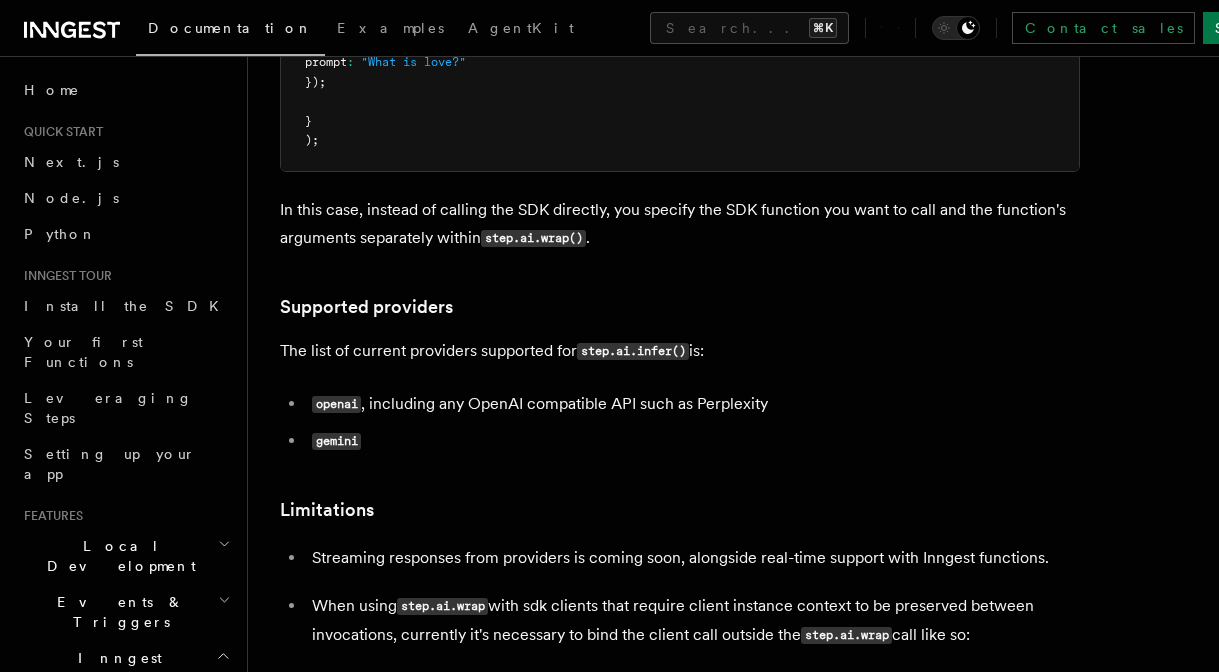click on "openai , including any OpenAI compatible API such as Perplexity
gemini" at bounding box center (680, 423) 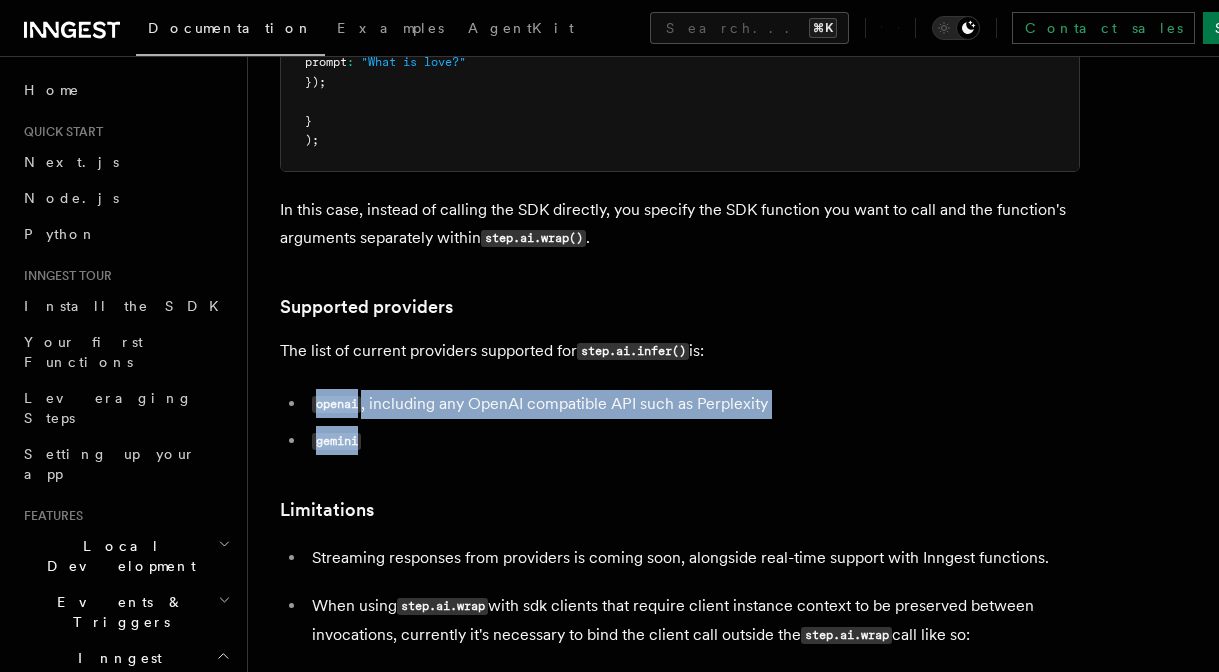click on "openai" at bounding box center [336, 404] 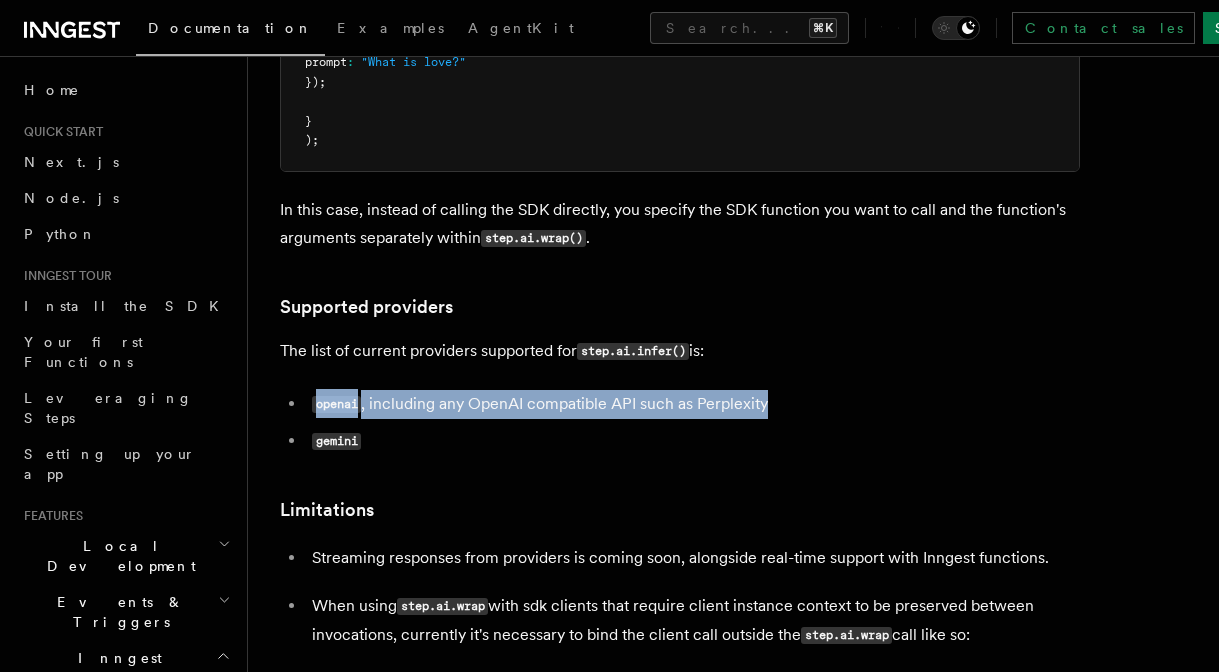 click on "openai , including any OpenAI compatible API such as Perplexity" at bounding box center [693, 404] 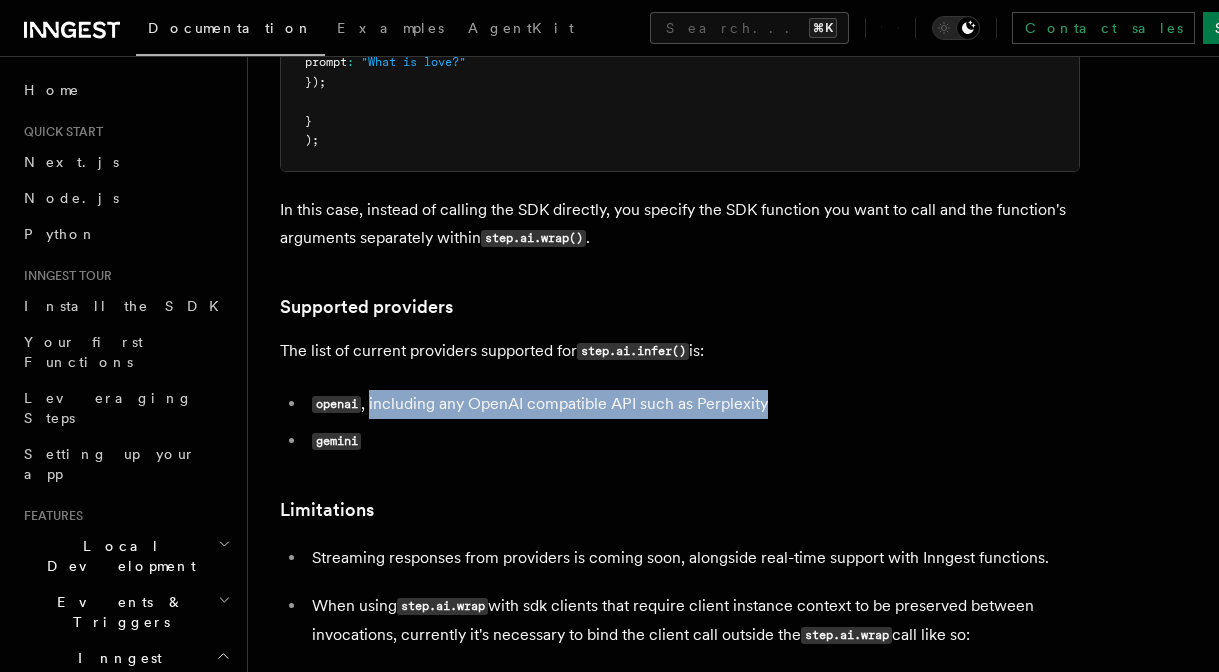 click on "openai , including any OpenAI compatible API such as Perplexity" at bounding box center (693, 404) 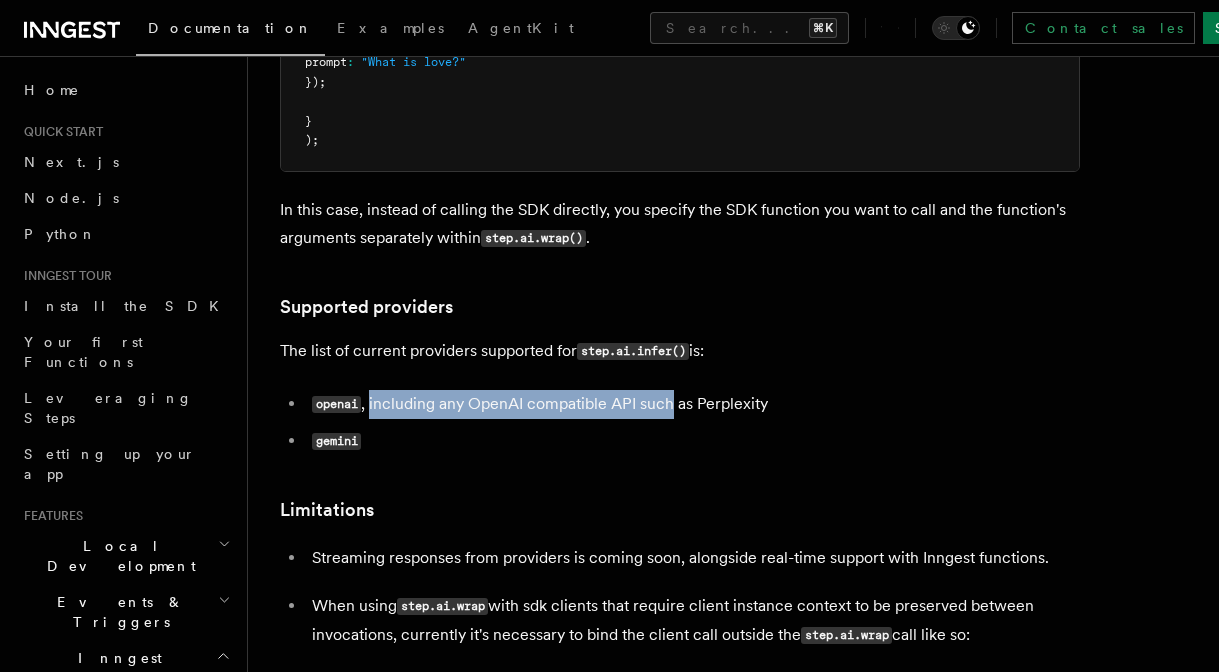 click on "openai , including any OpenAI compatible API such as Perplexity" at bounding box center [693, 404] 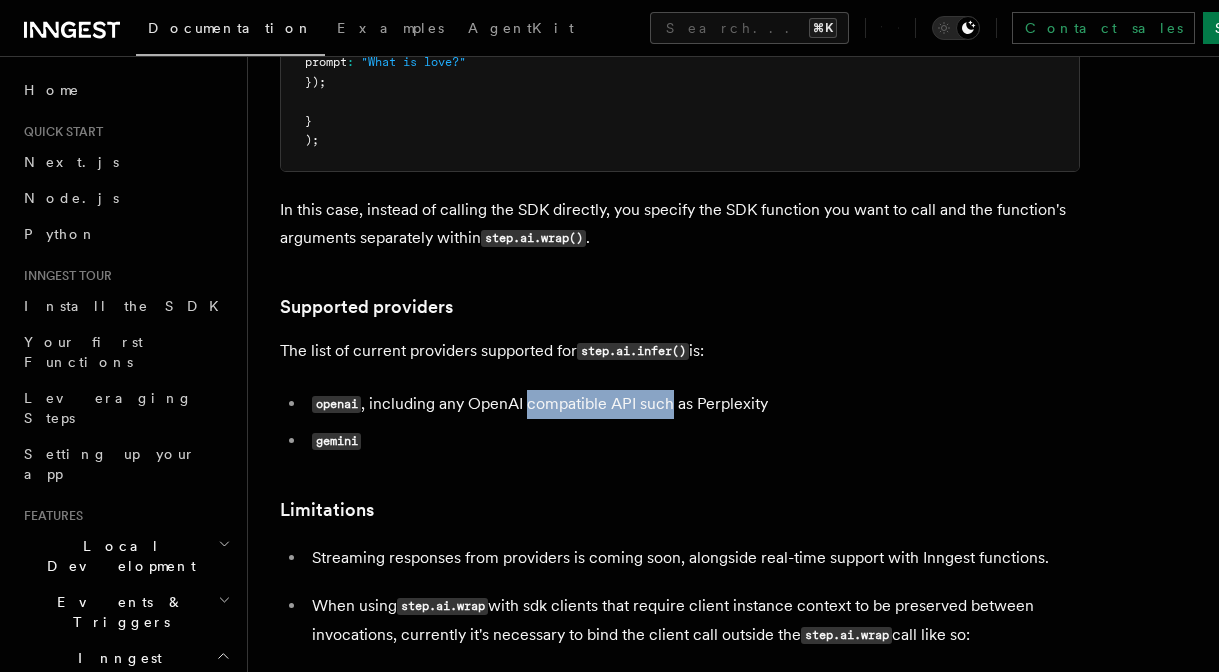 click on "openai , including any OpenAI compatible API such as Perplexity" at bounding box center [693, 404] 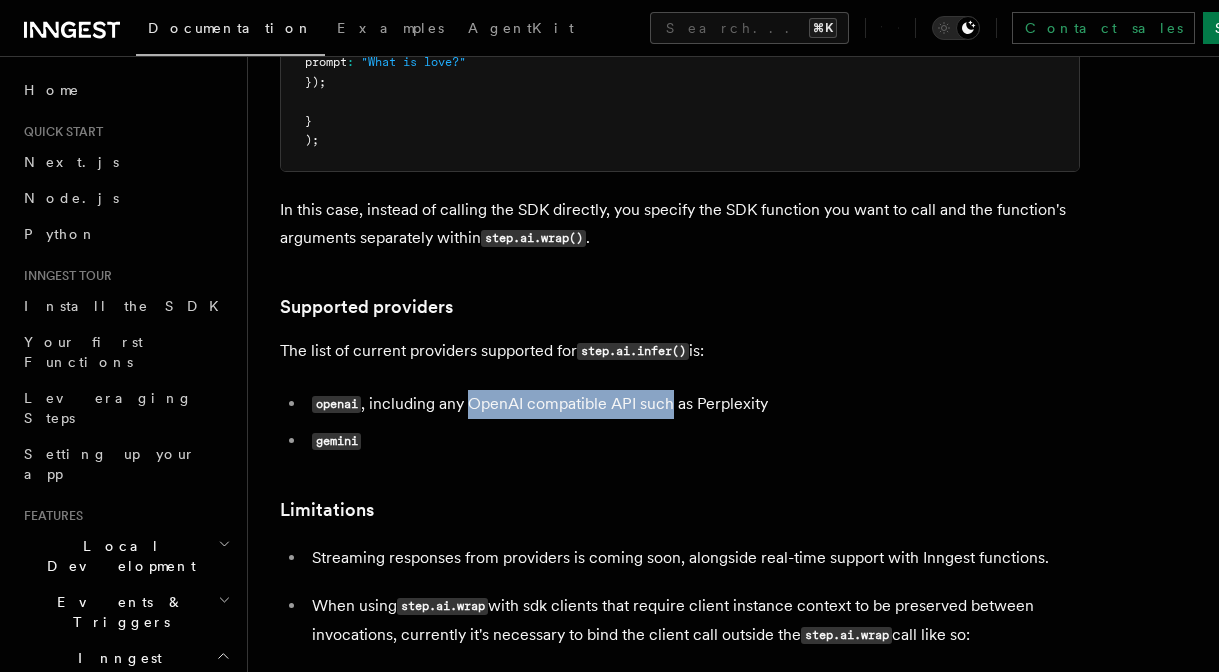click on "openai , including any OpenAI compatible API such as Perplexity" at bounding box center [693, 404] 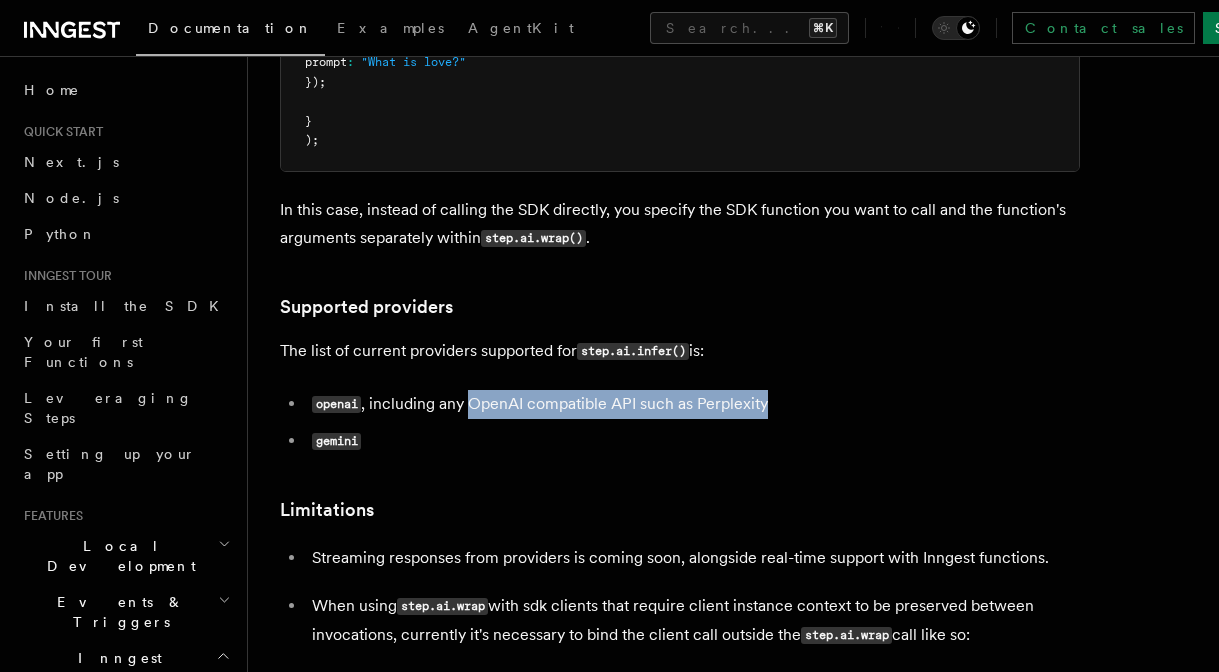 click on "openai , including any OpenAI compatible API such as Perplexity" at bounding box center (693, 404) 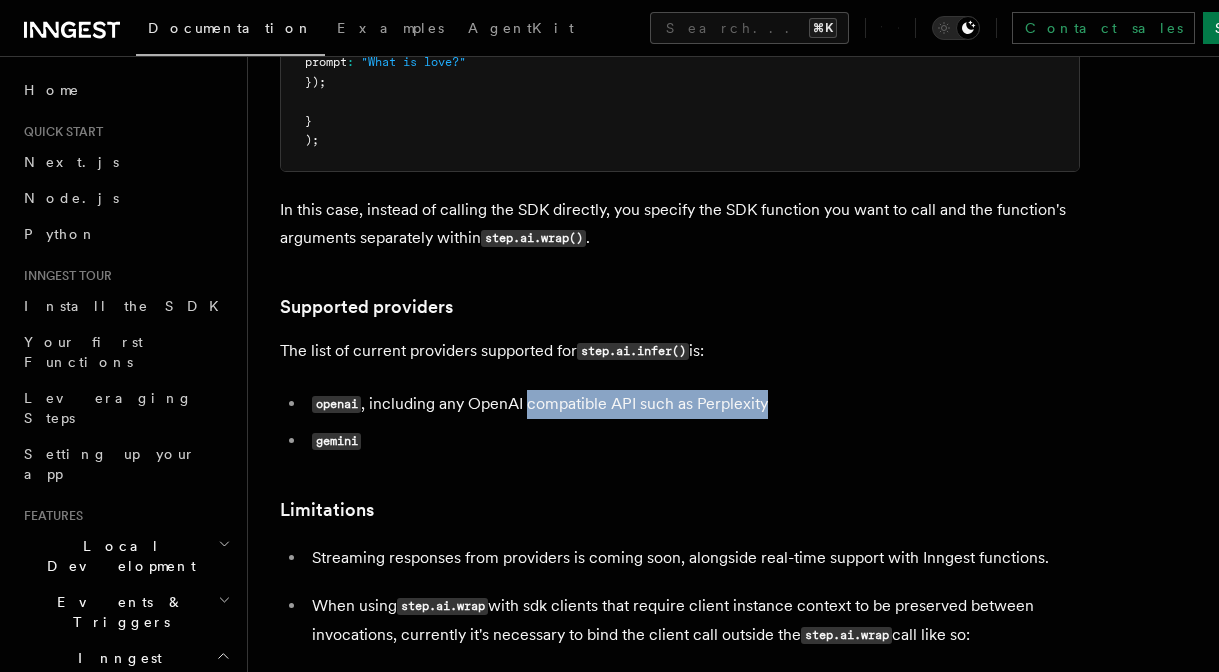click on "openai , including any OpenAI compatible API such as Perplexity" at bounding box center [693, 404] 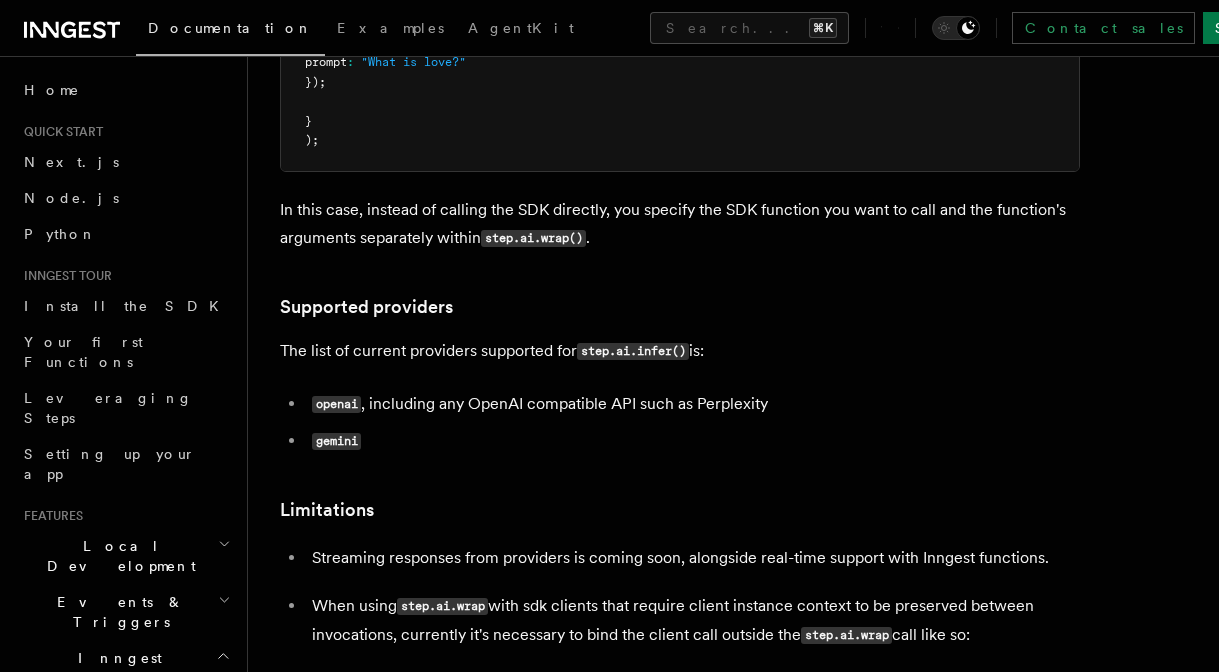 click on "openai , including any OpenAI compatible API such as Perplexity" at bounding box center [693, 404] 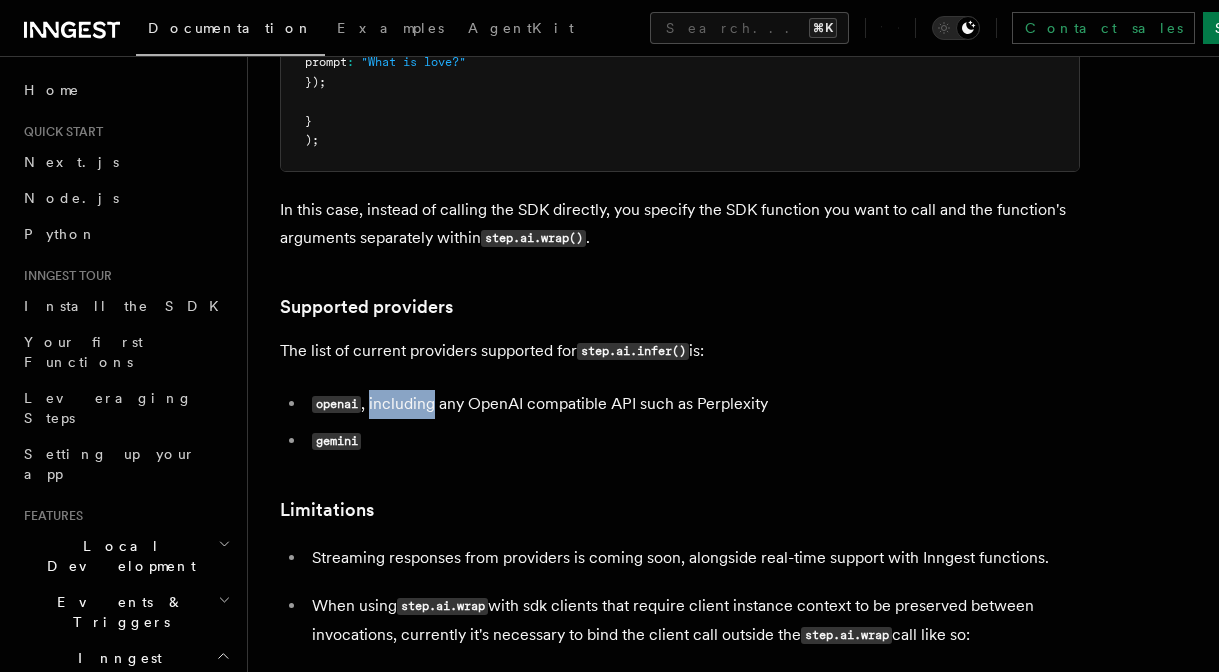 click on "openai , including any OpenAI compatible API such as Perplexity" at bounding box center (693, 404) 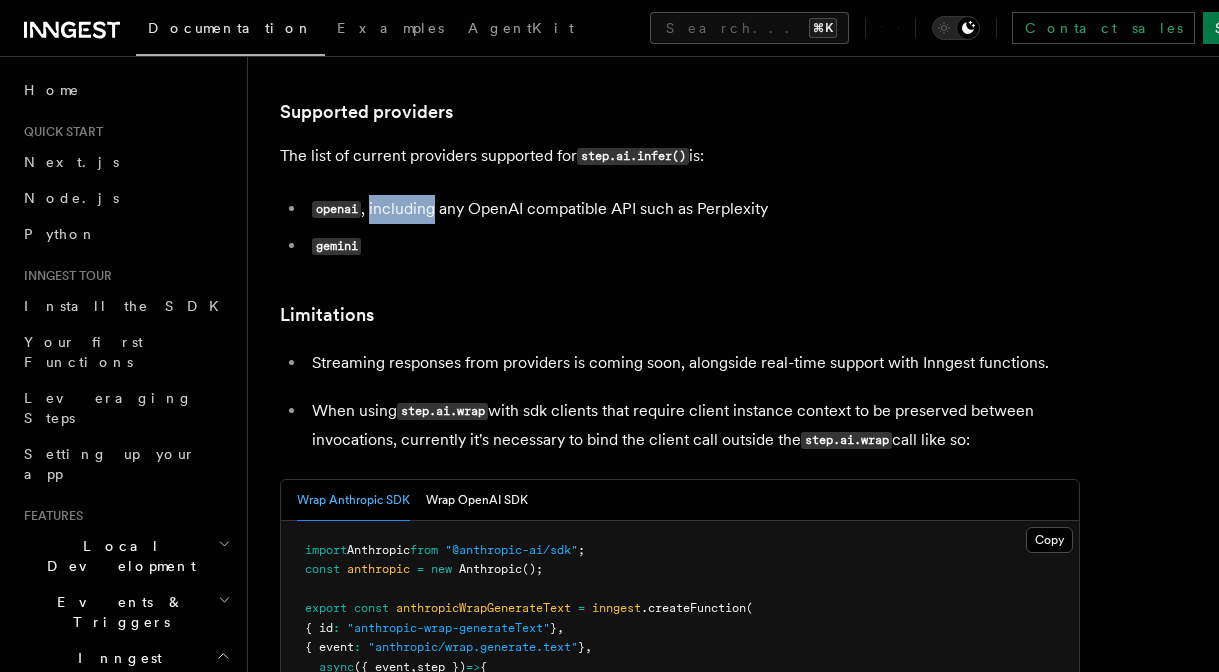 scroll, scrollTop: 3693, scrollLeft: 0, axis: vertical 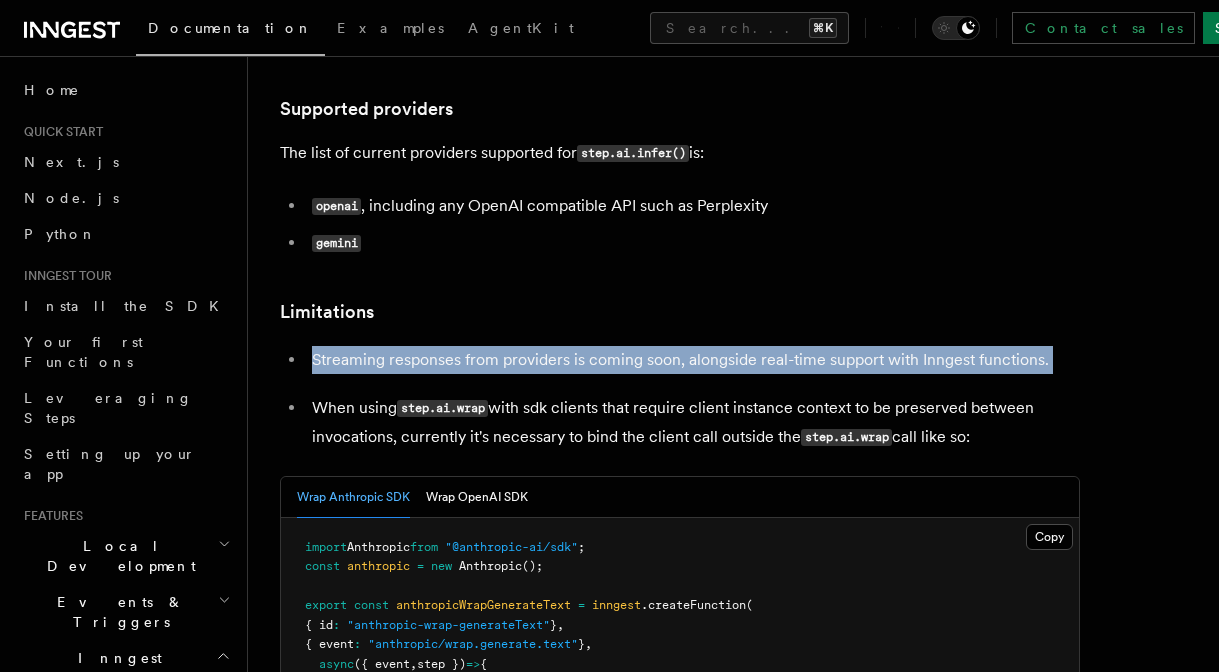 click on "Features Inngest Functions Steps & Workflows AI Inference  TypeScript   Python v0.5+
You can build complex AI workflows and call model providers as steps using two-step methods,  step.ai.infer()  and  step.ai.wrap() , or our AgentKit SDK.  They work with any model provider, and all offer full AI observability:
AgentKit  allows you to easily create single model calls or agentic workflows.  Read the AgentKit docs here
step.ai.wrap()   wraps other AI SDKs (OpenAI, Anthropic, and Vercel AI SDK) as a step, augmenting the observability of your Inngest Functions with information such as prompts and tokens used.
step.ai.infer()  offloads the inference request to Inngest's infrastructure, pausing your function execution until the request finishes.  This can be a significant cost saver if you deploy to serverless functions
Benefits
Using  AgentKit  and  step.ai  allows you to:
Automatically monitor AI usage in production to ensure quality output
Easily iterate and test prompts in the dev server" at bounding box center [733, -22] 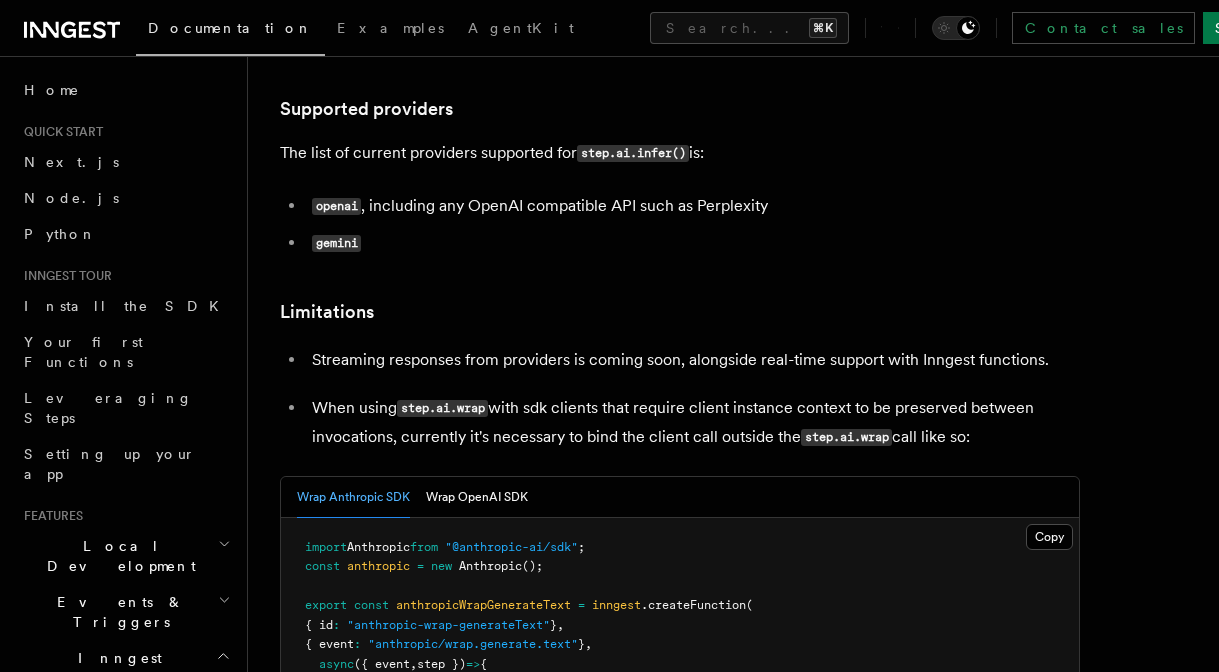 click on "Streaming responses from providers is coming soon, alongside real-time support with Inngest functions.
When using  step.ai.wrap  with sdk clients that require client instance context to be preserved between
invocations, currently it's necessary to bind the client call outside the  step.ai.wrap  call like so:" at bounding box center (680, 399) 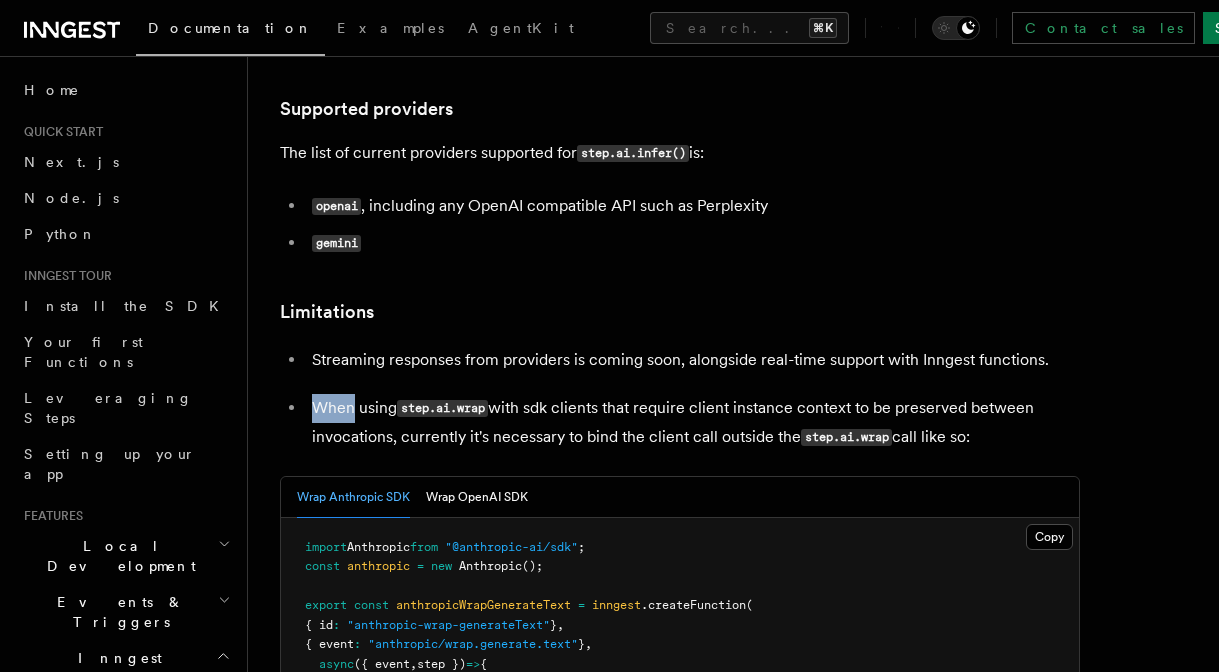 click on "Streaming responses from providers is coming soon, alongside real-time support with Inngest functions.
When using  step.ai.wrap  with sdk clients that require client instance context to be preserved between
invocations, currently it's necessary to bind the client call outside the  step.ai.wrap  call like so:" at bounding box center (680, 399) 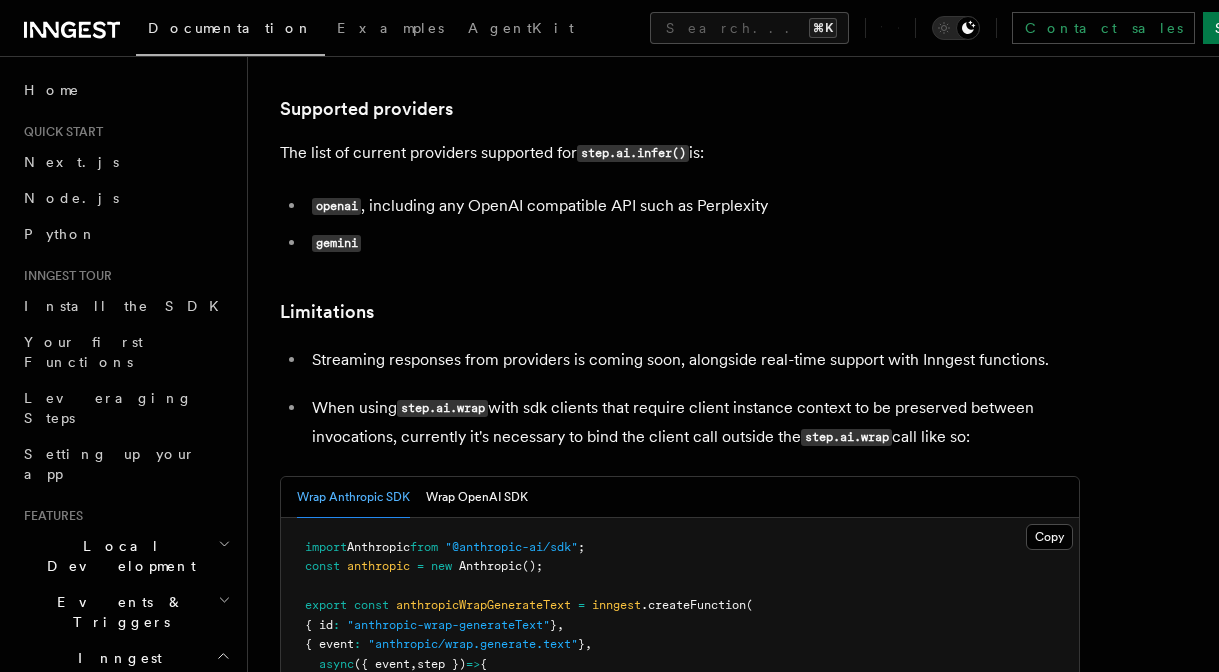 click on "Streaming responses from providers is coming soon, alongside real-time support with Inngest functions." at bounding box center [696, 360] 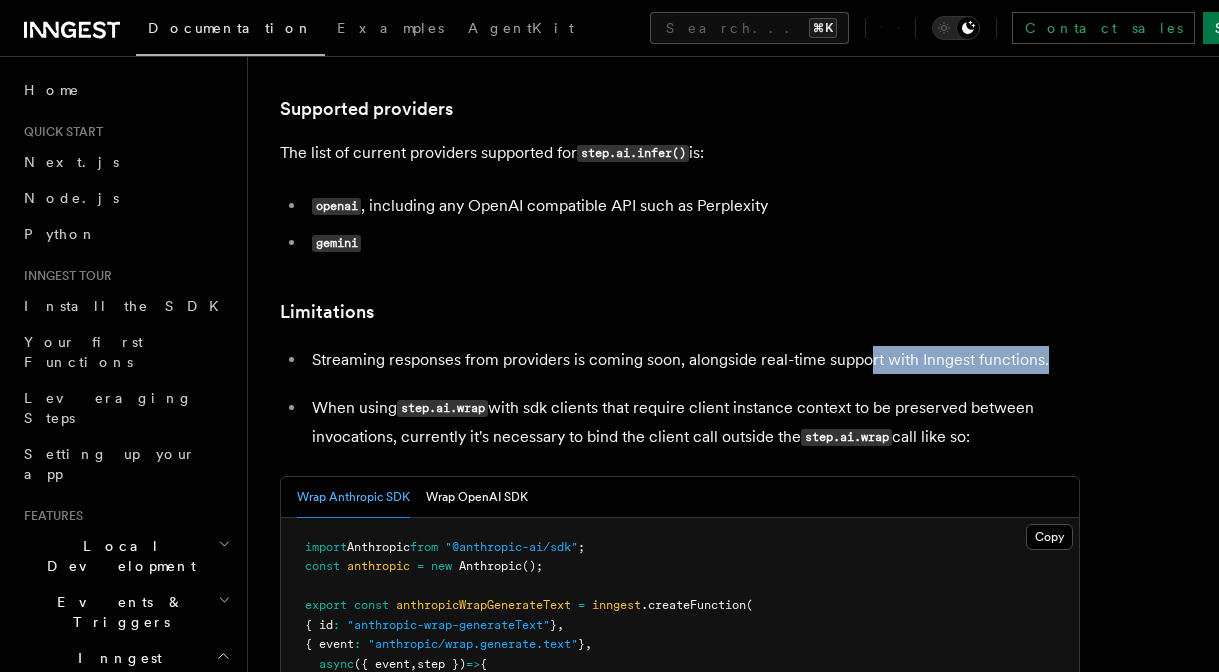 click on "Streaming responses from providers is coming soon, alongside real-time support with Inngest functions." at bounding box center [696, 360] 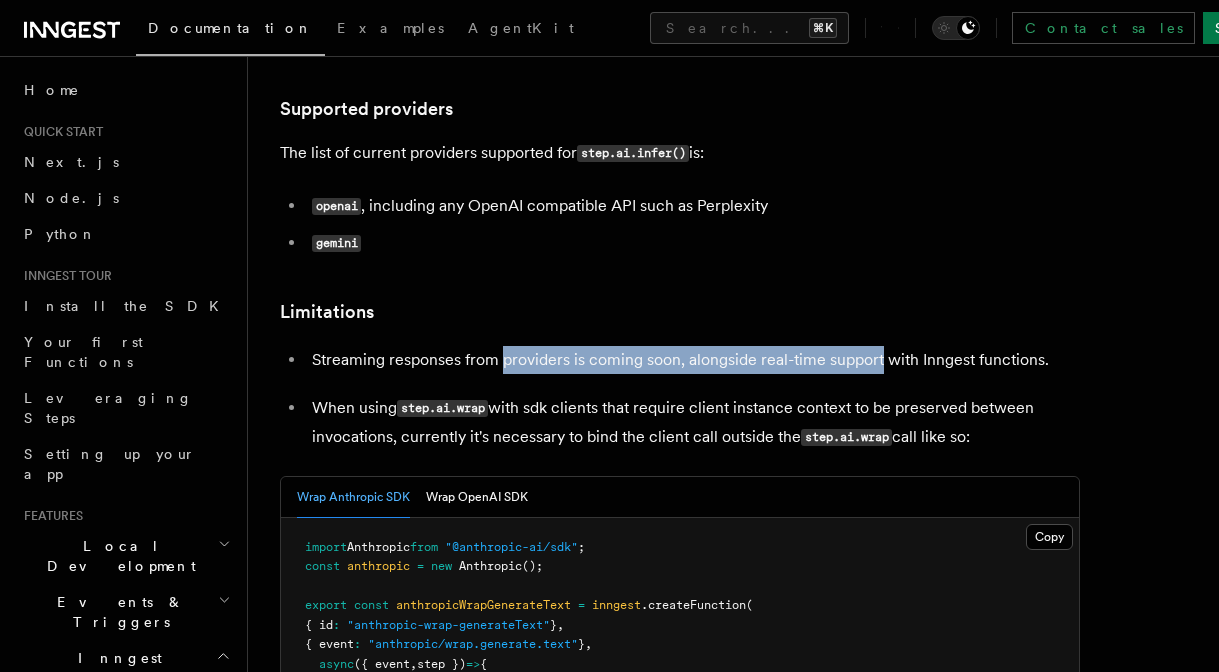 click on "Streaming responses from providers is coming soon, alongside real-time support with Inngest functions." at bounding box center (696, 360) 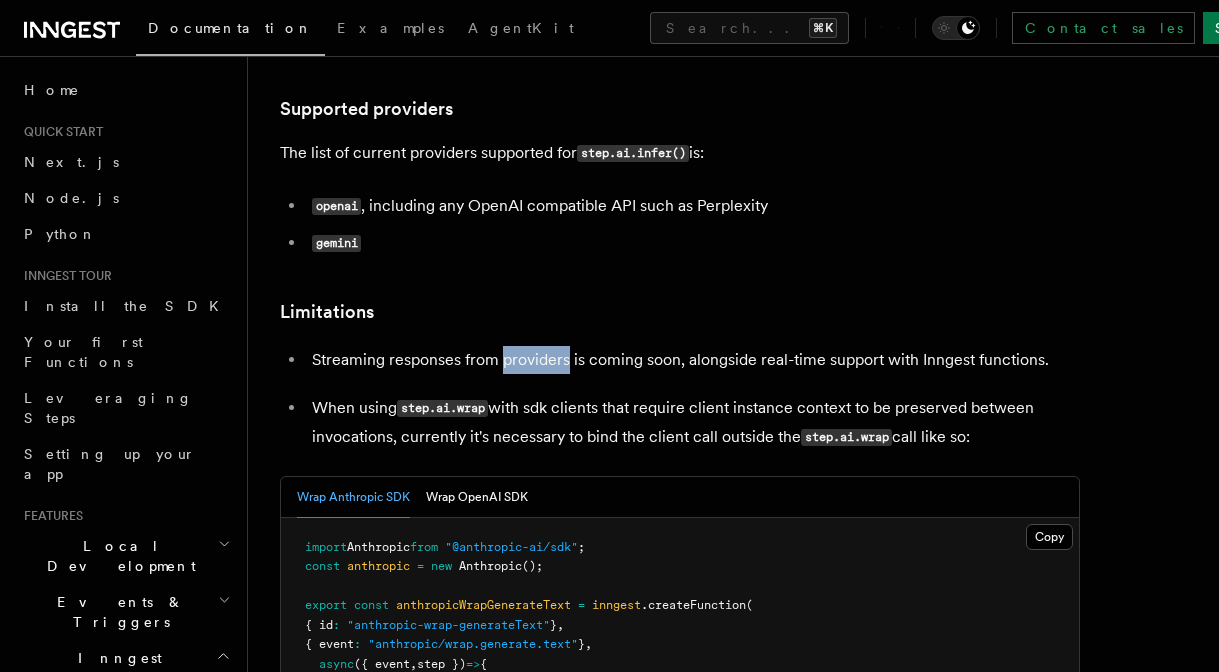 click on "Streaming responses from providers is coming soon, alongside real-time support with Inngest functions." at bounding box center (696, 360) 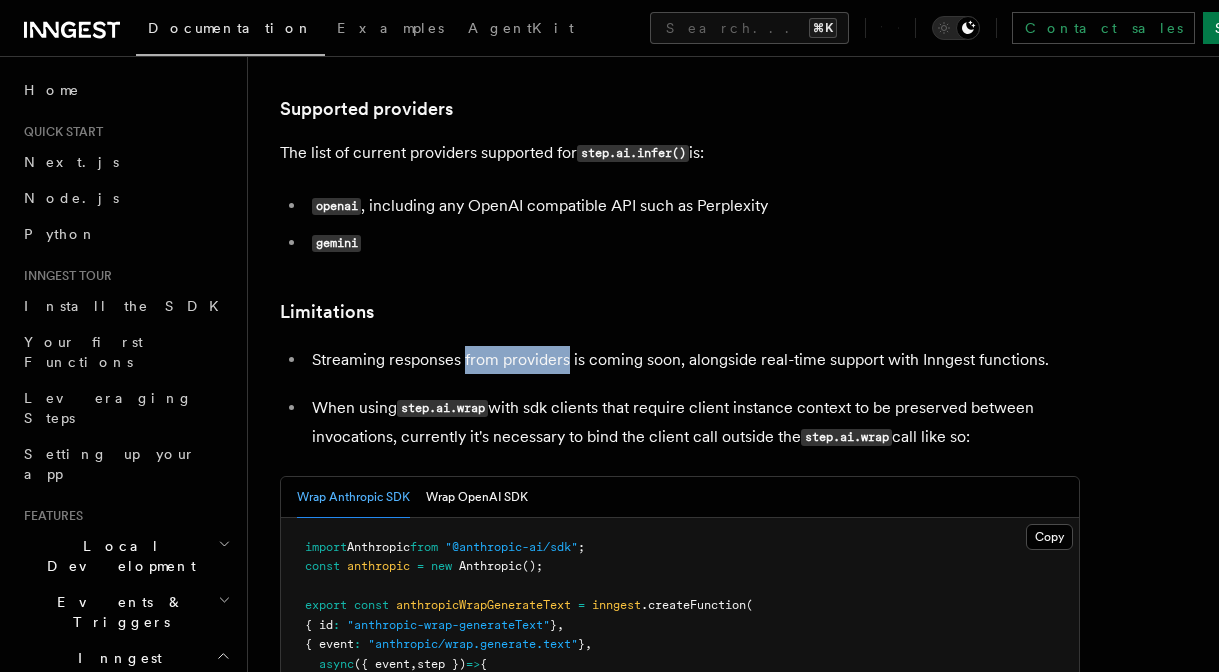 click on "Streaming responses from providers is coming soon, alongside real-time support with Inngest functions." at bounding box center (696, 360) 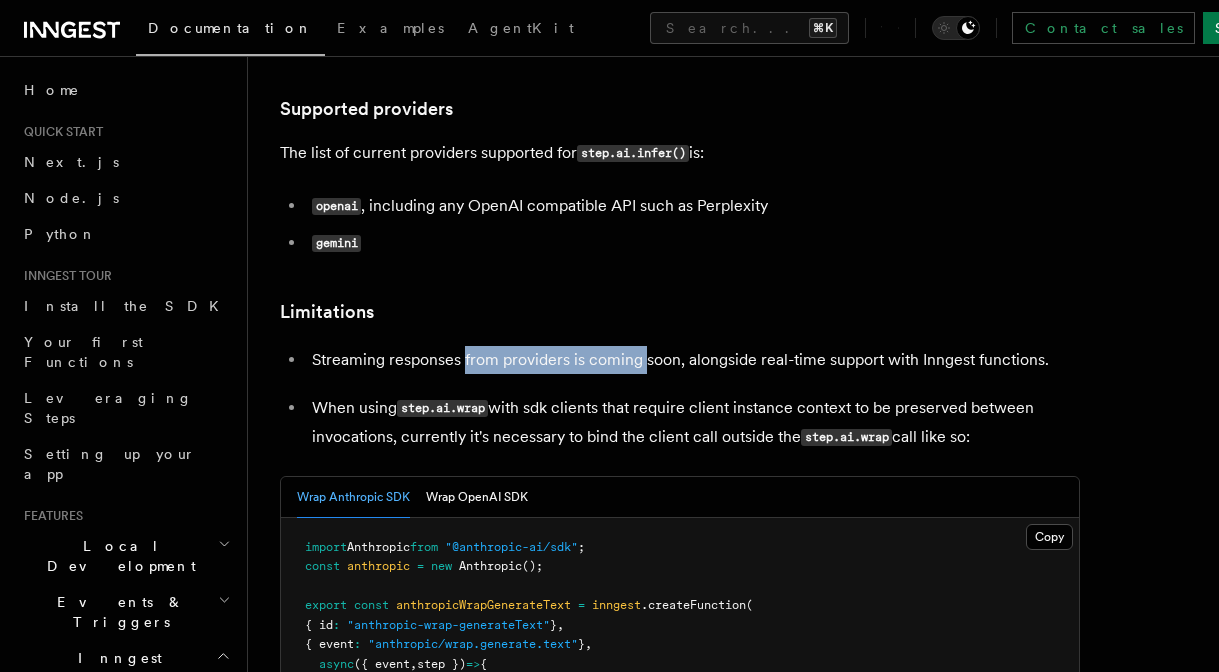 click on "Streaming responses from providers is coming soon, alongside real-time support with Inngest functions." at bounding box center [696, 360] 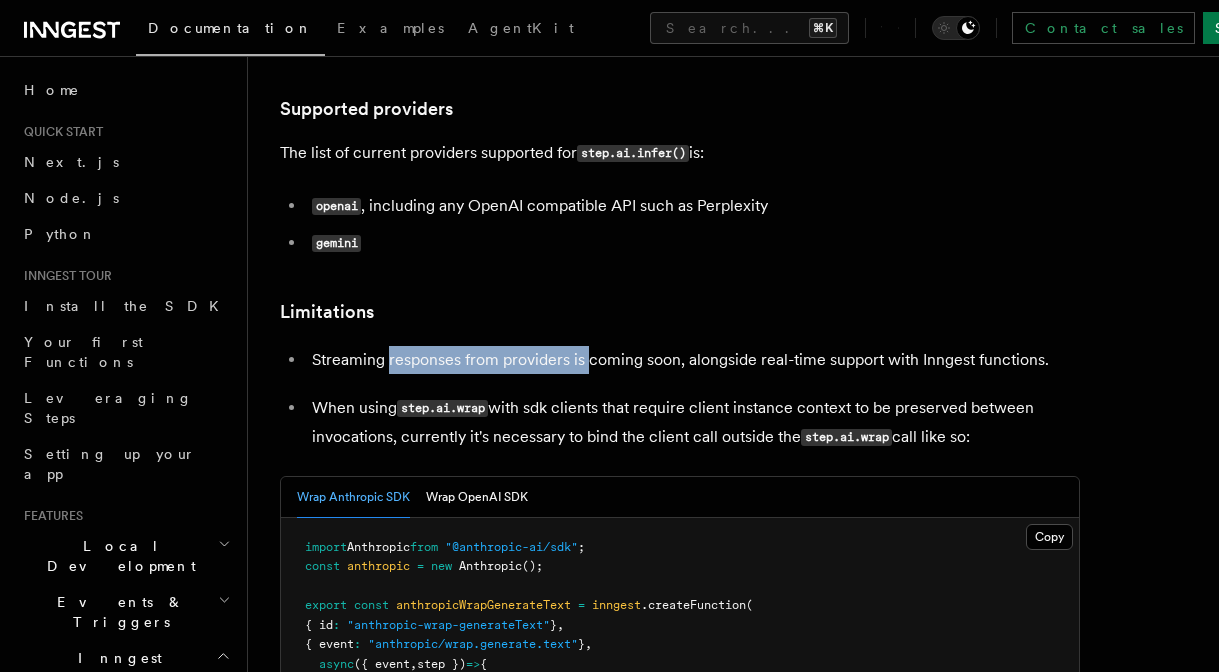 click on "Streaming responses from providers is coming soon, alongside real-time support with Inngest functions." at bounding box center (696, 360) 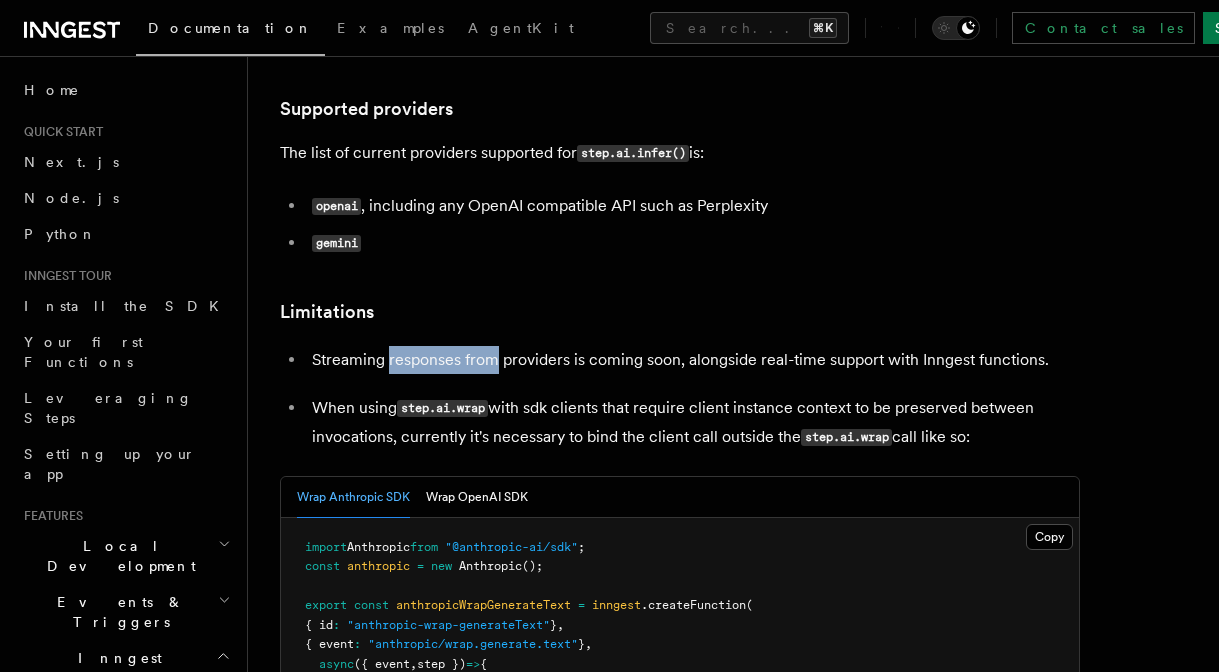 click on "Streaming responses from providers is coming soon, alongside real-time support with Inngest functions." at bounding box center [696, 360] 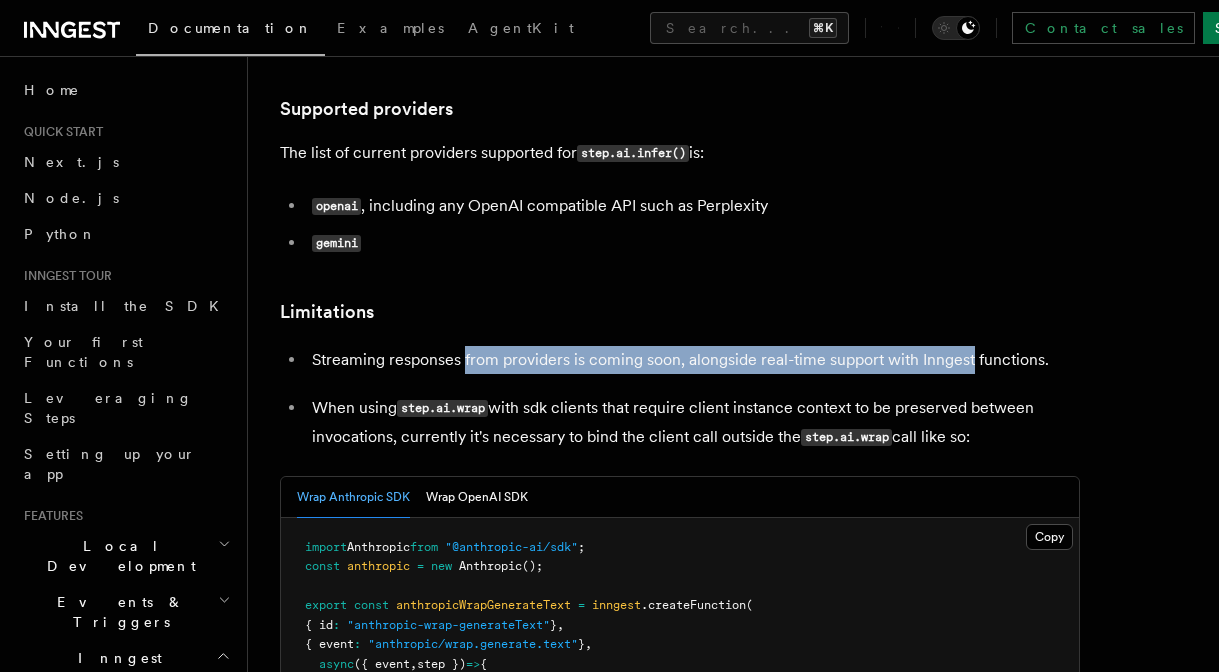 click on "Streaming responses from providers is coming soon, alongside real-time support with Inngest functions." at bounding box center (696, 360) 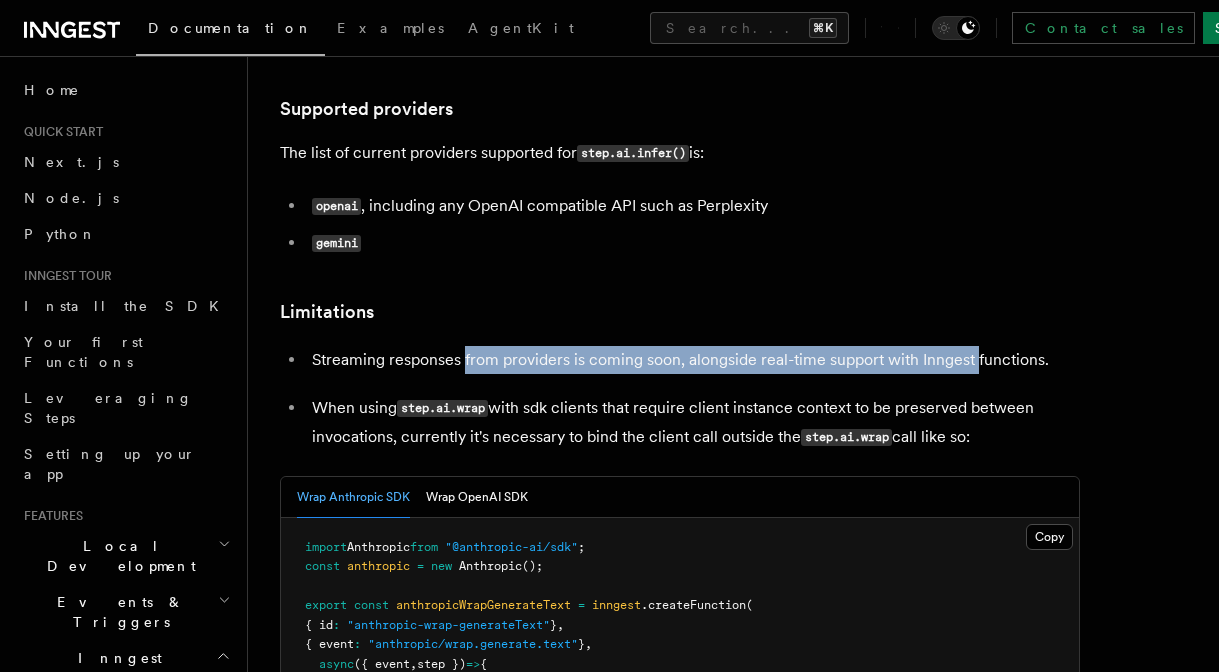 click on "Streaming responses from providers is coming soon, alongside real-time support with Inngest functions." at bounding box center [696, 360] 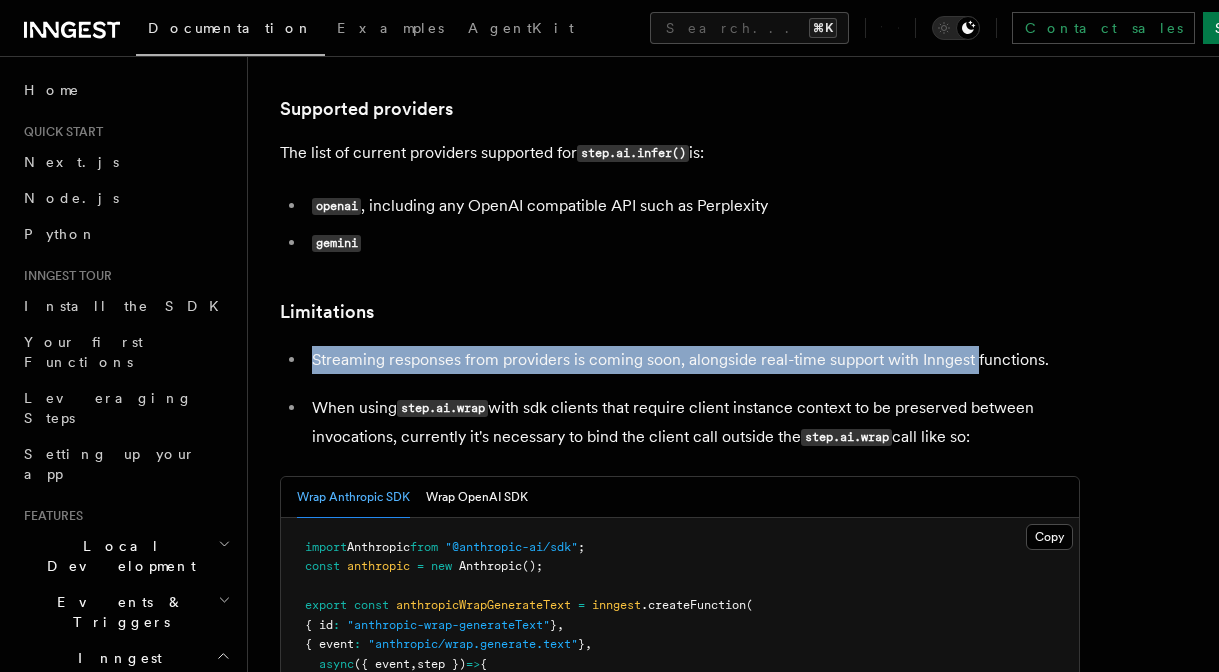 click on "Features Inngest Functions Steps & Workflows AI Inference  TypeScript   Python v0.5+
You can build complex AI workflows and call model providers as steps using two-step methods,  step.ai.infer()  and  step.ai.wrap() , or our AgentKit SDK.  They work with any model provider, and all offer full AI observability:
AgentKit  allows you to easily create single model calls or agentic workflows.  Read the AgentKit docs here
step.ai.wrap()   wraps other AI SDKs (OpenAI, Anthropic, and Vercel AI SDK) as a step, augmenting the observability of your Inngest Functions with information such as prompts and tokens used.
step.ai.infer()  offloads the inference request to Inngest's infrastructure, pausing your function execution until the request finishes.  This can be a significant cost saver if you deploy to serverless functions
Benefits
Using  AgentKit  and  step.ai  allows you to:
Automatically monitor AI usage in production to ensure quality output
Easily iterate and test prompts in the dev server" at bounding box center (733, -22) 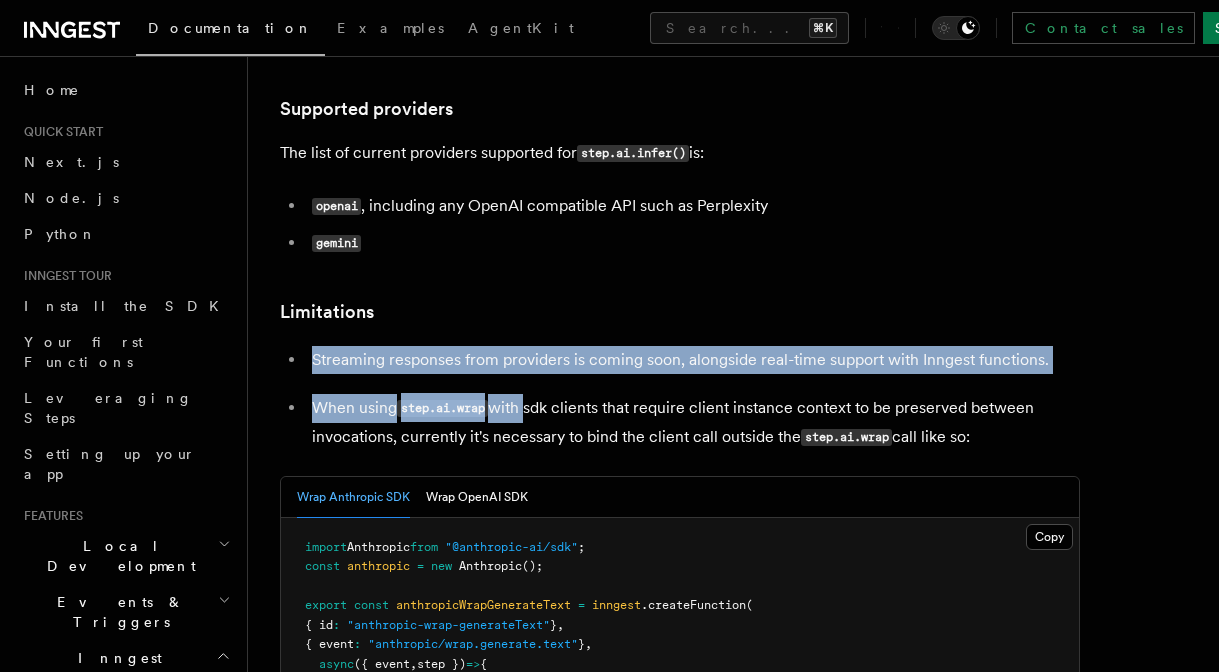 click on "Features Inngest Functions Steps & Workflows AI Inference  TypeScript   Python v0.5+
You can build complex AI workflows and call model providers as steps using two-step methods,  step.ai.infer()  and  step.ai.wrap() , or our AgentKit SDK.  They work with any model provider, and all offer full AI observability:
AgentKit  allows you to easily create single model calls or agentic workflows.  Read the AgentKit docs here
step.ai.wrap()   wraps other AI SDKs (OpenAI, Anthropic, and Vercel AI SDK) as a step, augmenting the observability of your Inngest Functions with information such as prompts and tokens used.
step.ai.infer()  offloads the inference request to Inngest's infrastructure, pausing your function execution until the request finishes.  This can be a significant cost saver if you deploy to serverless functions
Benefits
Using  AgentKit  and  step.ai  allows you to:
Automatically monitor AI usage in production to ensure quality output
Easily iterate and test prompts in the dev server" at bounding box center [733, -22] 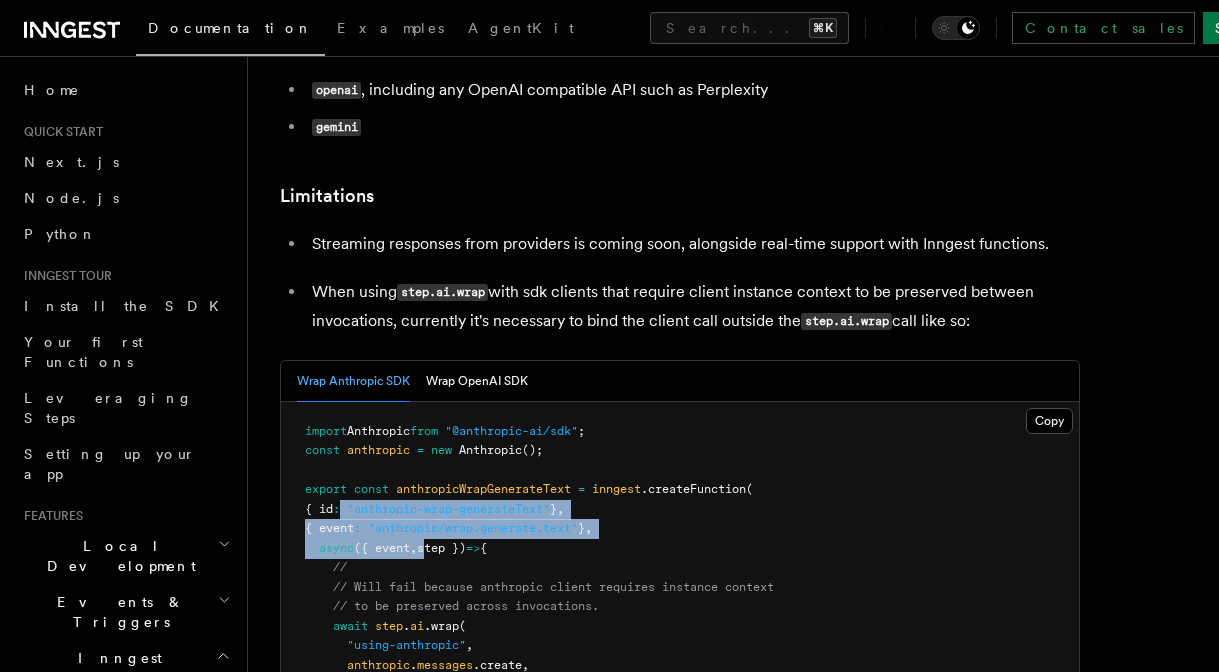 click on "import  Anthropic  from   "@anthropic-ai/sdk" ;
const   anthropic   =   new   Anthropic ();
export   const   anthropicWrapGenerateText   =   inngest .createFunction (
{ id :   "anthropic-wrap-generateText"  } ,
{ event :   "anthropic/wrap.generate.text"  } ,
async  ({ event ,  step })  =>  {
//
// Will fail because anthropic client requires instance context
// to be preserved across invocations.
await   step . ai .wrap (
"using-anthropic" ,
anthropic . messages .create ,
{
model :   "claude-3-5-sonnet-20241022" ,
max_tokens :   1024 ,
messages :  [{ role :   "user" ,  content :   "Hello, Claude"  }] ,
} ,
);
//
// Will work beccause we bind to preserve instance context
const   createCompletion   =   anthropic . messages . create .bind ( anthropic .messages);
await   step . ai .wrap (
"using-anthropic" ,
createCompletion ,
{
model" at bounding box center (585, 753) 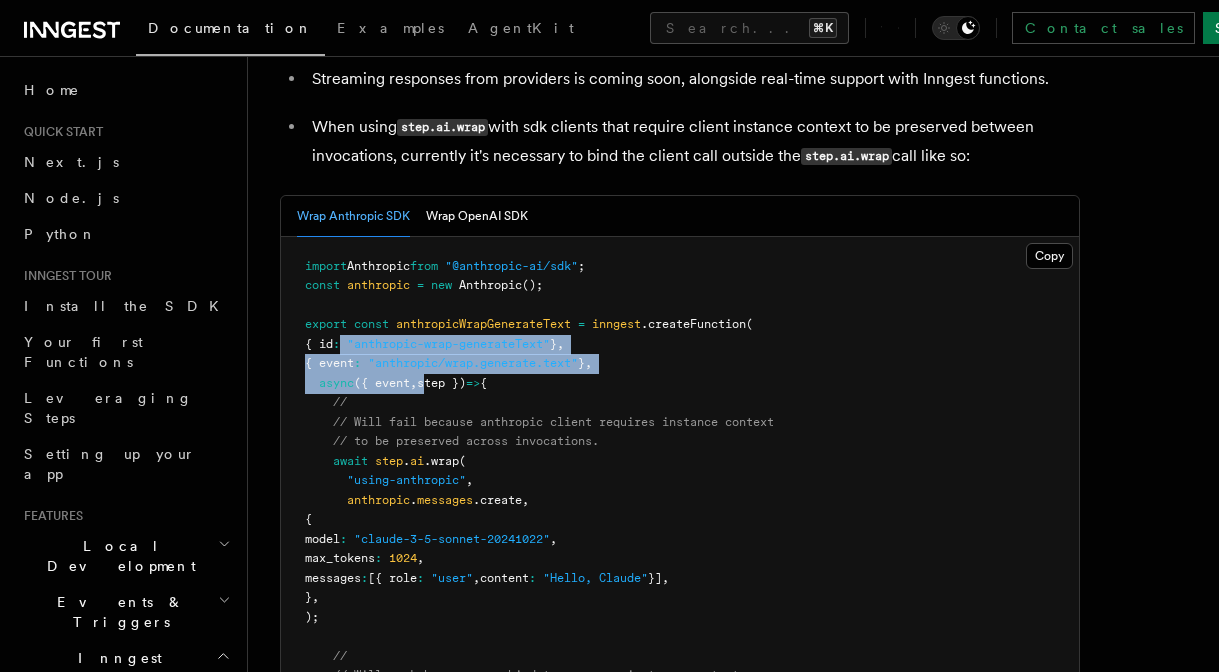 scroll, scrollTop: 4022, scrollLeft: 1, axis: both 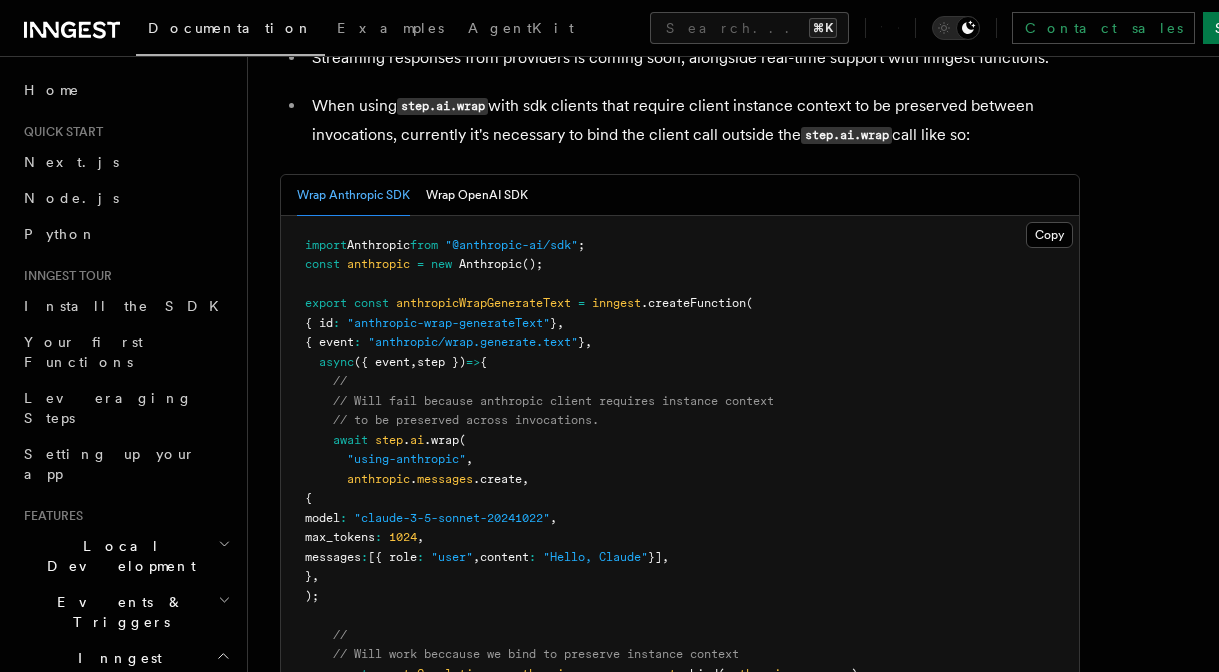 click on "import  Anthropic  from   "@anthropic-ai/sdk" ;
const   anthropic   =   new   Anthropic ();
export   const   anthropicWrapGenerateText   =   inngest .createFunction (
{ id :   "anthropic-wrap-generateText"  } ,
{ event :   "anthropic/wrap.generate.text"  } ,
async  ({ event ,  step })  =>  {
//
// Will fail because anthropic client requires instance context
// to be preserved across invocations.
await   step . ai .wrap (
"using-anthropic" ,
anthropic . messages .create ,
{
model :   "claude-3-5-sonnet-20241022" ,
max_tokens :   1024 ,
messages :  [{ role :   "user" ,  content :   "Hello, Claude"  }] ,
} ,
);
//
// Will work beccause we bind to preserve instance context
const   createCompletion   =   anthropic . messages . create .bind ( anthropic .messages);
await   step . ai .wrap (
"using-anthropic" ,
createCompletion ,
{
model" at bounding box center (680, 567) 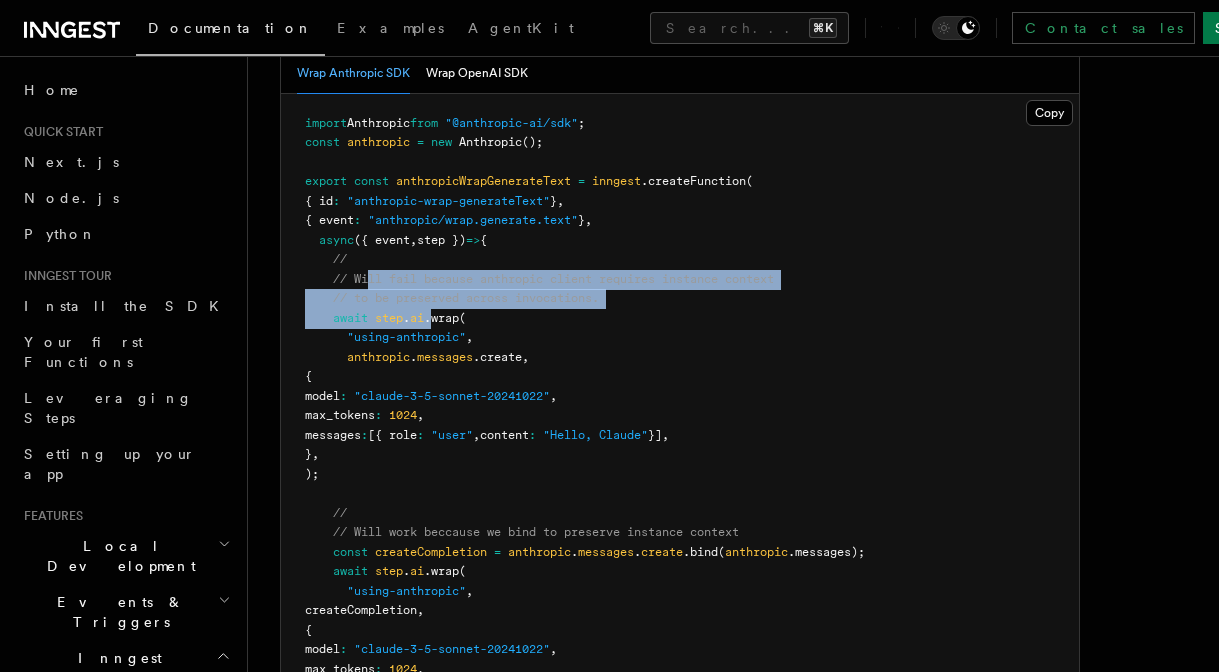 scroll, scrollTop: 4140, scrollLeft: 1, axis: both 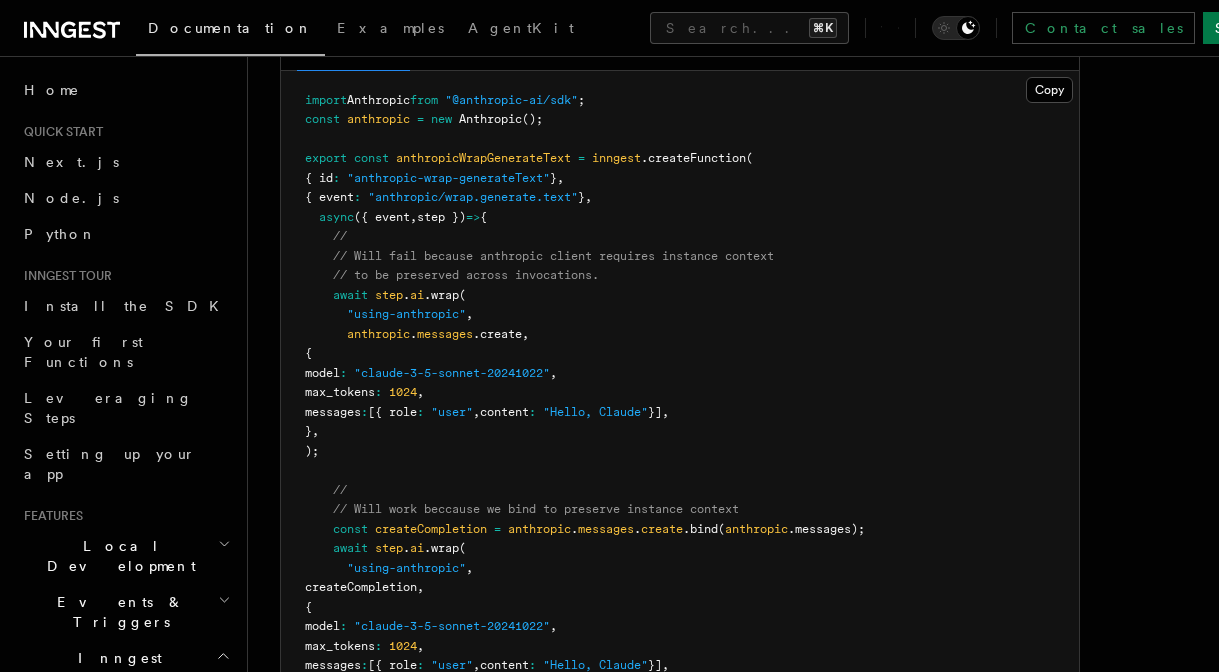 click on "import  Anthropic  from   "@anthropic-ai/sdk" ;
const   anthropic   =   new   Anthropic ();
export   const   anthropicWrapGenerateText   =   inngest .createFunction (
{ id :   "anthropic-wrap-generateText"  } ,
{ event :   "anthropic/wrap.generate.text"  } ,
async  ({ event ,  step })  =>  {
//
// Will fail because anthropic client requires instance context
// to be preserved across invocations.
await   step . ai .wrap (
"using-anthropic" ,
anthropic . messages .create ,
{
model :   "claude-3-5-sonnet-20241022" ,
max_tokens :   1024 ,
messages :  [{ role :   "user" ,  content :   "Hello, Claude"  }] ,
} ,
);
//
// Will work beccause we bind to preserve instance context
const   createCompletion   =   anthropic . messages . create .bind ( anthropic .messages);
await   step . ai .wrap (
"using-anthropic" ,
createCompletion ,
{
model" at bounding box center [680, 422] 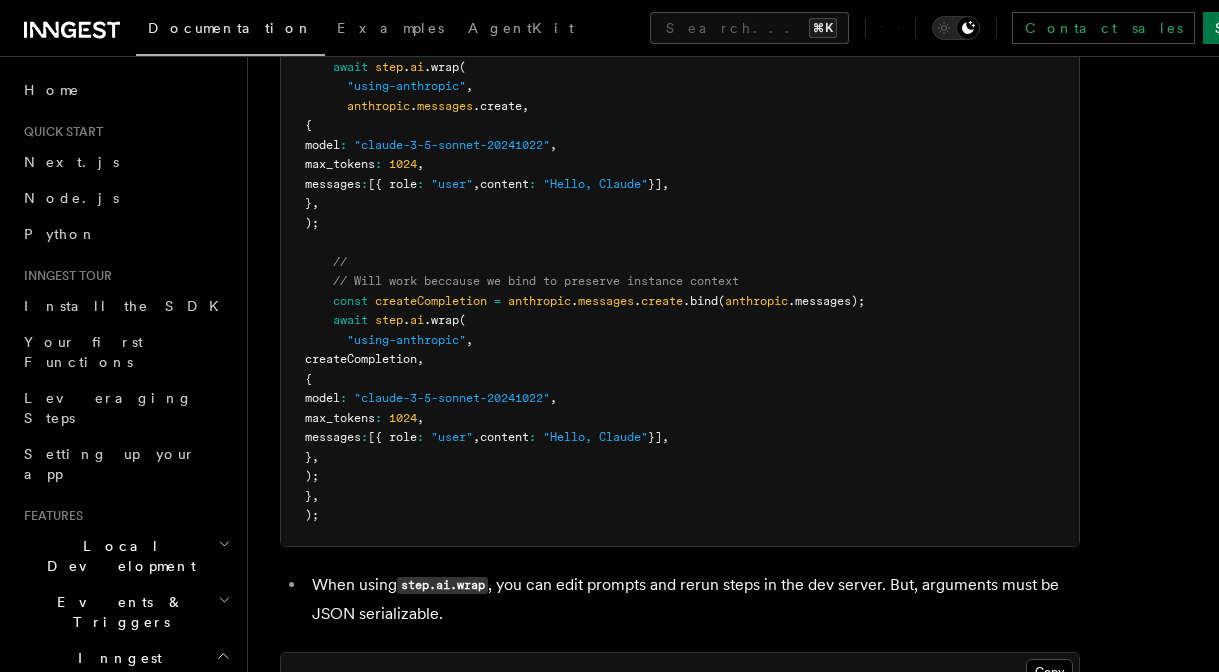 scroll, scrollTop: 4365, scrollLeft: 0, axis: vertical 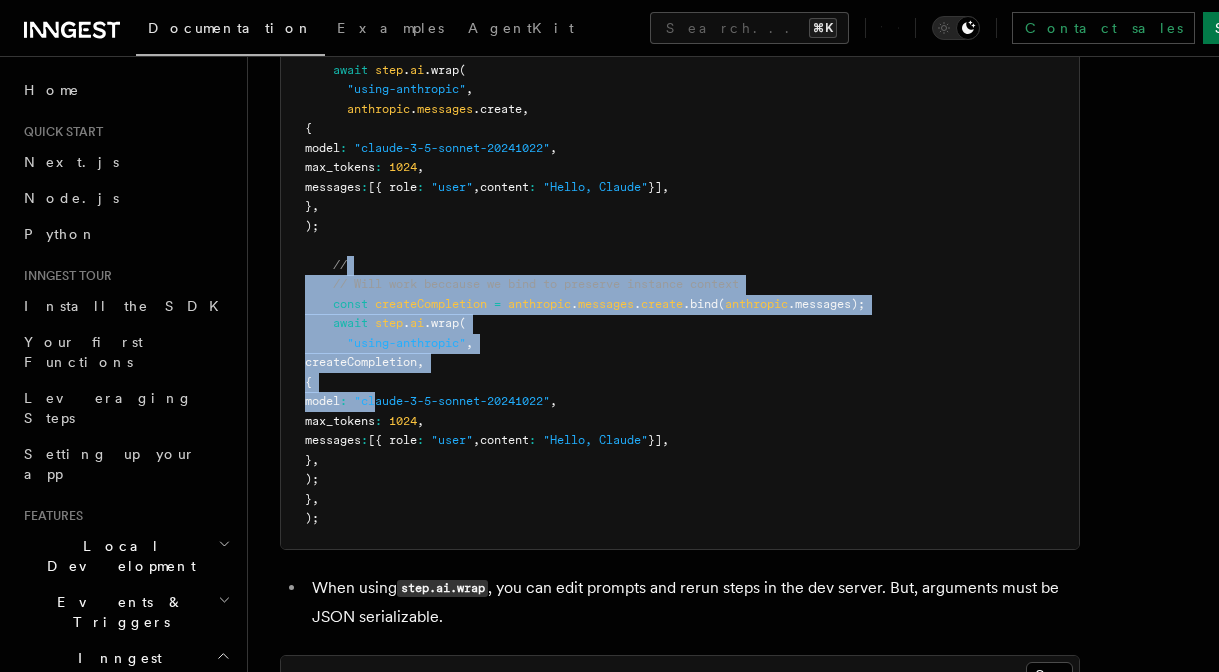 click on "import  Anthropic  from   "@anthropic-ai/sdk" ;
const   anthropic   =   new   Anthropic ();
export   const   anthropicWrapGenerateText   =   inngest .createFunction (
{ id :   "anthropic-wrap-generateText"  } ,
{ event :   "anthropic/wrap.generate.text"  } ,
async  ({ event ,  step })  =>  {
//
// Will fail because anthropic client requires instance context
// to be preserved across invocations.
await   step . ai .wrap (
"using-anthropic" ,
anthropic . messages .create ,
{
model :   "claude-3-5-sonnet-20241022" ,
max_tokens :   1024 ,
messages :  [{ role :   "user" ,  content :   "Hello, Claude"  }] ,
} ,
);
//
// Will work beccause we bind to preserve instance context
const   createCompletion   =   anthropic . messages . create .bind ( anthropic .messages);
await   step . ai .wrap (
"using-anthropic" ,
createCompletion ,
{
model" at bounding box center [680, 197] 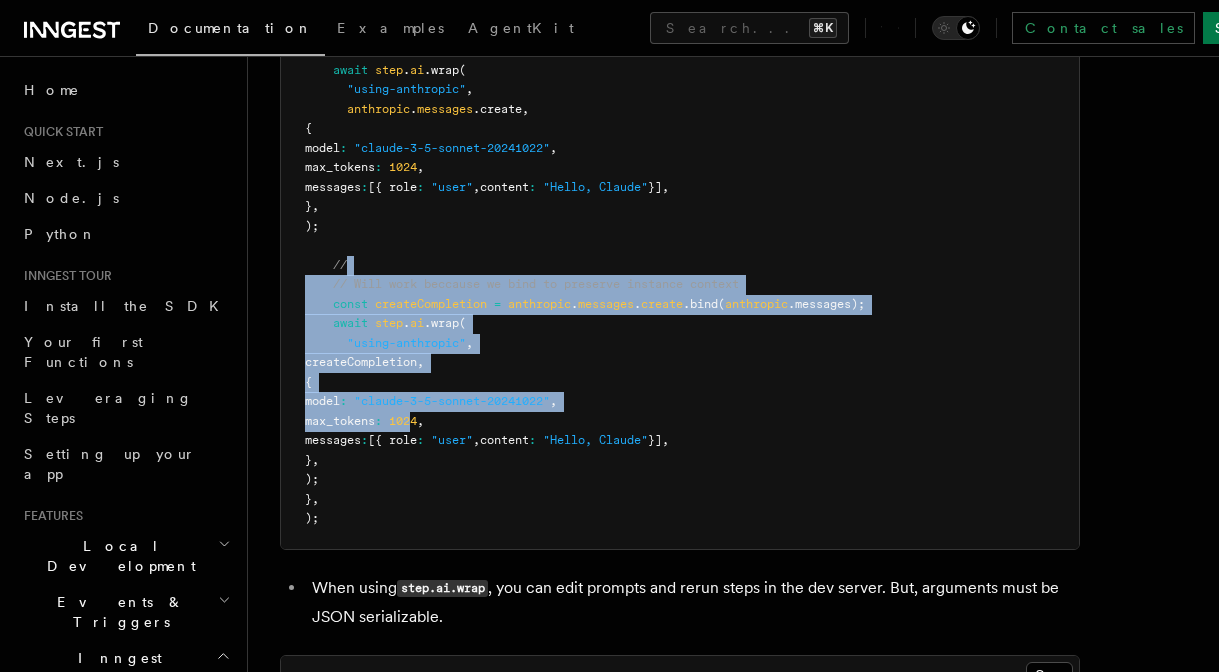 click on "1024" at bounding box center (403, 421) 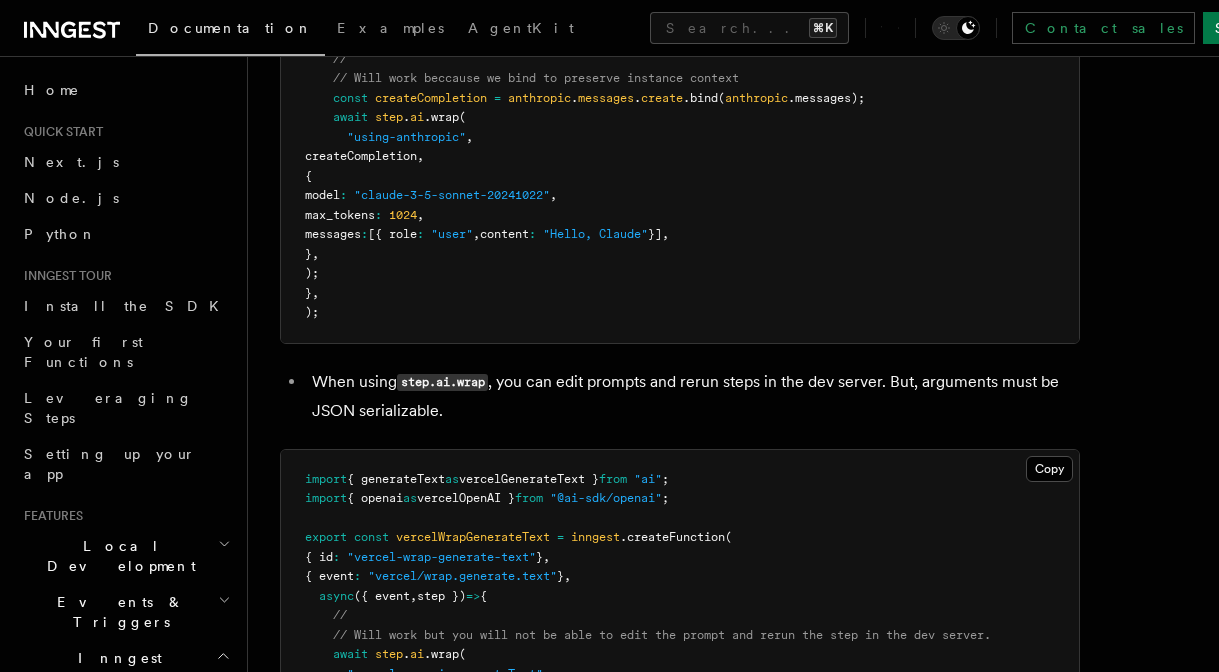 scroll, scrollTop: 4566, scrollLeft: 0, axis: vertical 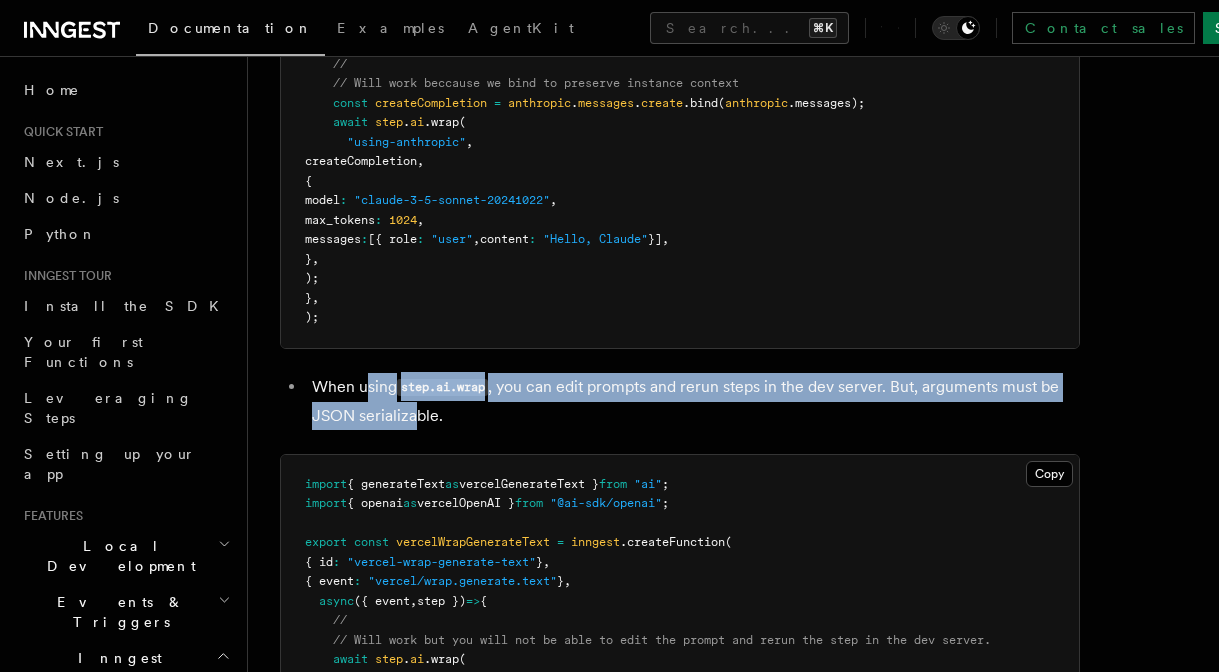 click on "When using  step.ai.wrap , you can edit prompts and rerun steps in the dev server.
But, arguments must be JSON serializable." at bounding box center (693, 401) 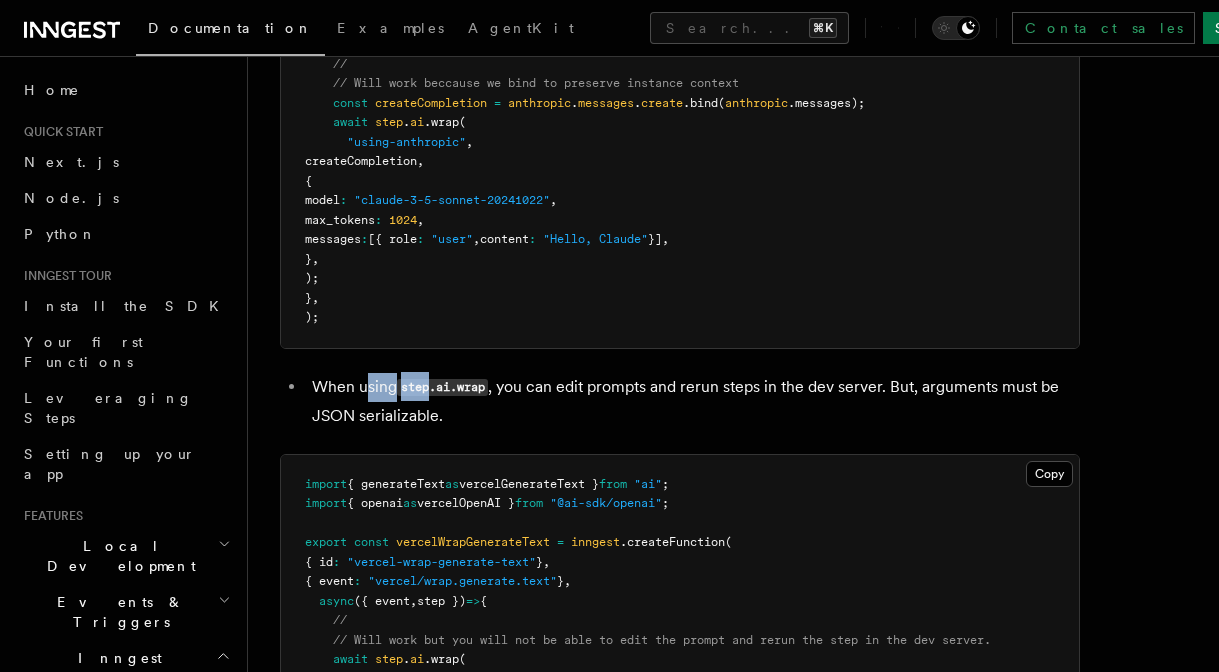 click on "step.ai.wrap" at bounding box center (442, 387) 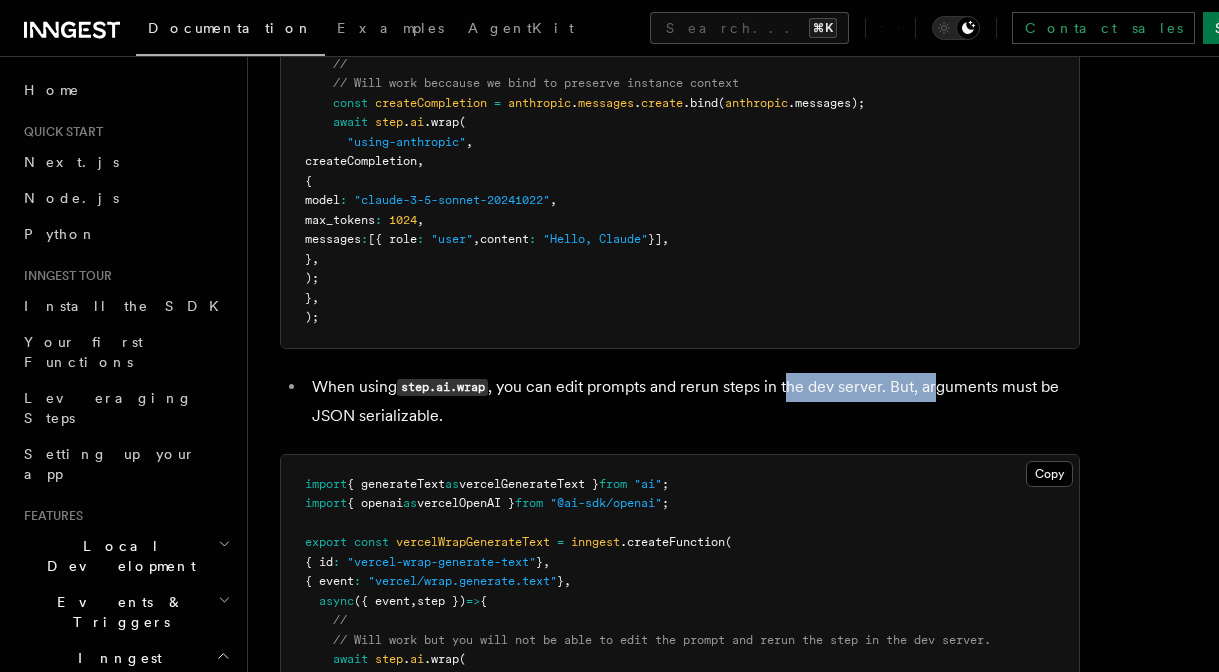 click on "When using  step.ai.wrap , you can edit prompts and rerun steps in the dev server.
But, arguments must be JSON serializable." at bounding box center [693, 401] 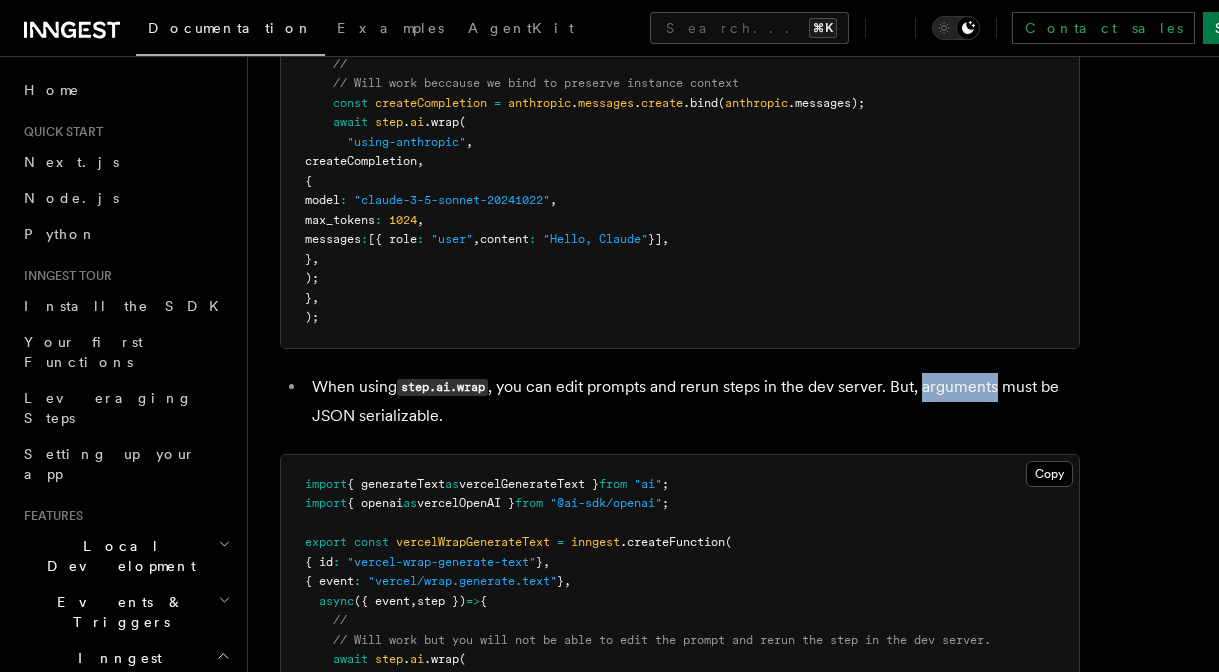 click on "When using  step.ai.wrap , you can edit prompts and rerun steps in the dev server.
But, arguments must be JSON serializable." at bounding box center (693, 401) 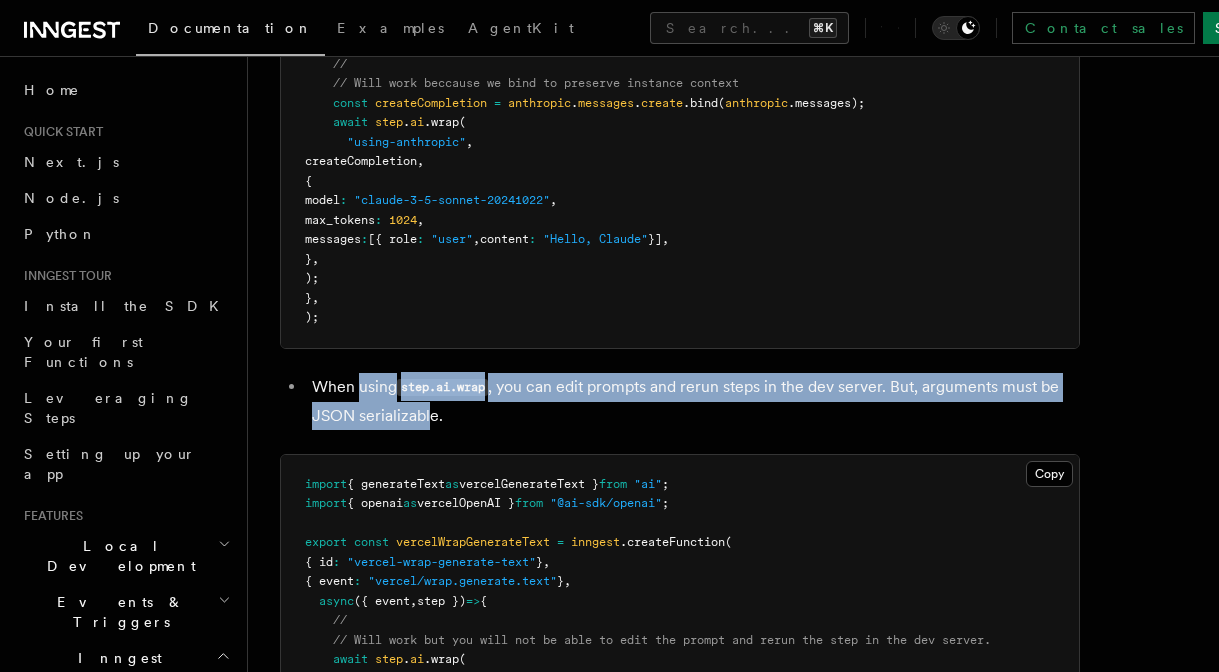click on "When using  step.ai.wrap , you can edit prompts and rerun steps in the dev server.
But, arguments must be JSON serializable." at bounding box center (693, 401) 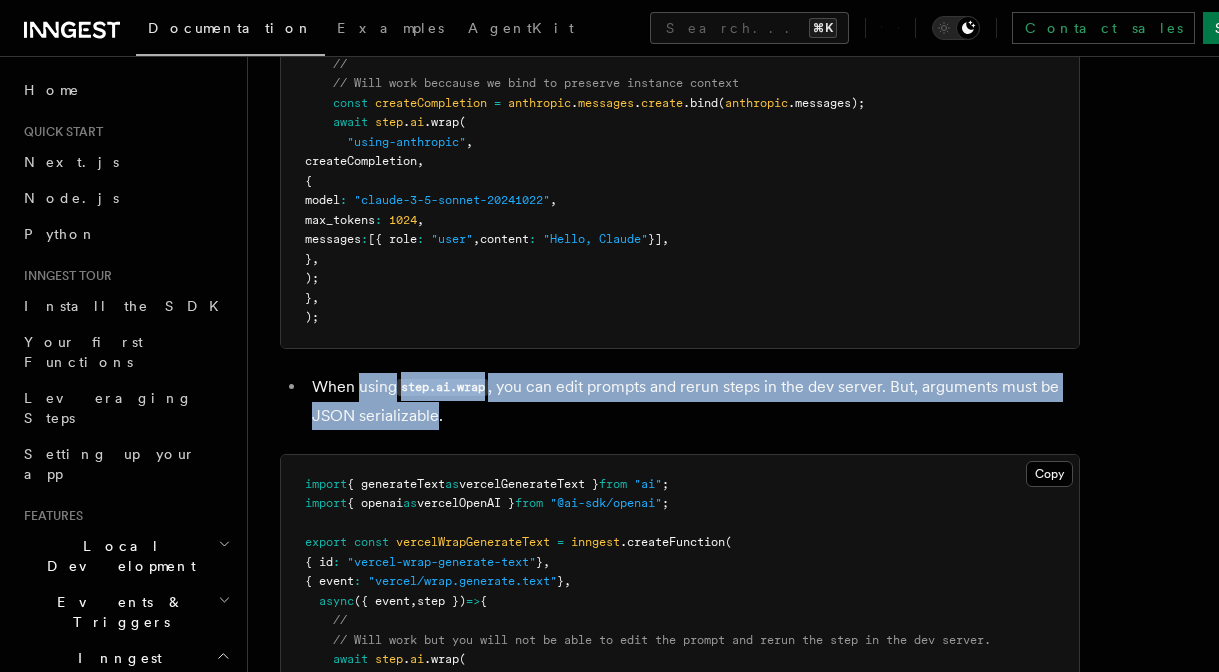click on "When using  step.ai.wrap , you can edit prompts and rerun steps in the dev server.
But, arguments must be JSON serializable." at bounding box center (693, 401) 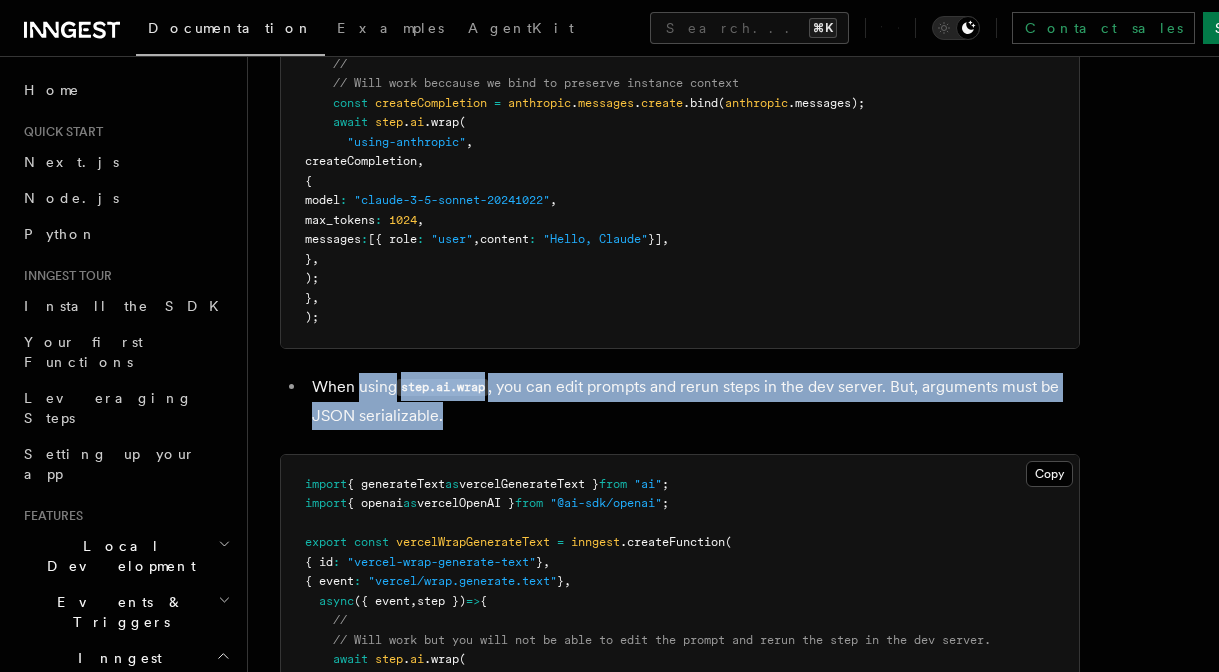 click on "When using  step.ai.wrap , you can edit prompts and rerun steps in the dev server.
But, arguments must be JSON serializable." at bounding box center (693, 401) 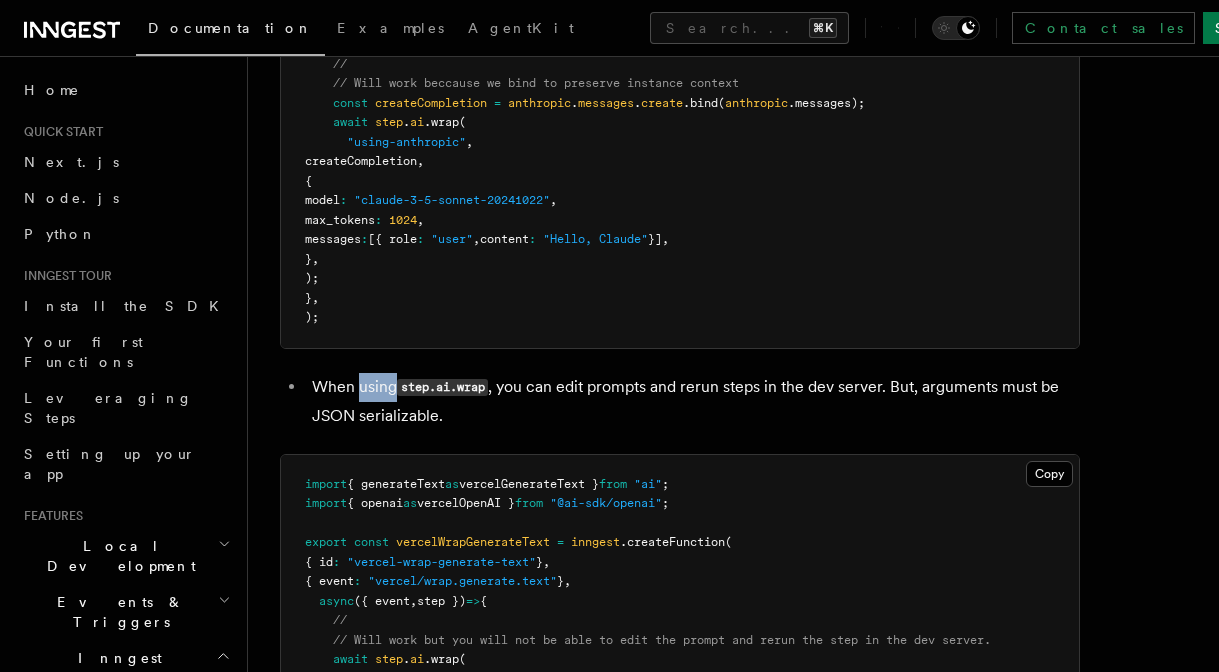 click on "When using  step.ai.wrap , you can edit prompts and rerun steps in the dev server.
But, arguments must be JSON serializable." at bounding box center (693, 401) 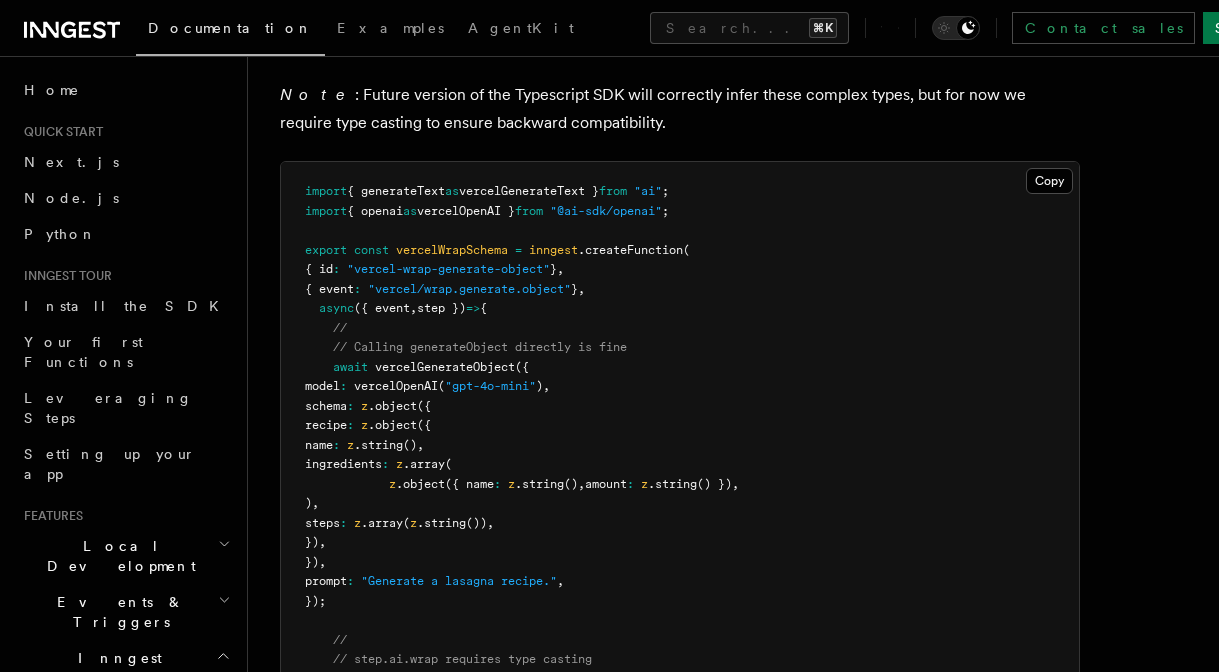 scroll, scrollTop: 5820, scrollLeft: 0, axis: vertical 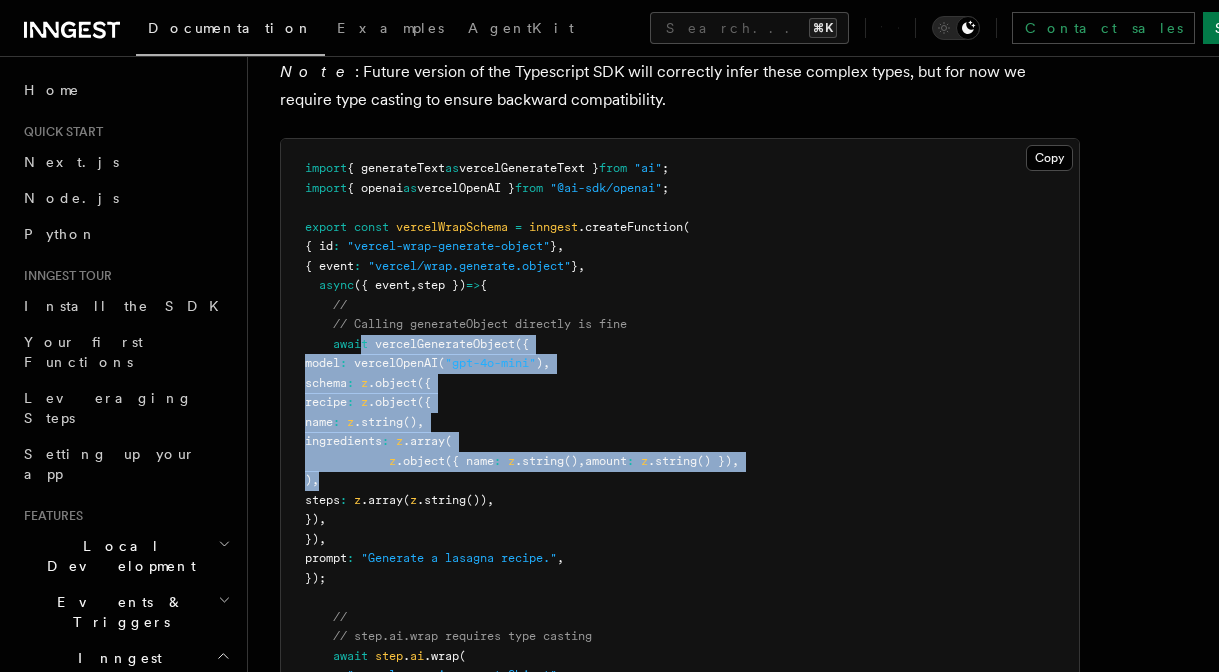 click on "import  { generateText  as  vercelGenerateText }  from   "ai" ;
import  { openai  as  vercelOpenAI }  from   "@ai-sdk/openai" ;
export   const   vercelWrapSchema   =   inngest .createFunction (
{ id :   "vercel-wrap-generate-object"  } ,
{ event :   "vercel/wrap.generate.object"  } ,
async  ({ event ,  step })  =>  {
//
// Calling generateObject directly is fine
await   vercelGenerateObject ({
model :   vercelOpenAI ( "gpt-4o-mini" ) ,
schema :   z .object ({
recipe :   z .object ({
name :   z .string () ,
ingredients :   z .array (
z .object ({ name :   z .string () ,  amount :   z .string () }) ,
) ,
steps :   z .array ( z .string ()) ,
}) ,
}) ,
prompt :   "Generate a lasagna recipe." ,
});
//
// step.ai.wrap requires type casting
await   step . ai .wrap (
"vercel-openai-generateObject" ,
vercelGenerateObject" at bounding box center [680, 588] 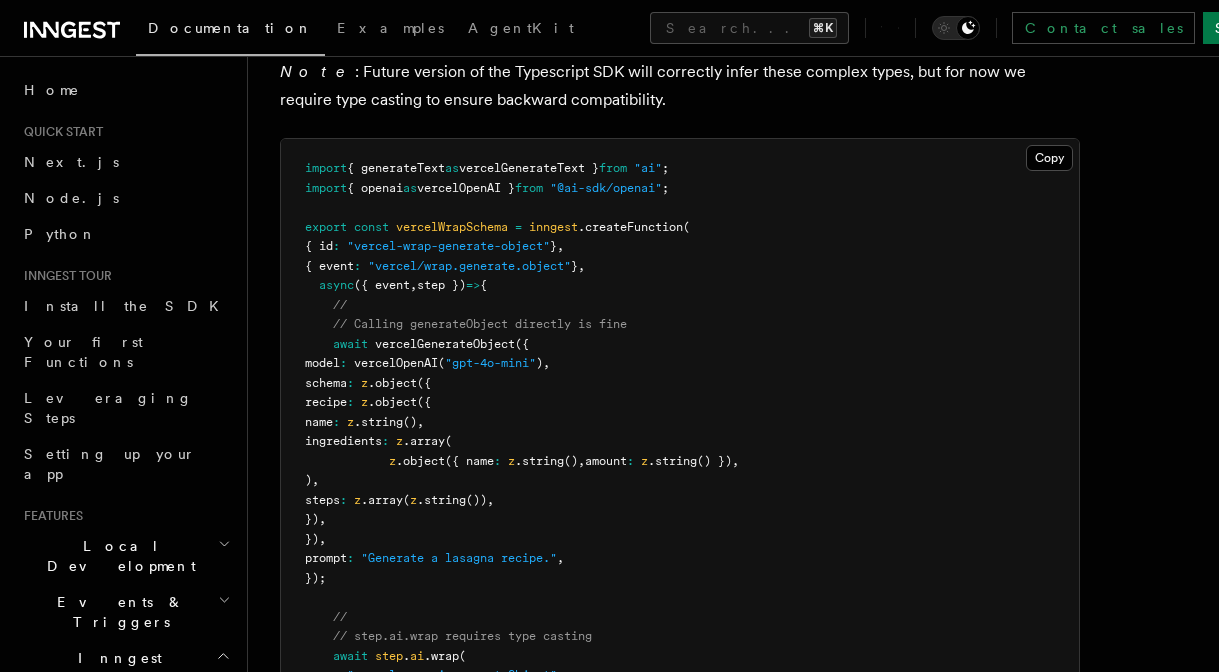 click on "// Calling generateObject directly is fine" at bounding box center (480, 324) 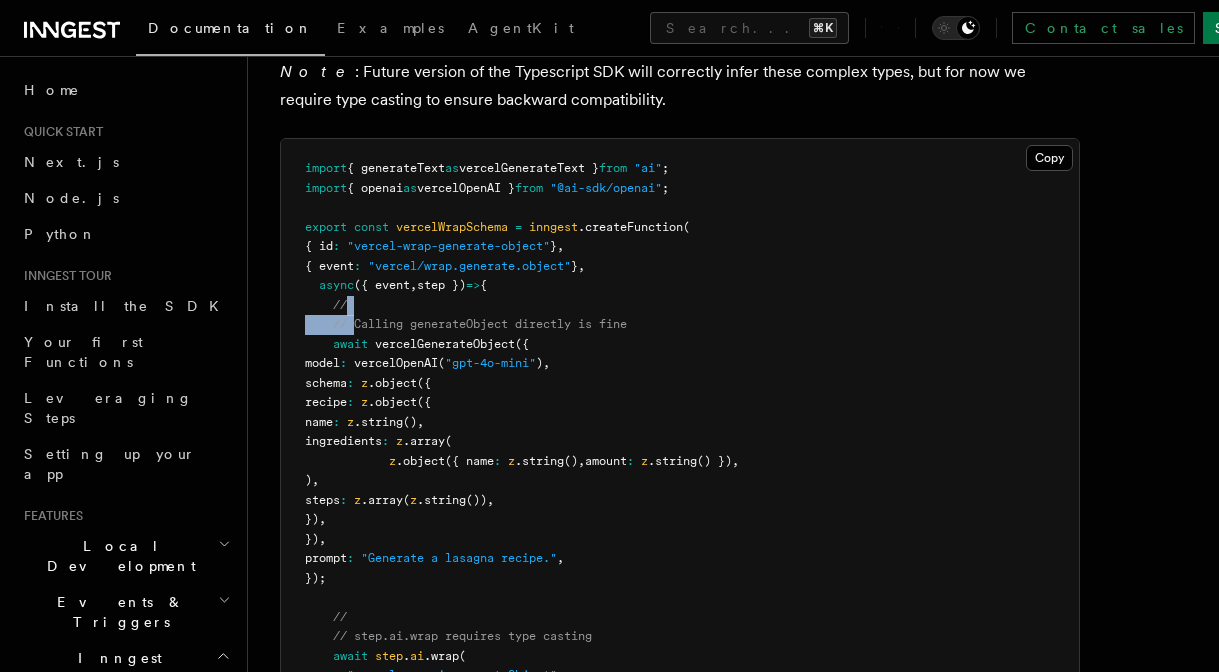 click on "import  { generateText  as  vercelGenerateText }  from   "ai" ;
import  { openai  as  vercelOpenAI }  from   "@ai-sdk/openai" ;
export   const   vercelWrapSchema   =   inngest .createFunction (
{ id :   "vercel-wrap-generate-object"  } ,
{ event :   "vercel/wrap.generate.object"  } ,
async  ({ event ,  step })  =>  {
//
// Calling generateObject directly is fine
await   vercelGenerateObject ({
model :   vercelOpenAI ( "gpt-4o-mini" ) ,
schema :   z .object ({
recipe :   z .object ({
name :   z .string () ,
ingredients :   z .array (
z .object ({ name :   z .string () ,  amount :   z .string () }) ,
) ,
steps :   z .array ( z .string ()) ,
}) ,
}) ,
prompt :   "Generate a lasagna recipe." ,
});
//
// step.ai.wrap requires type casting
await   step . ai .wrap (
"vercel-openai-generateObject" ,
vercelGenerateObject" at bounding box center (680, 588) 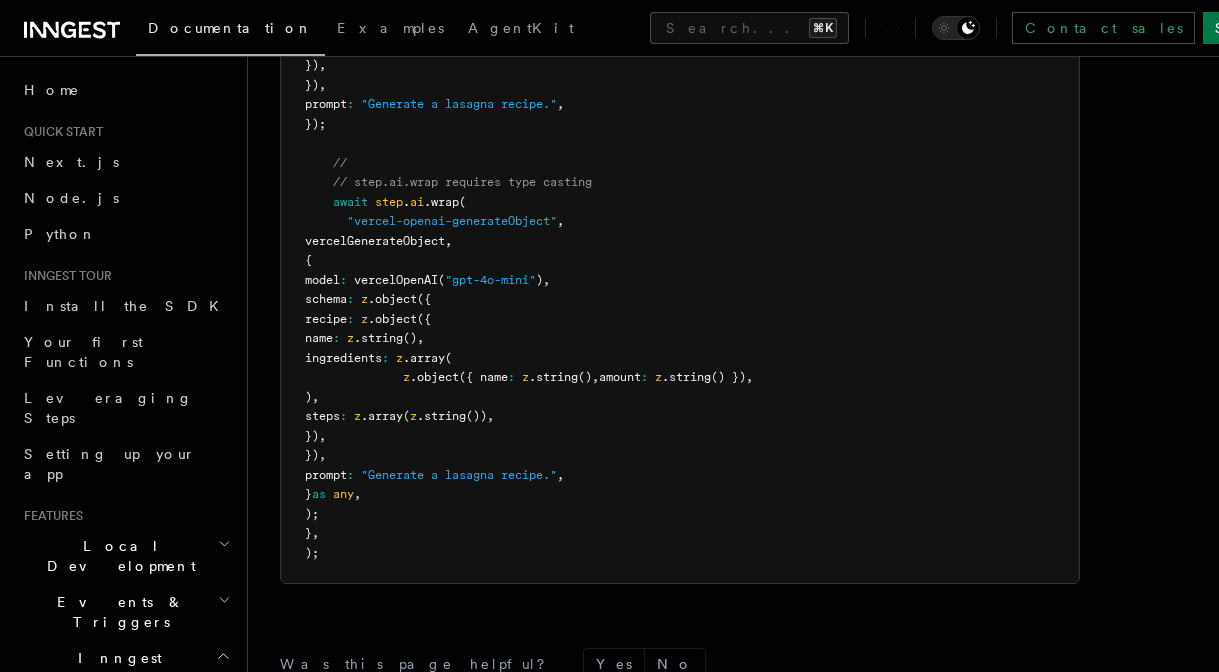 scroll, scrollTop: 6269, scrollLeft: 0, axis: vertical 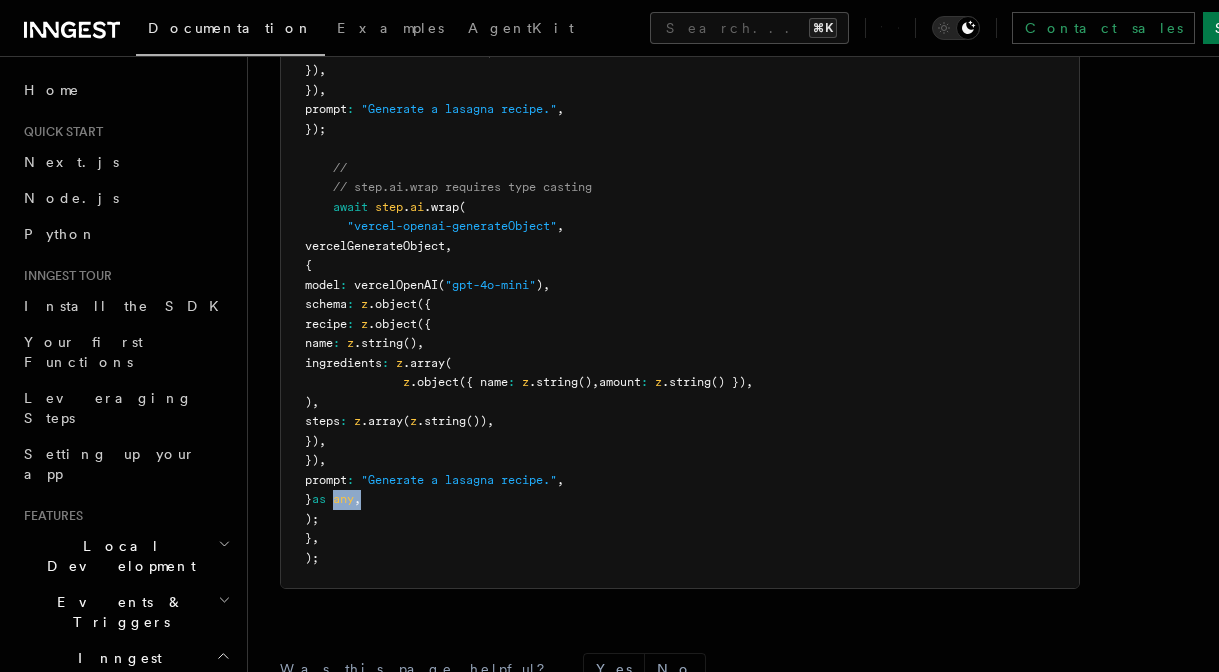 click on "import  { generateText  as  vercelGenerateText }  from   "ai" ;
import  { openai  as  vercelOpenAI }  from   "@ai-sdk/openai" ;
export   const   vercelWrapSchema   =   inngest .createFunction (
{ id :   "vercel-wrap-generate-object"  } ,
{ event :   "vercel/wrap.generate.object"  } ,
async  ({ event ,  step })  =>  {
//
// Calling generateObject directly is fine
await   vercelGenerateObject ({
model :   vercelOpenAI ( "gpt-4o-mini" ) ,
schema :   z .object ({
recipe :   z .object ({
name :   z .string () ,
ingredients :   z .array (
z .object ({ name :   z .string () ,  amount :   z .string () }) ,
) ,
steps :   z .array ( z .string ()) ,
}) ,
}) ,
prompt :   "Generate a lasagna recipe." ,
});
//
// step.ai.wrap requires type casting
await   step . ai .wrap (
"vercel-openai-generateObject" ,
vercelGenerateObject" at bounding box center (680, 139) 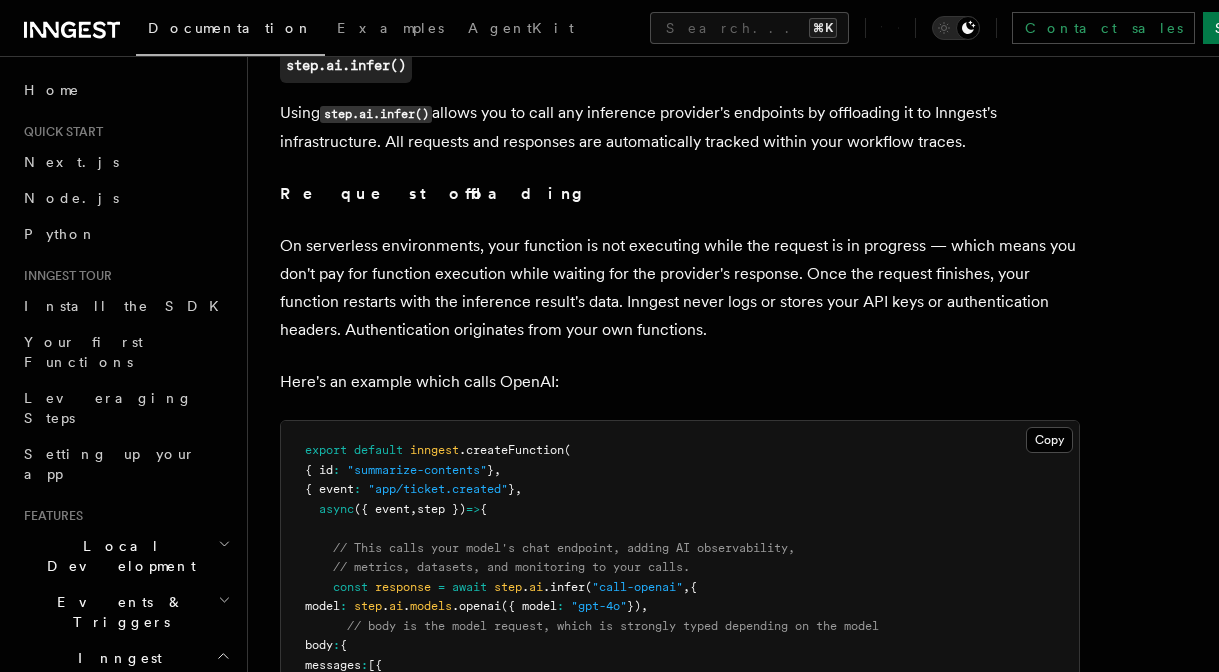 scroll, scrollTop: 1869, scrollLeft: 0, axis: vertical 